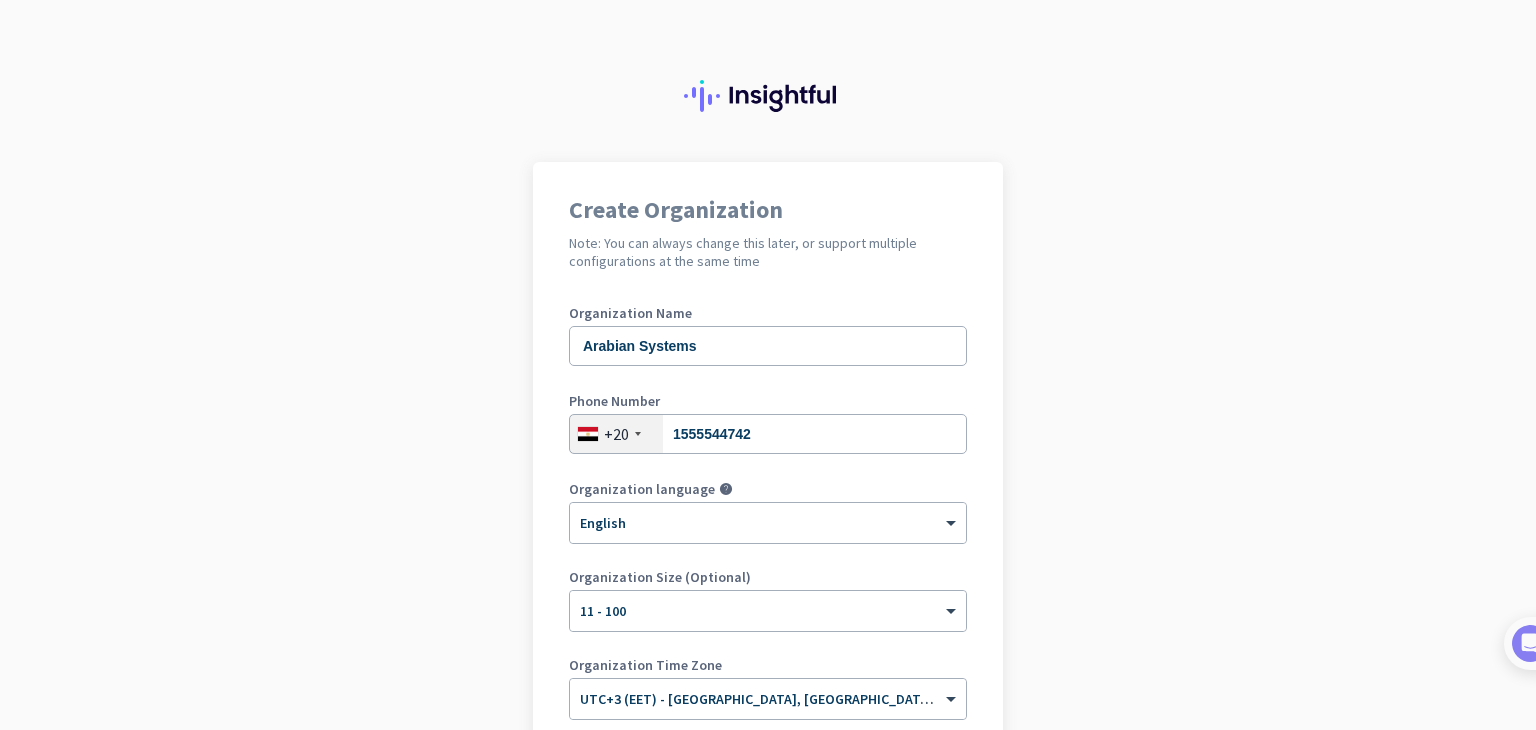 scroll, scrollTop: 0, scrollLeft: 0, axis: both 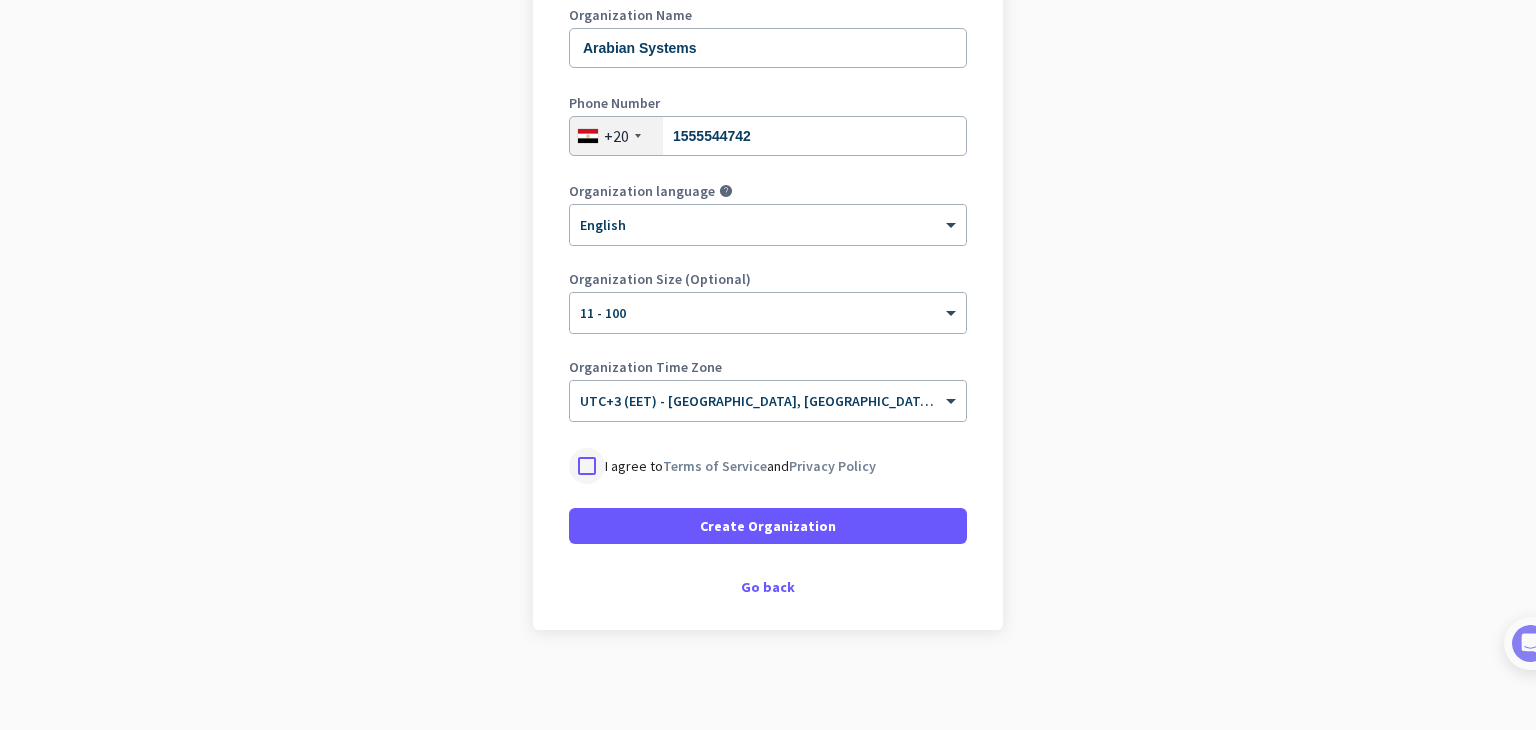 click at bounding box center [587, 466] 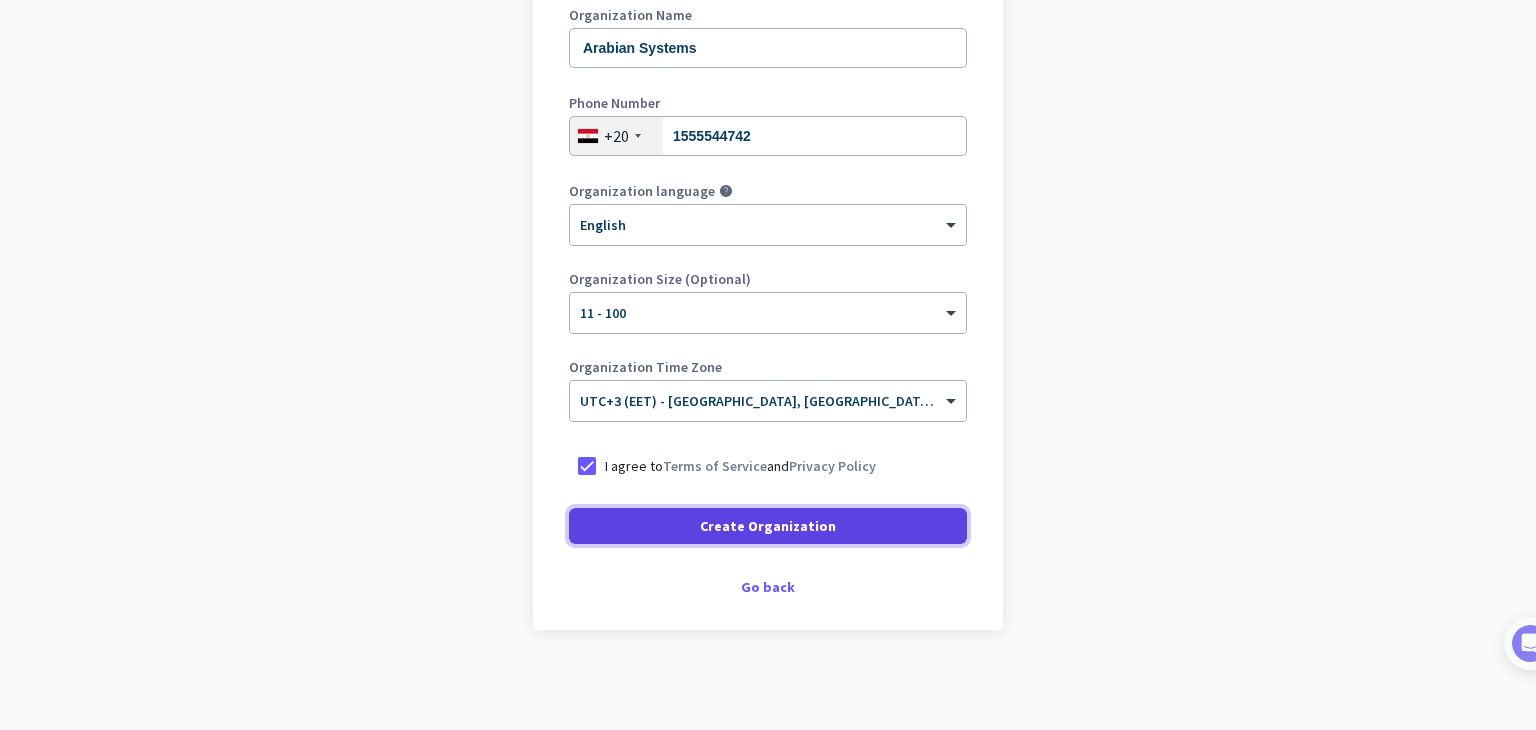 click 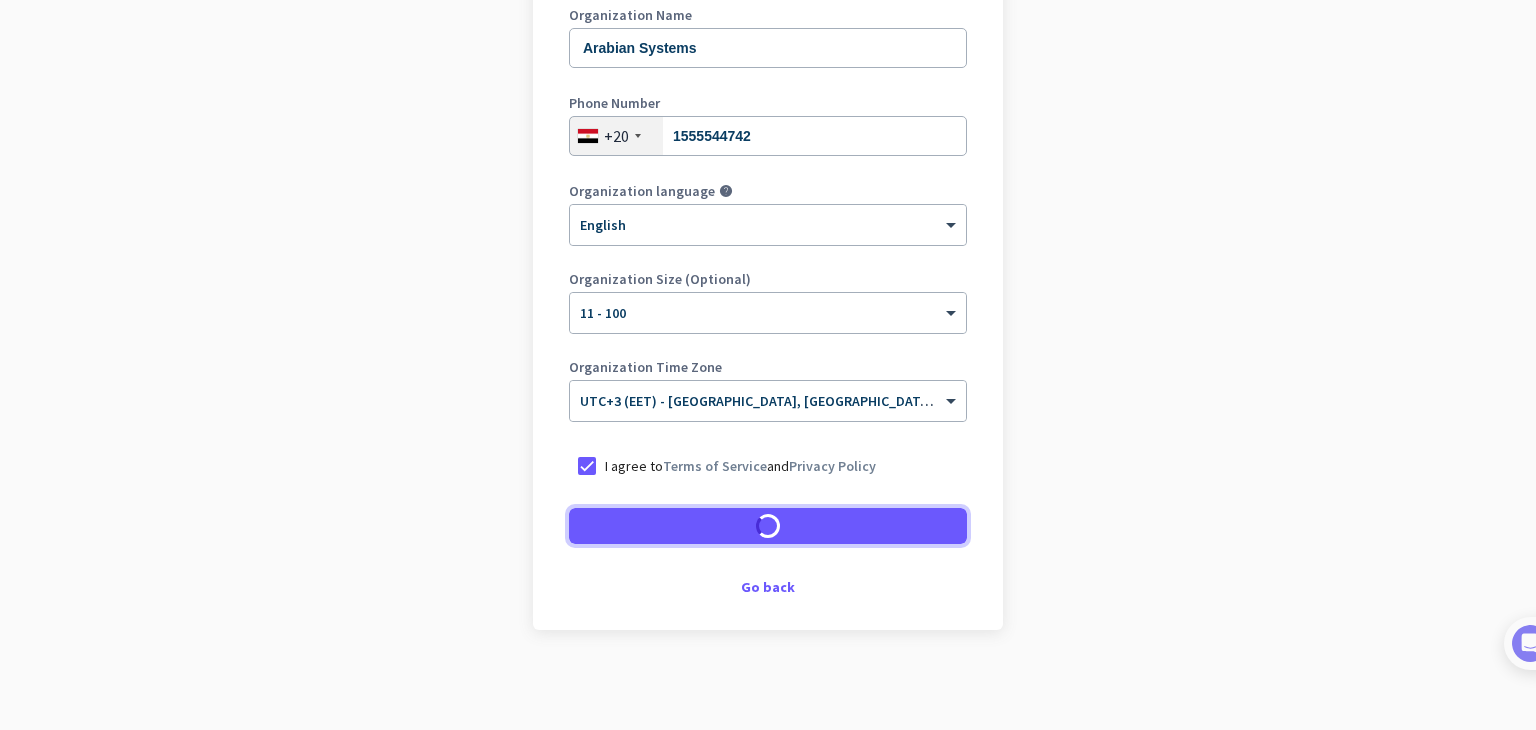 scroll, scrollTop: 238, scrollLeft: 0, axis: vertical 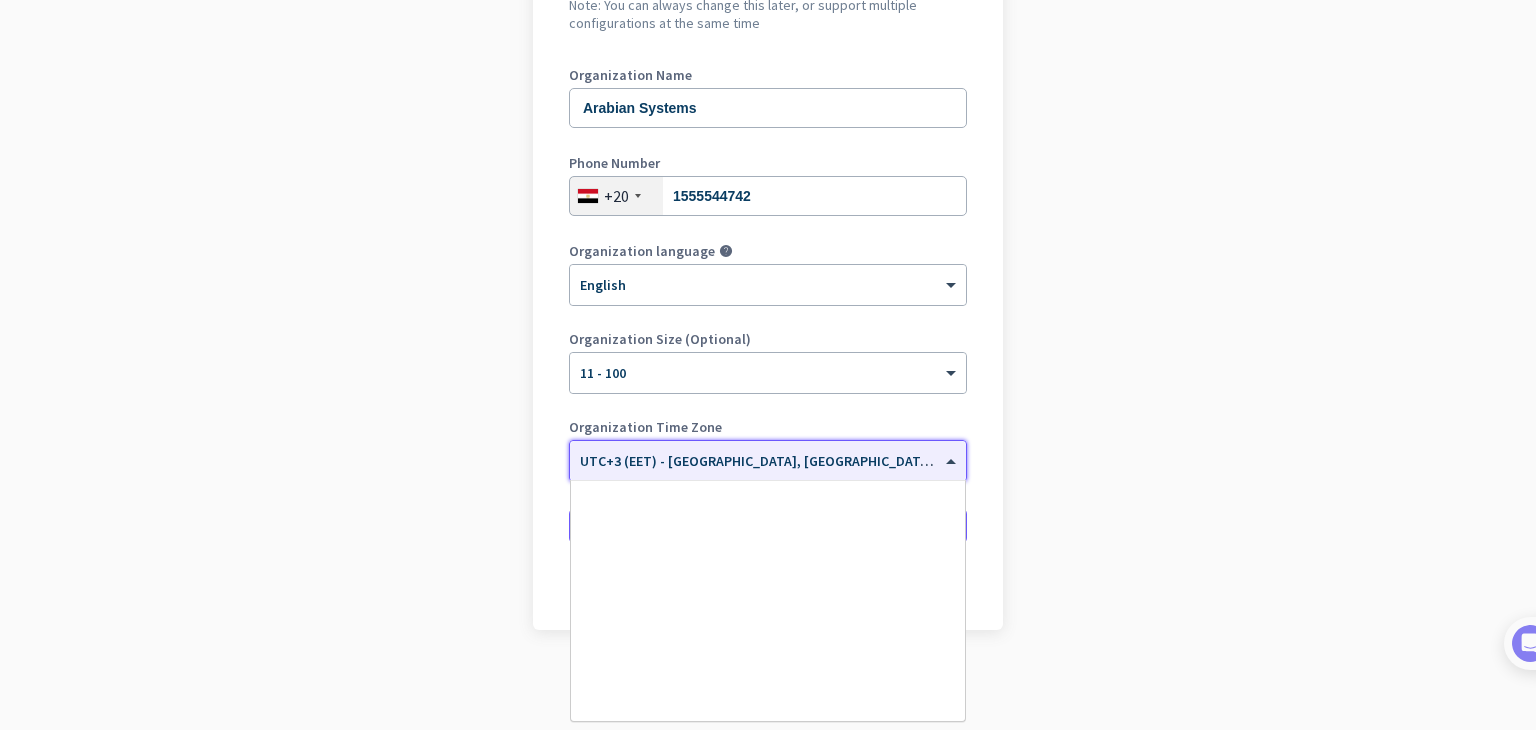 click 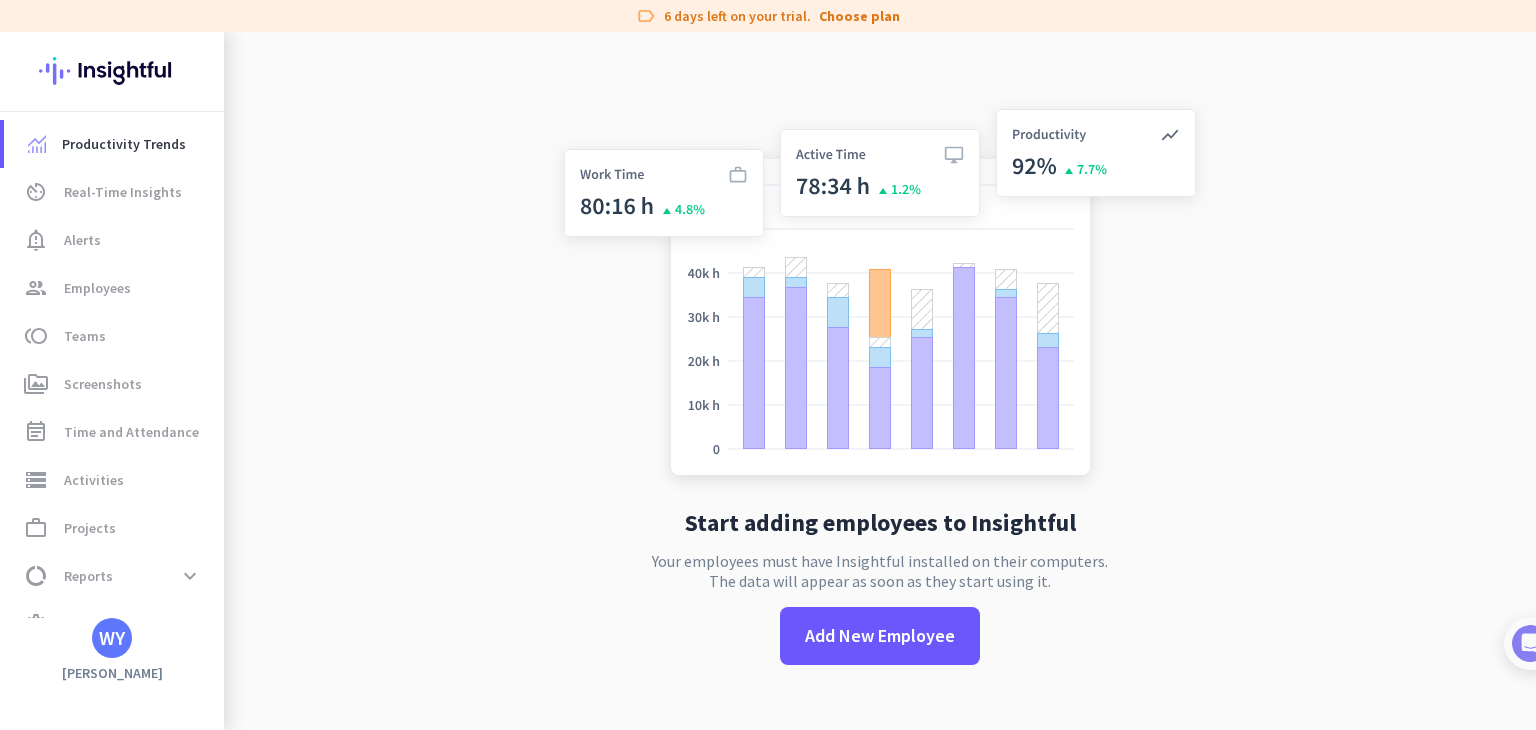 click on "Start adding employees to Insightful  Your employees must have Insightful installed on their computers.  The data will appear as soon as they start using it.   Add New Employee" 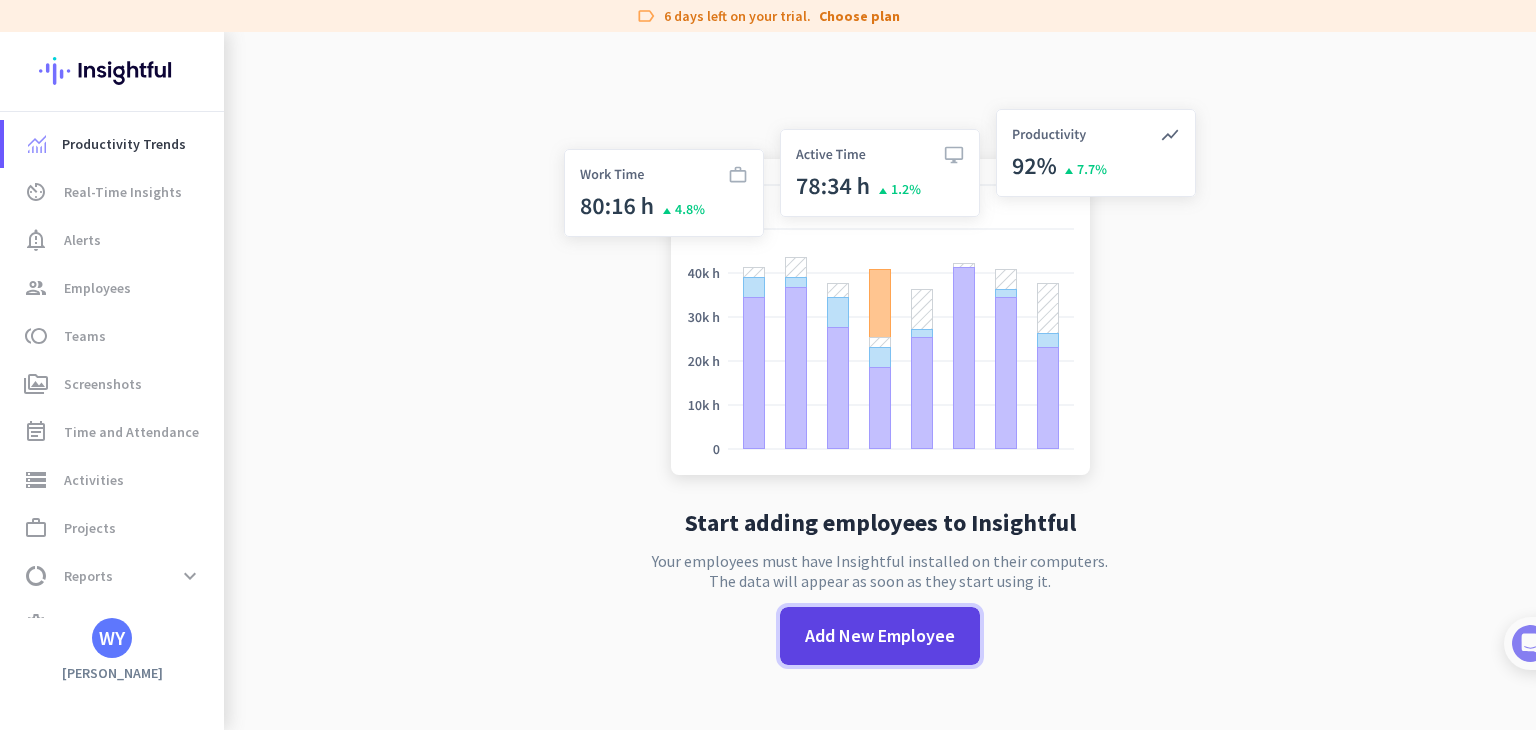 click on "Add New Employee" 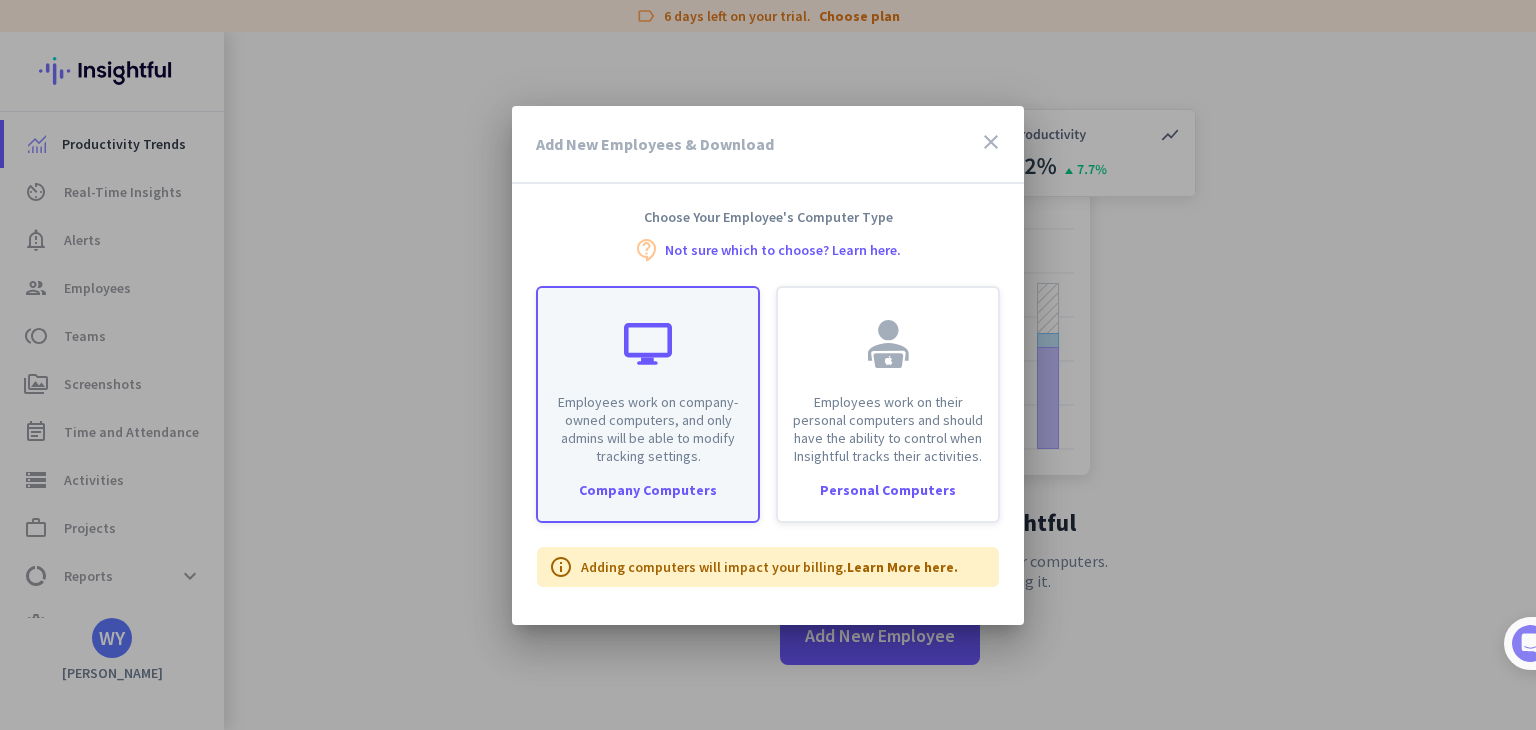 click on "Employees work on company-owned computers, and only admins will be able to modify tracking settings." at bounding box center (648, 376) 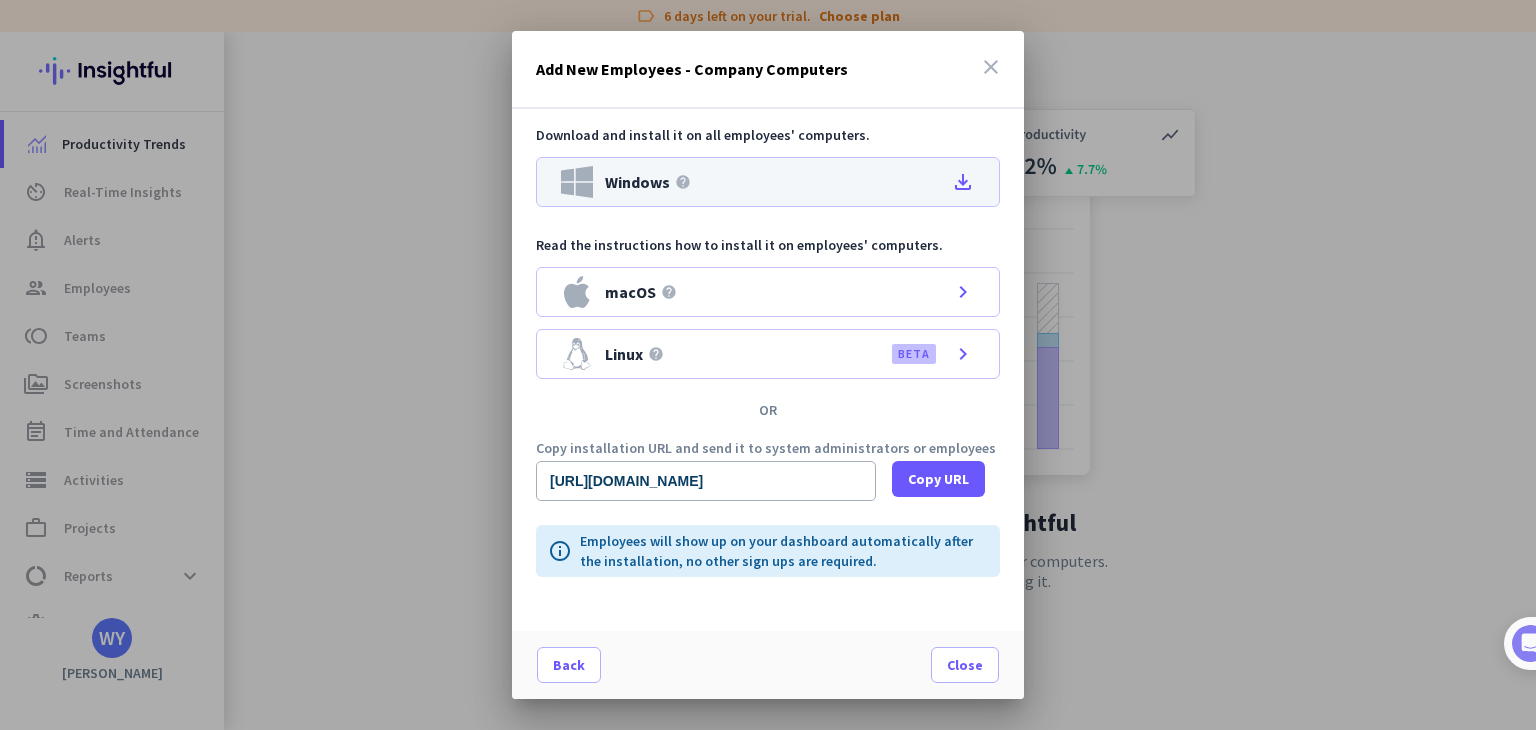 click on "file_download" at bounding box center (963, 182) 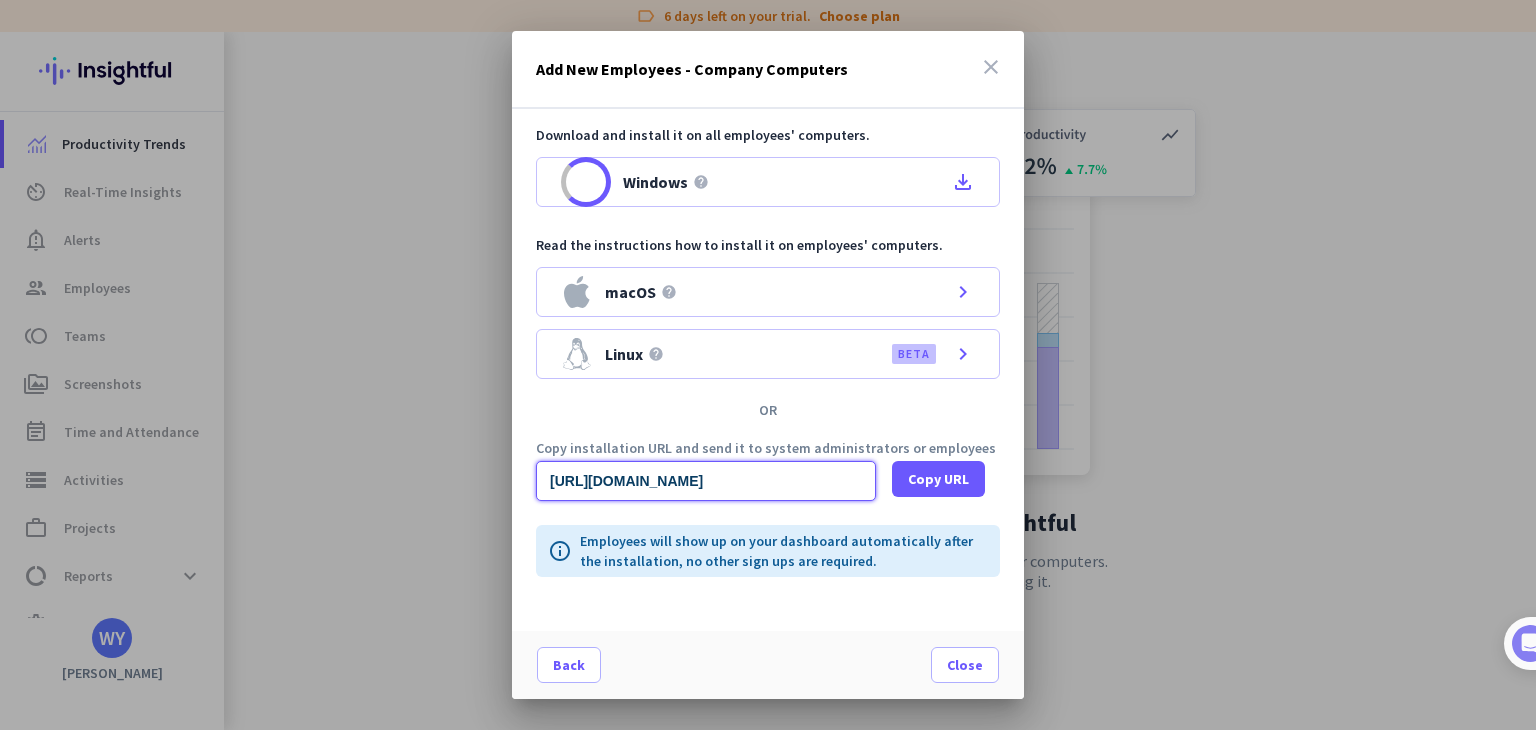 click on "[URL][DOMAIN_NAME]" at bounding box center (706, 481) 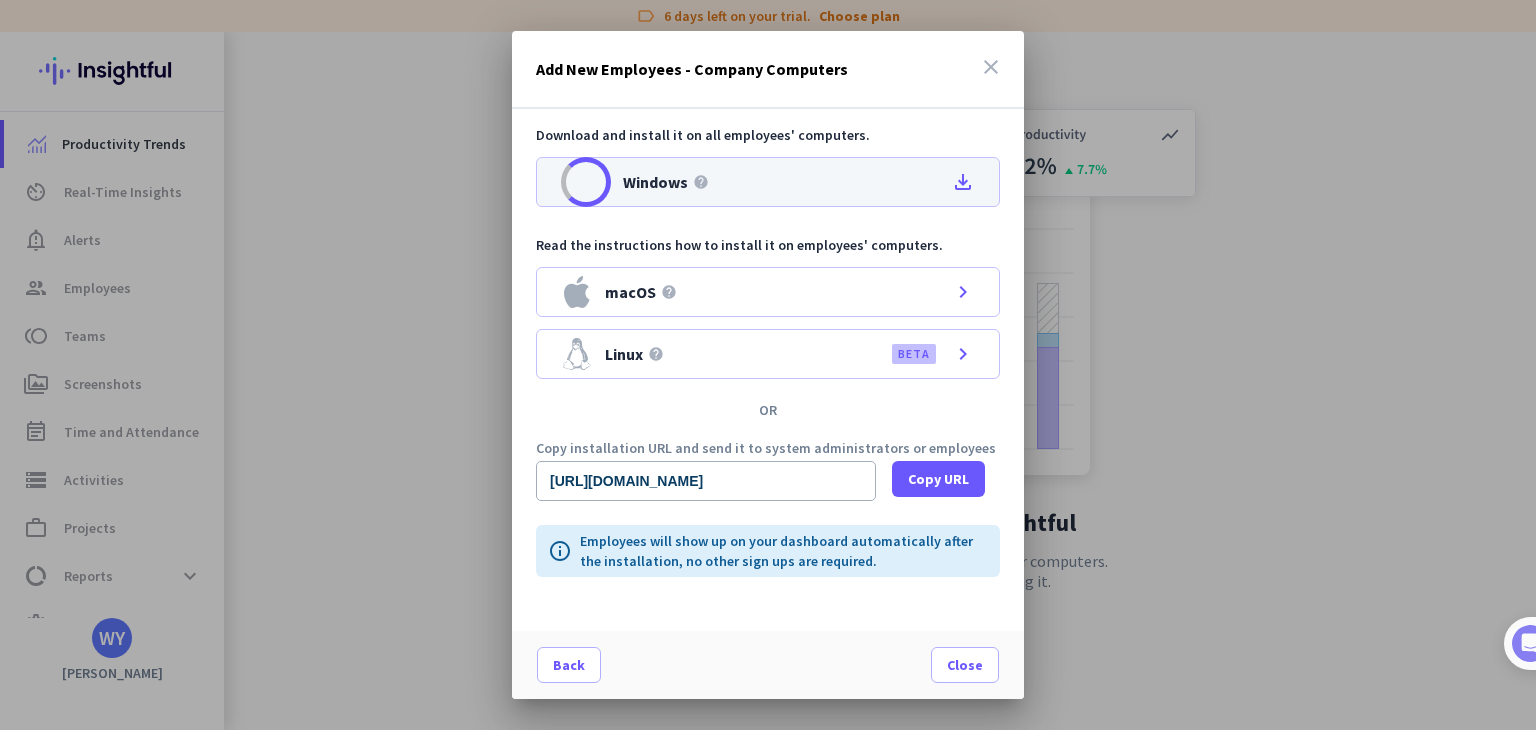 click on "file_download" at bounding box center [963, 182] 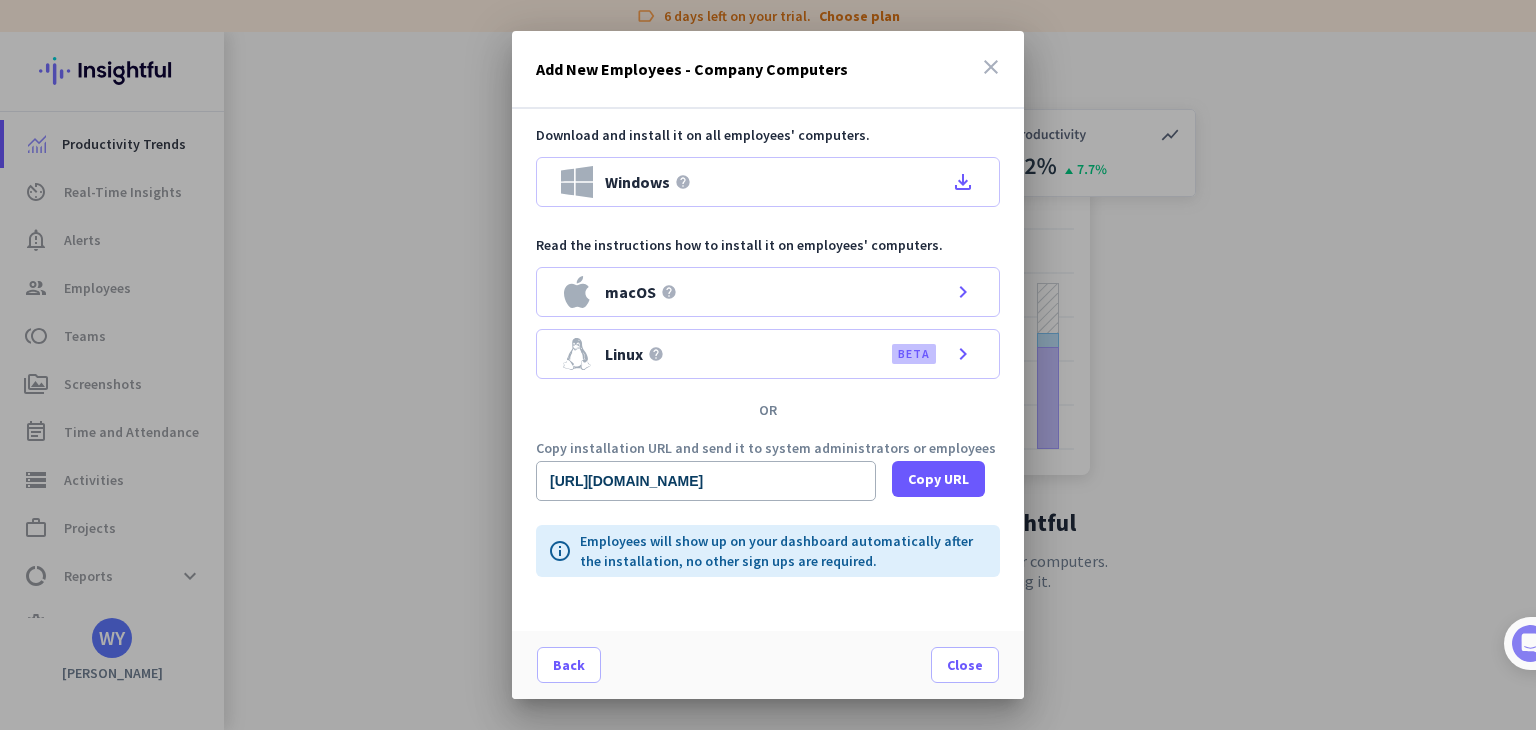 click at bounding box center (768, 365) 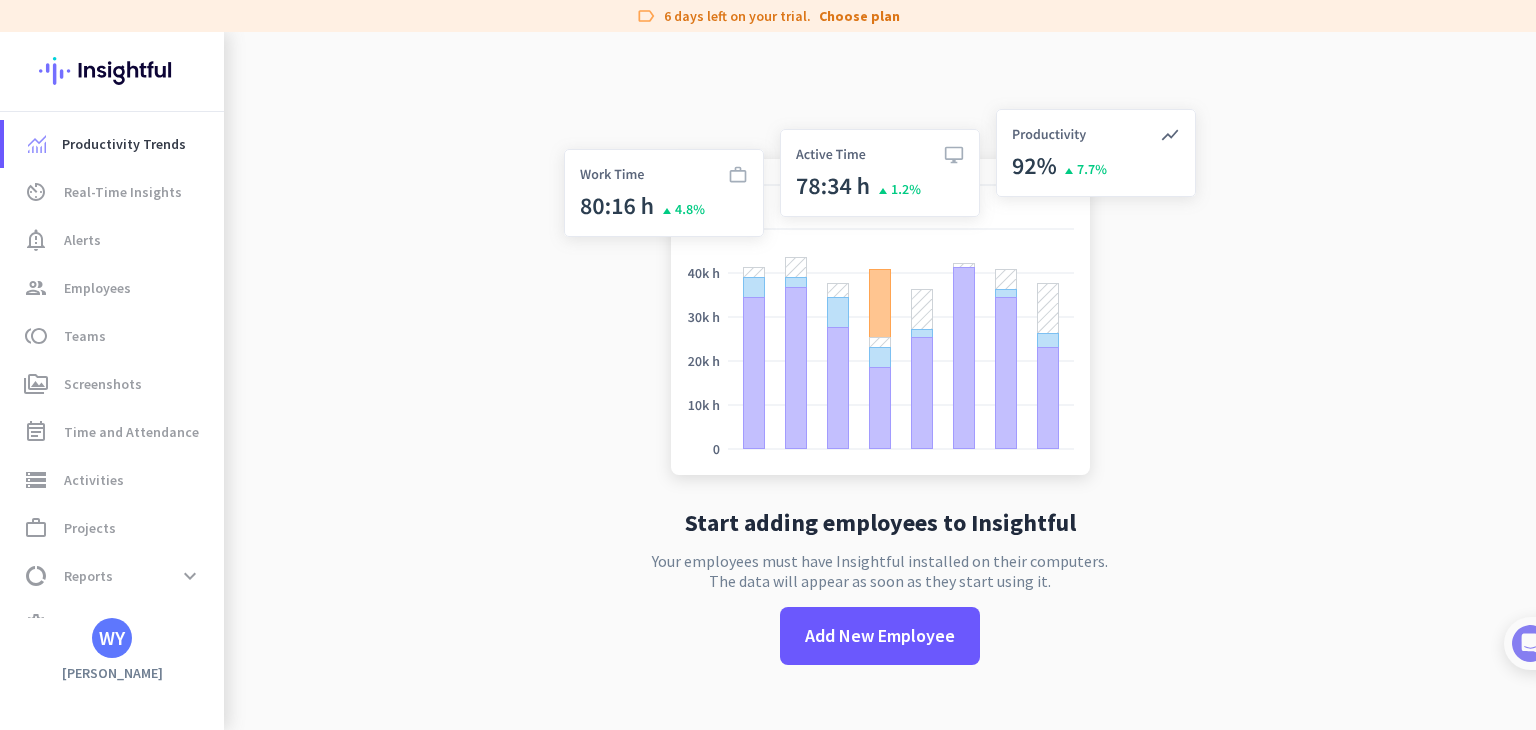 click on "notification_important  Alerts" 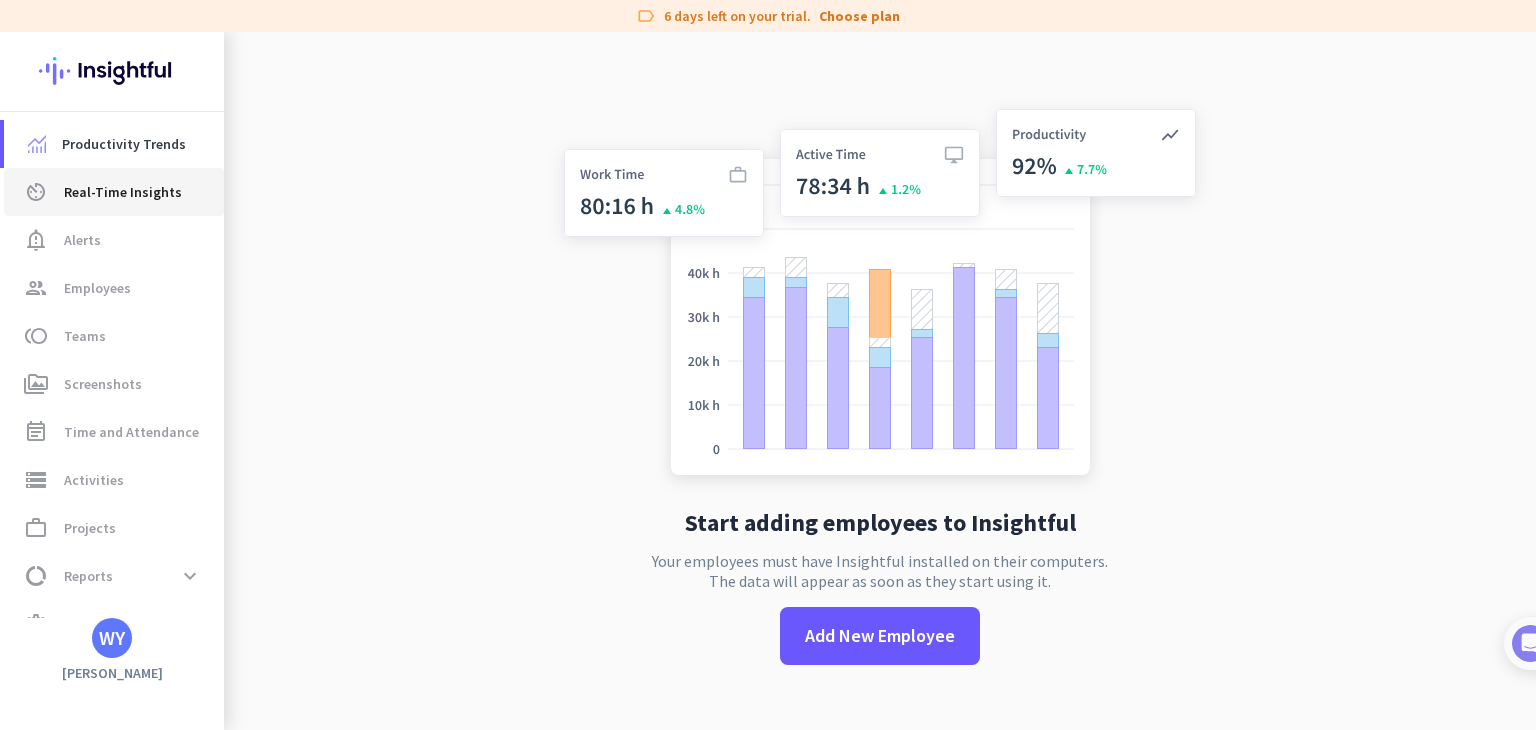 click on "av_timer  Real-Time Insights" 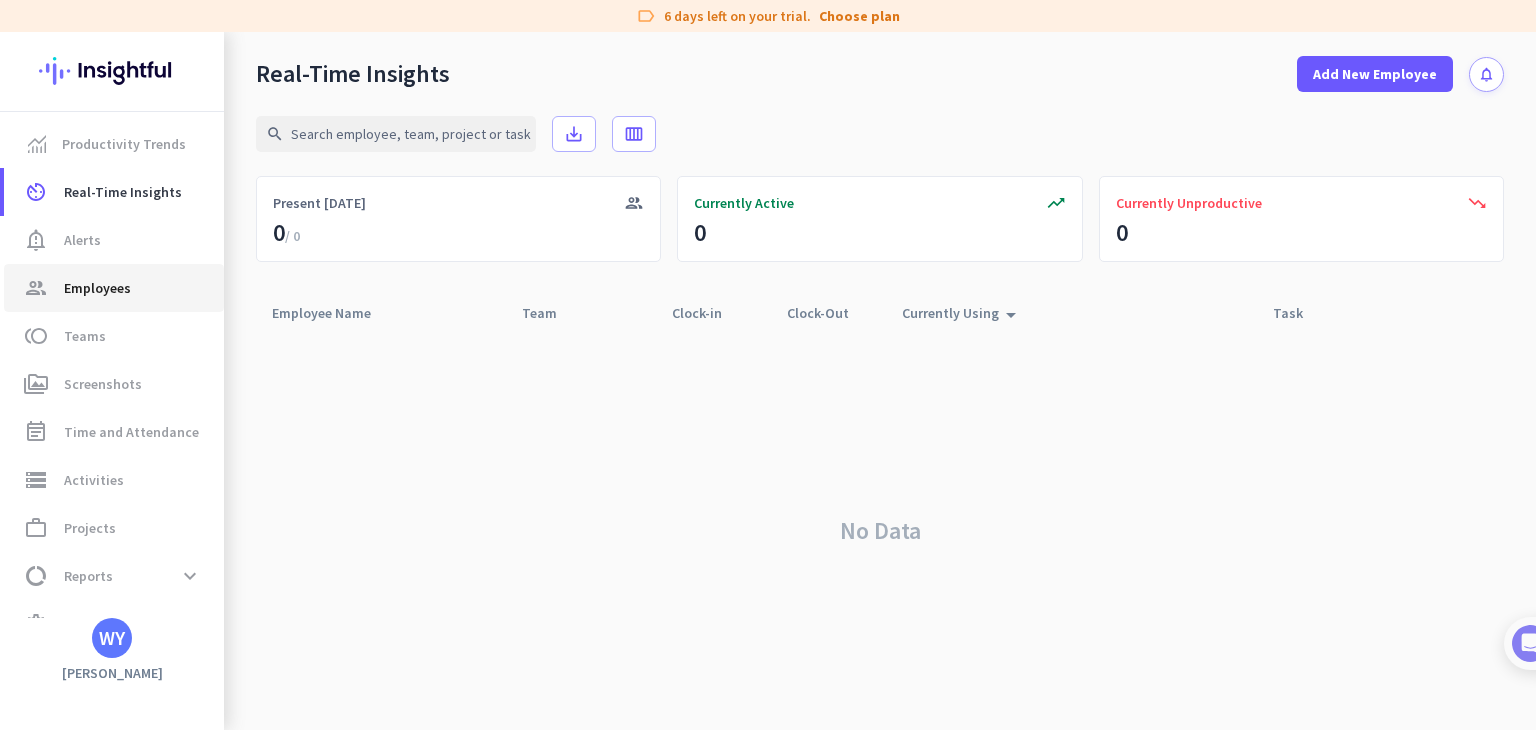 click on "group  Employees" 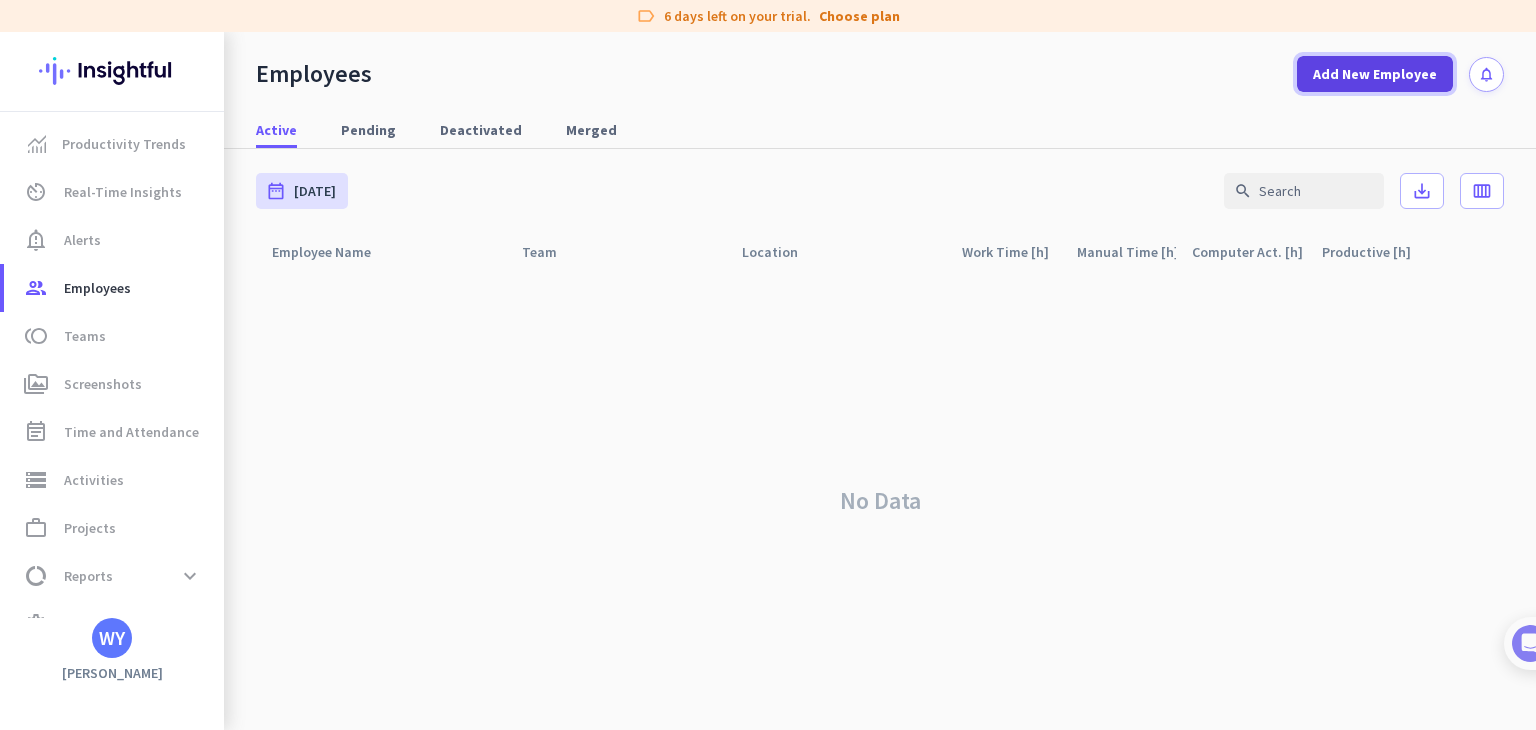click on "Add New Employee" at bounding box center [1375, 74] 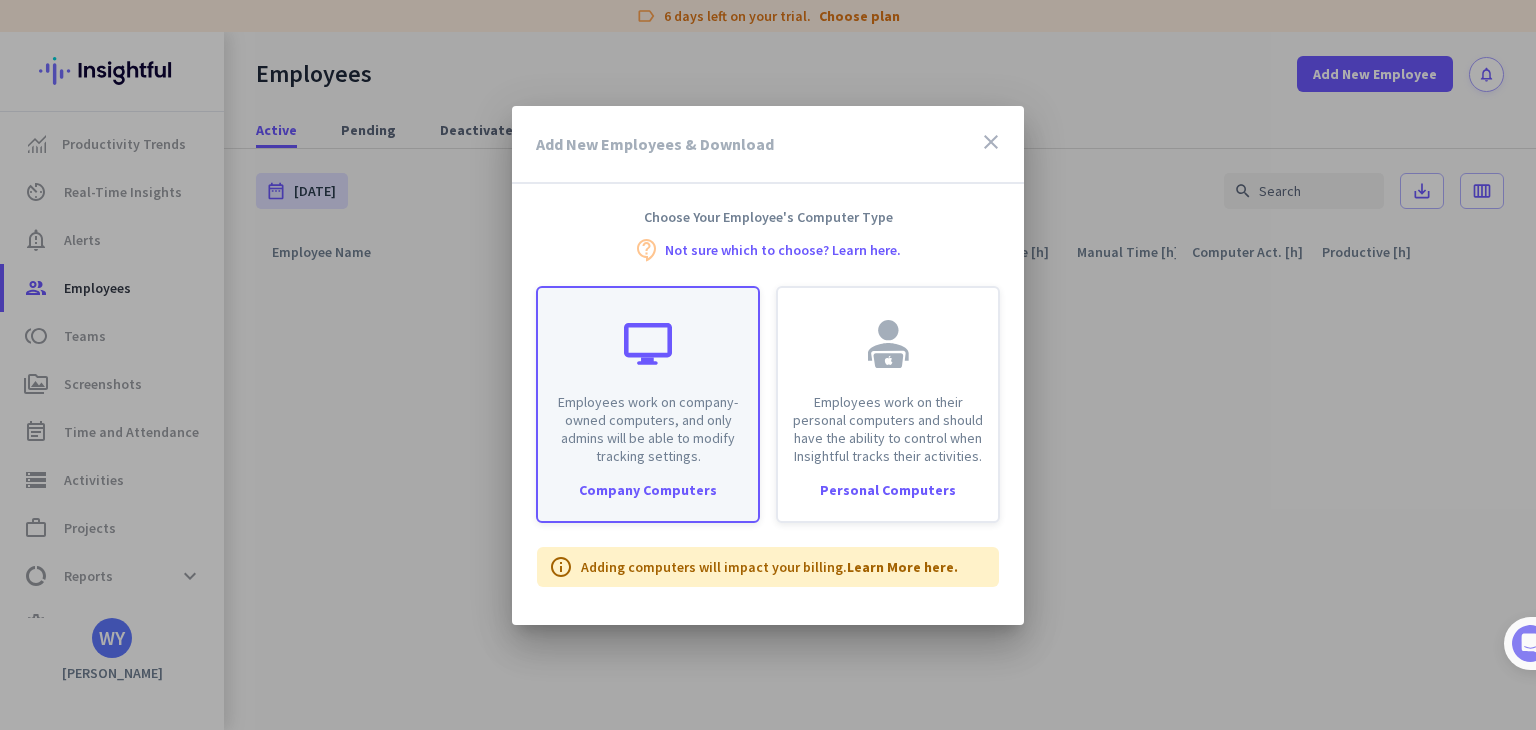 click on "Employees work on company-owned computers, and only admins will be able to modify tracking settings." at bounding box center [648, 429] 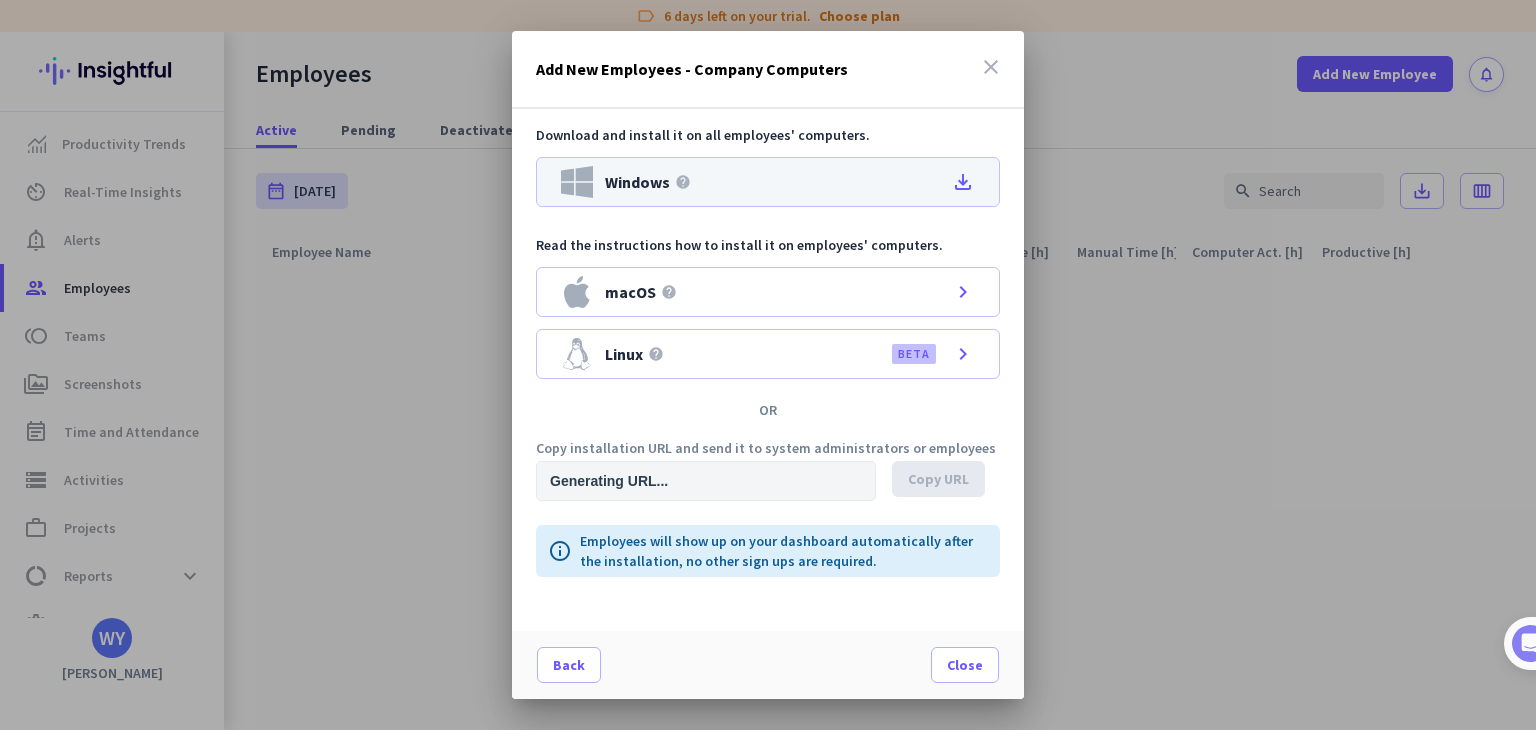 type on "[URL][DOMAIN_NAME]" 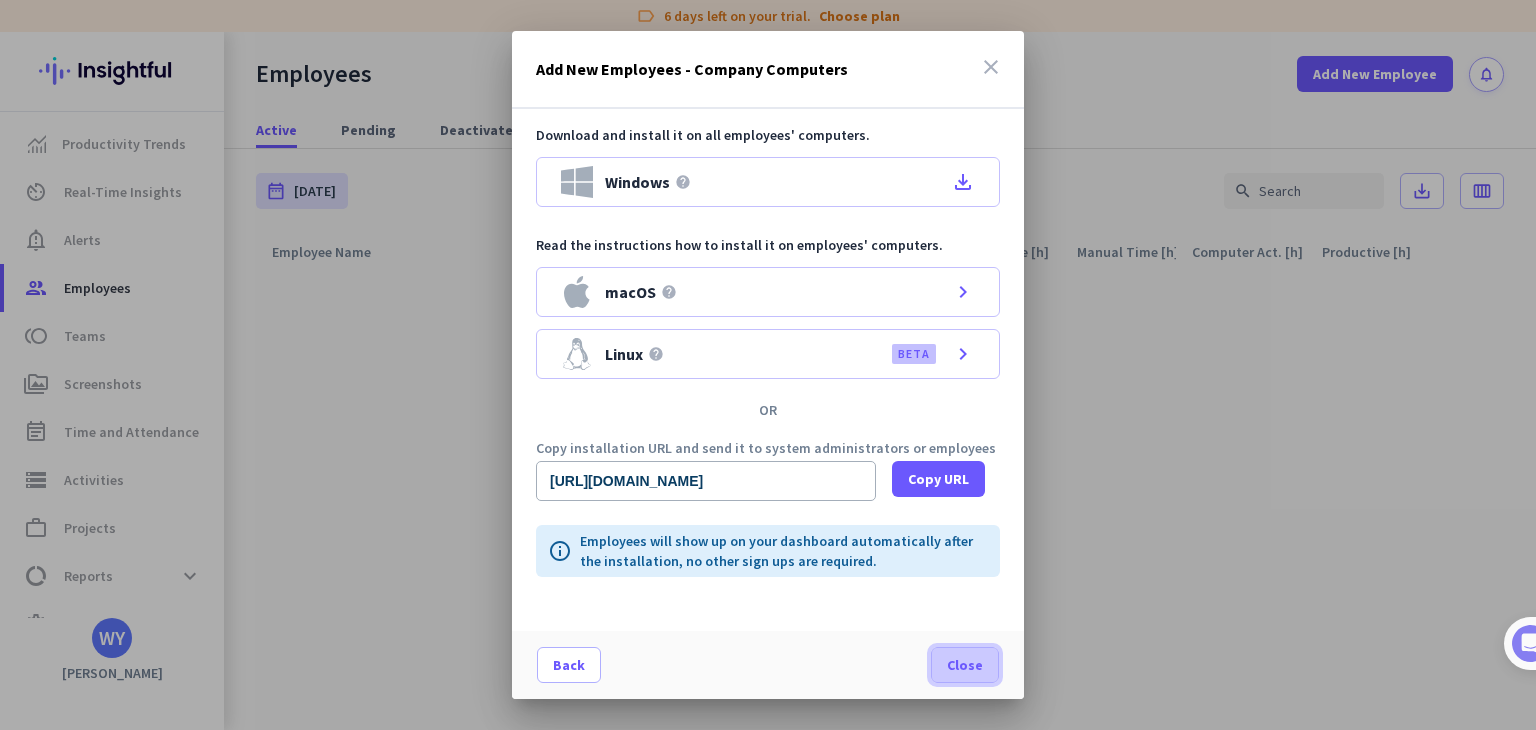 click at bounding box center [965, 665] 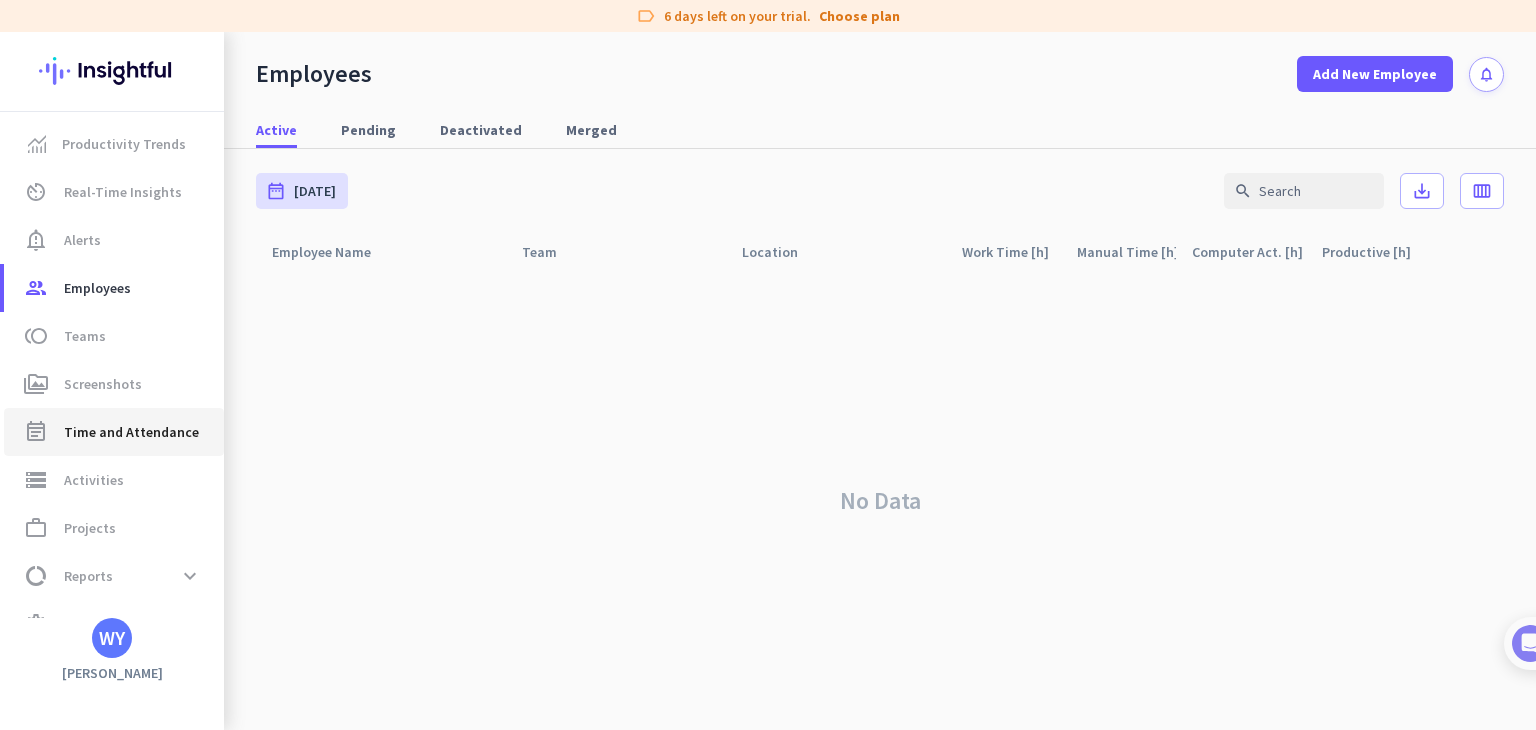 click on "event_note  Time and Attendance" 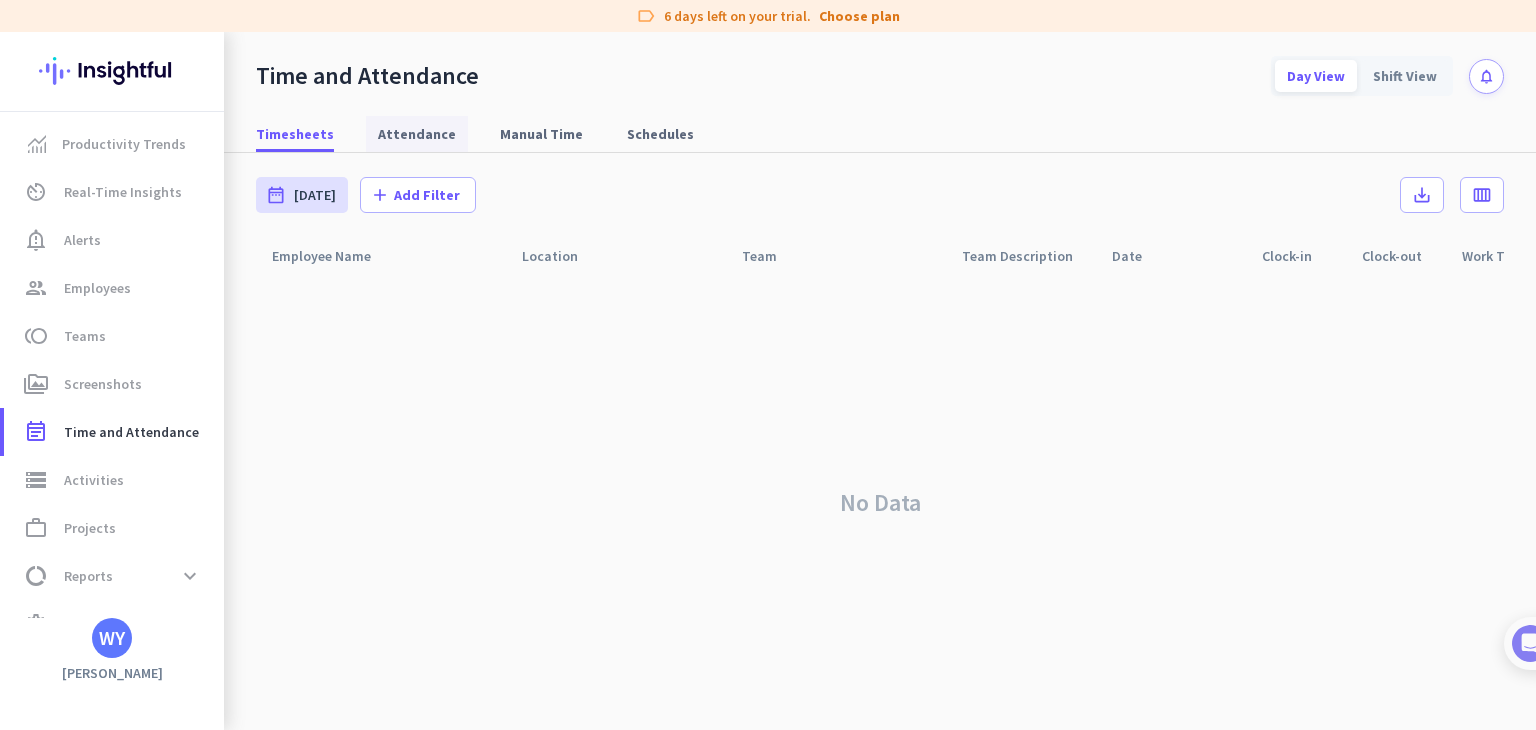 click on "Attendance" at bounding box center (417, 134) 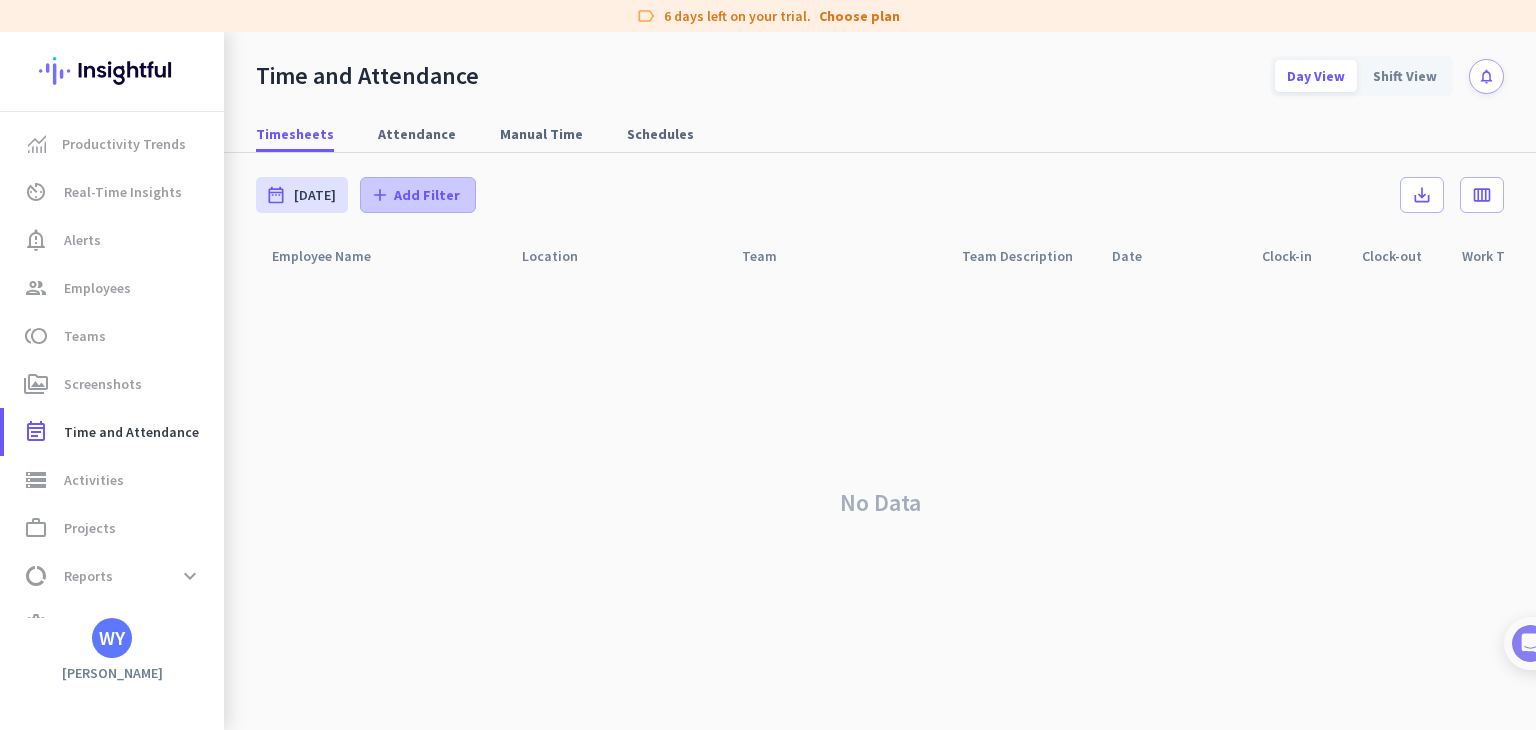 type on "[DATE] - [DATE]" 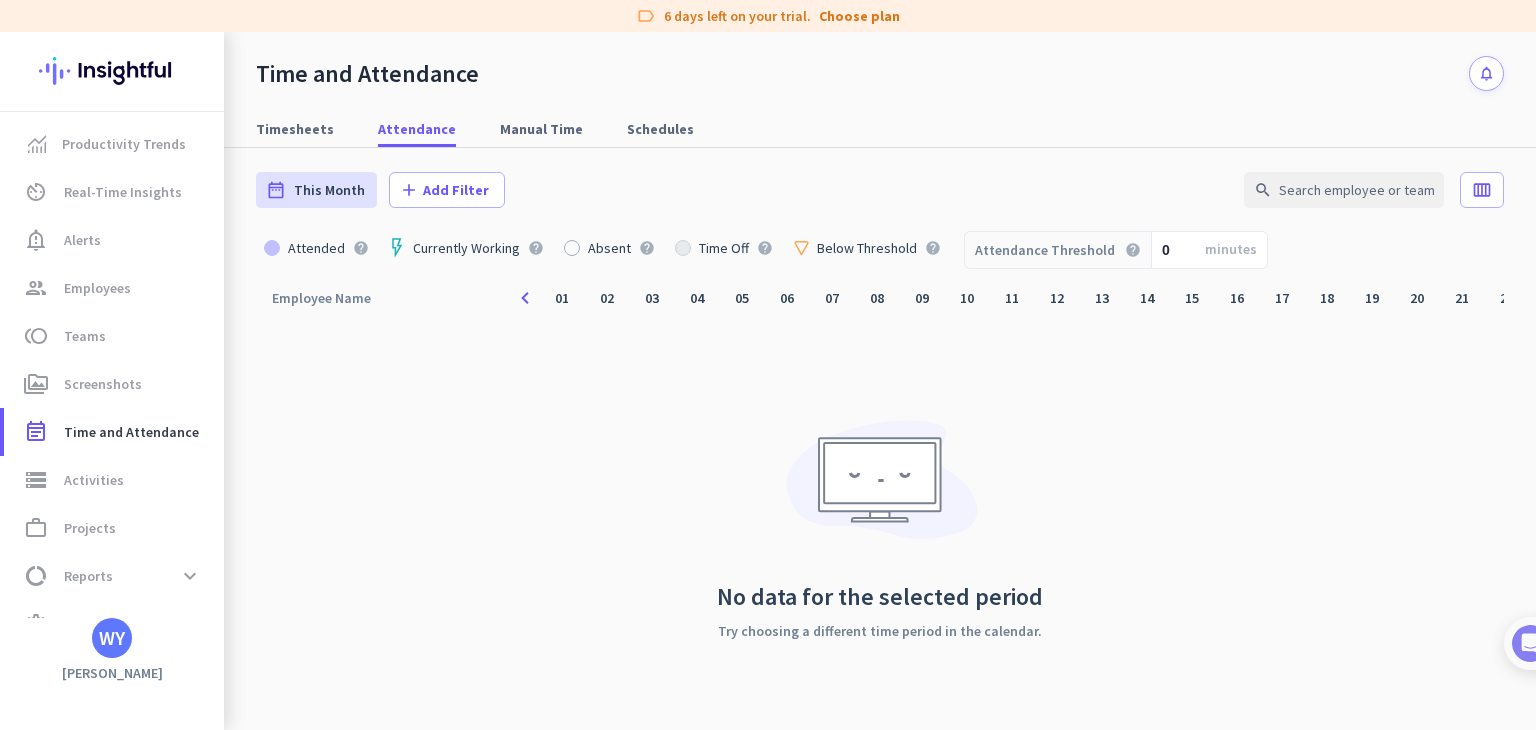 click 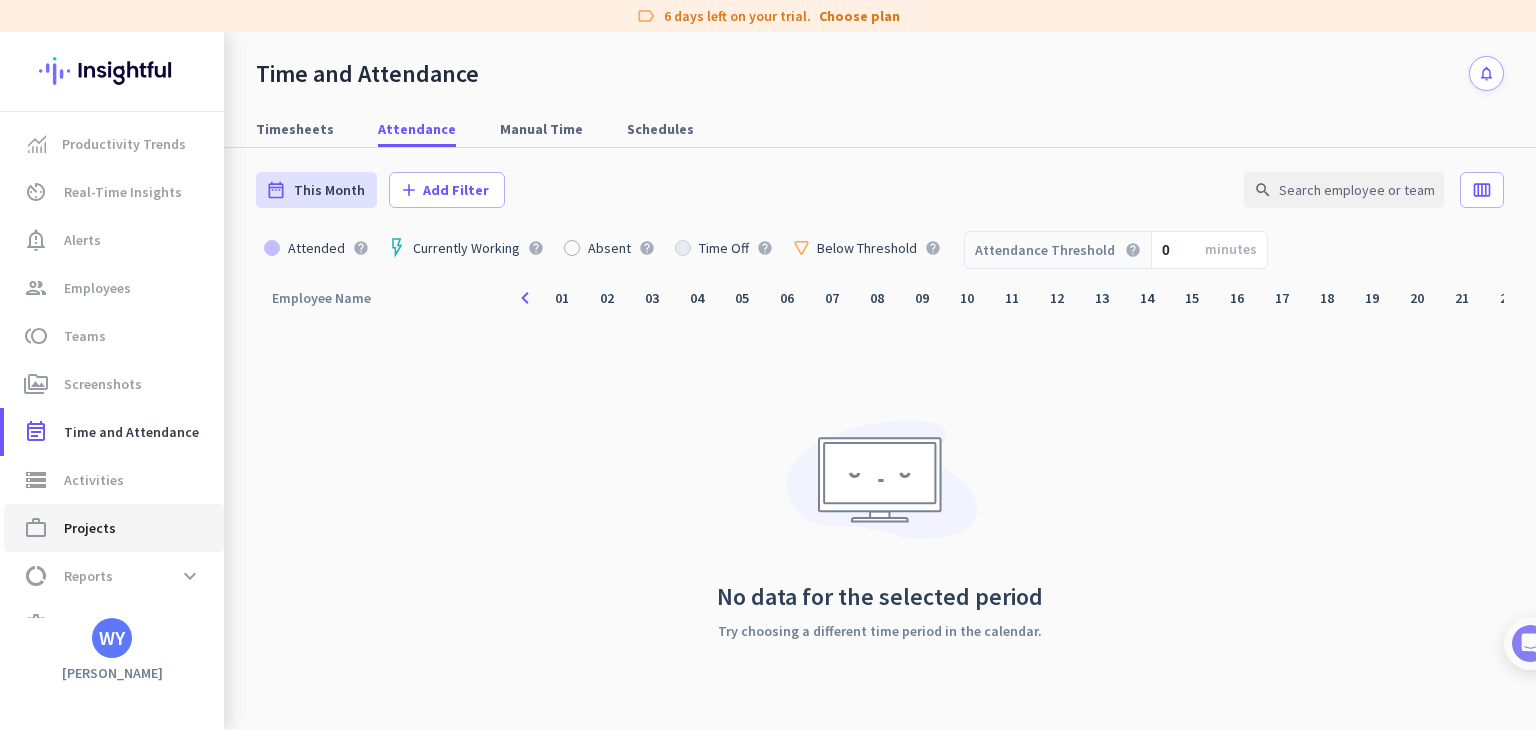 click on "Projects" 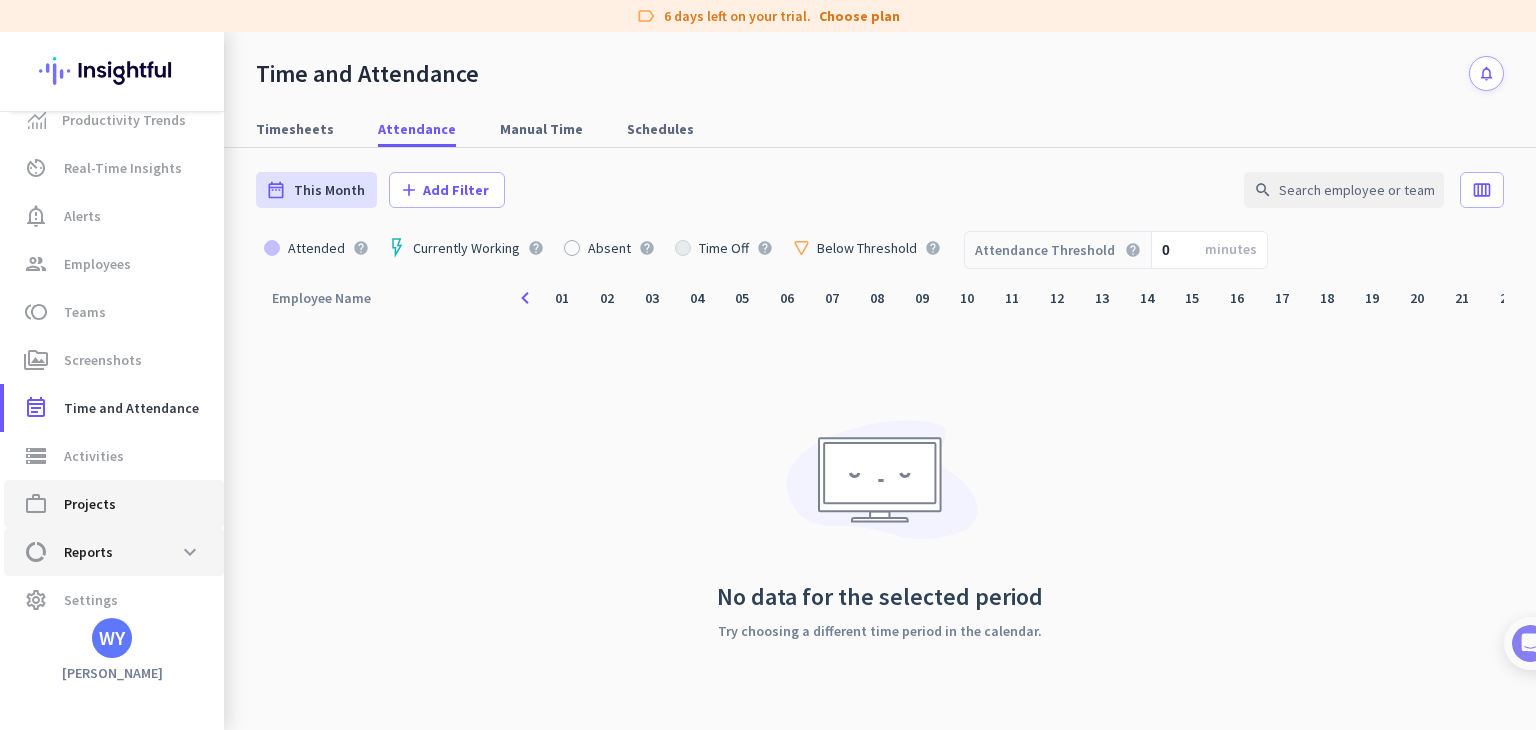 scroll, scrollTop: 38, scrollLeft: 0, axis: vertical 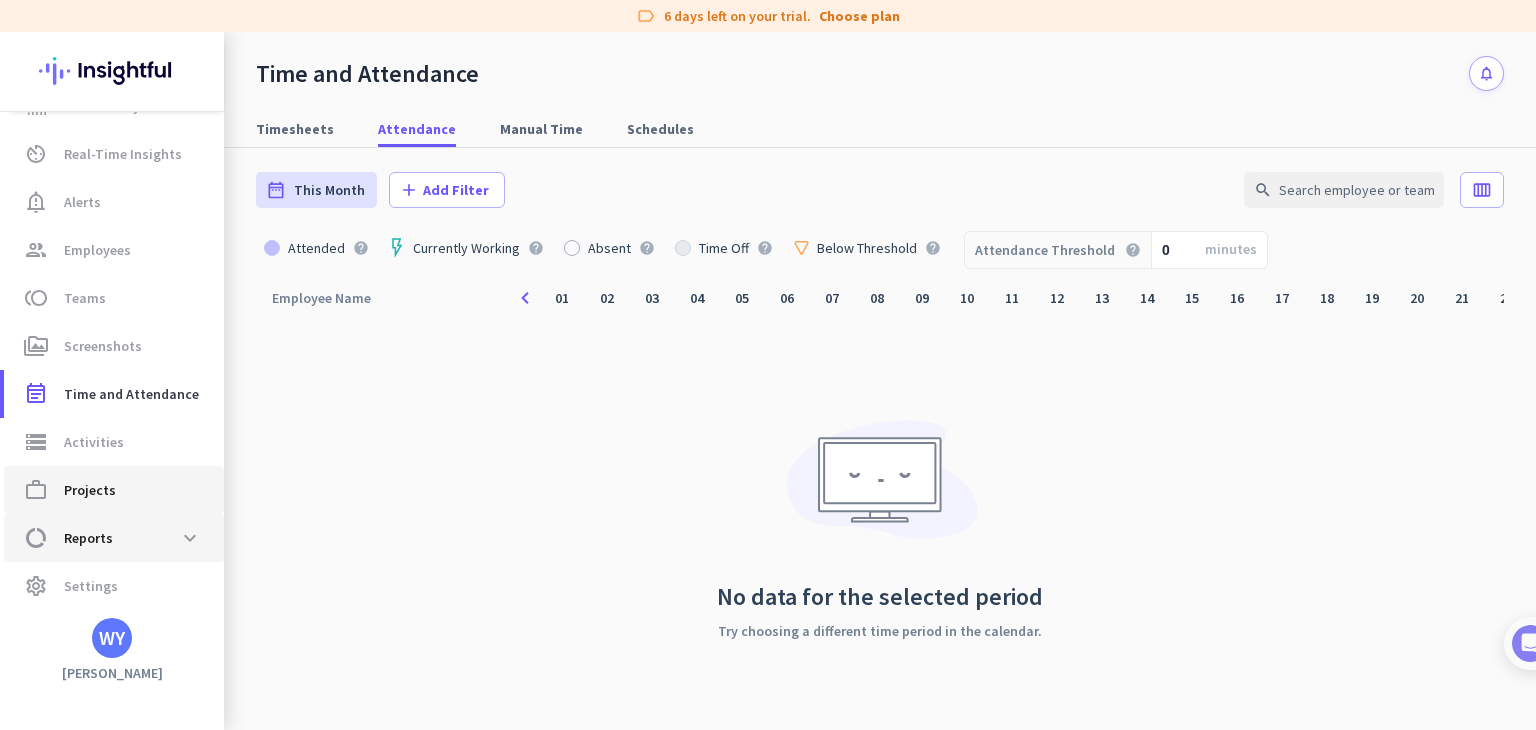 type on "[DATE] - [DATE]" 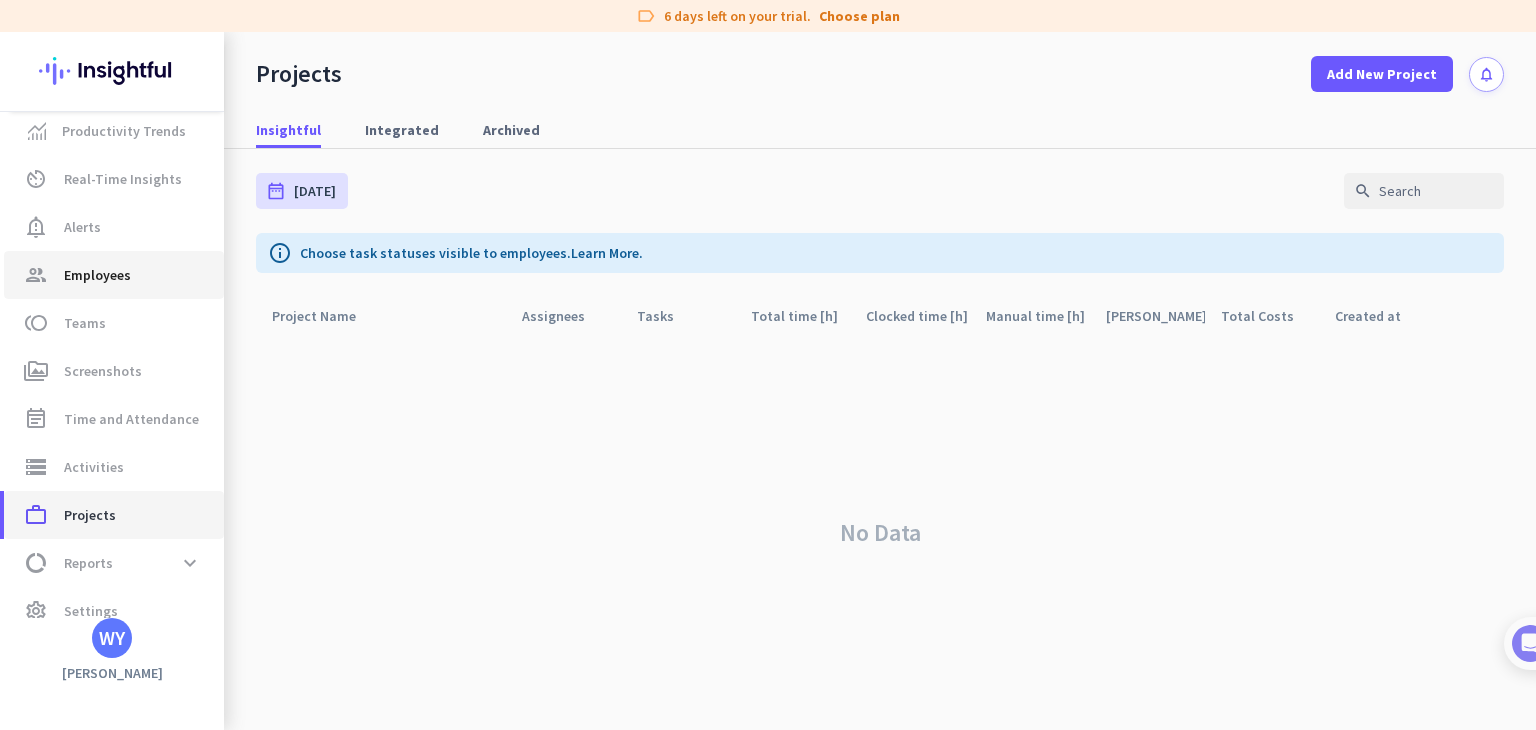 scroll, scrollTop: 0, scrollLeft: 0, axis: both 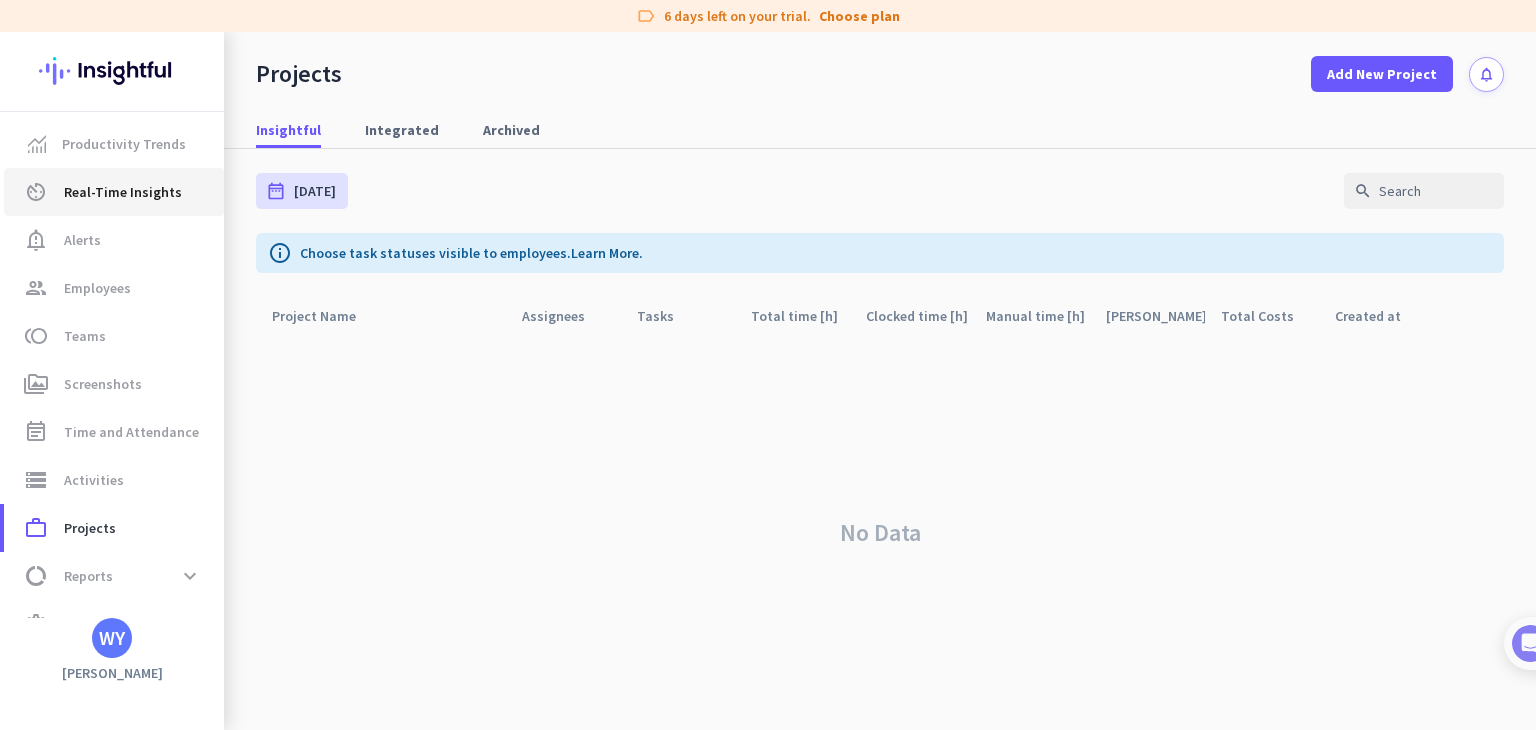 click on "Real-Time Insights" 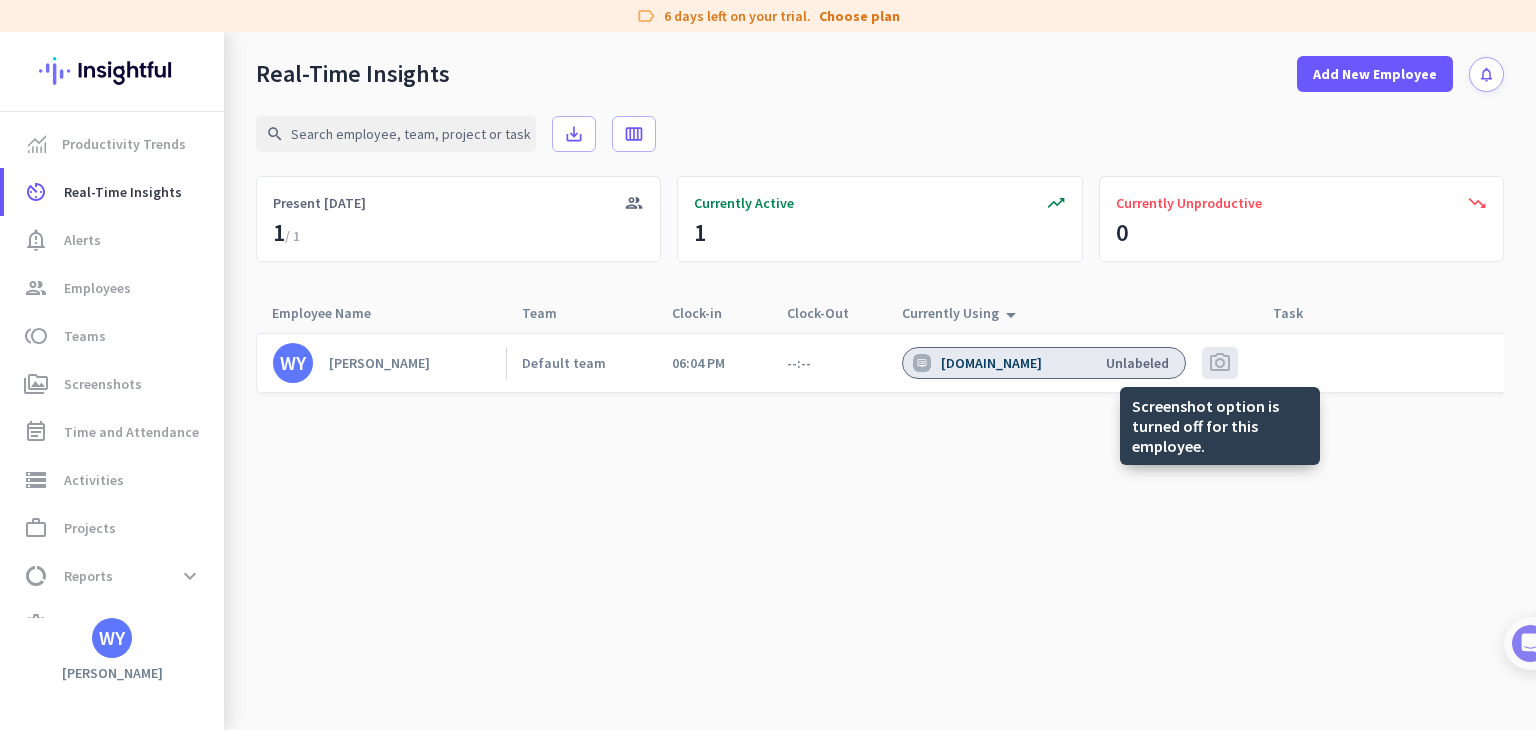 click on "photo_camera" 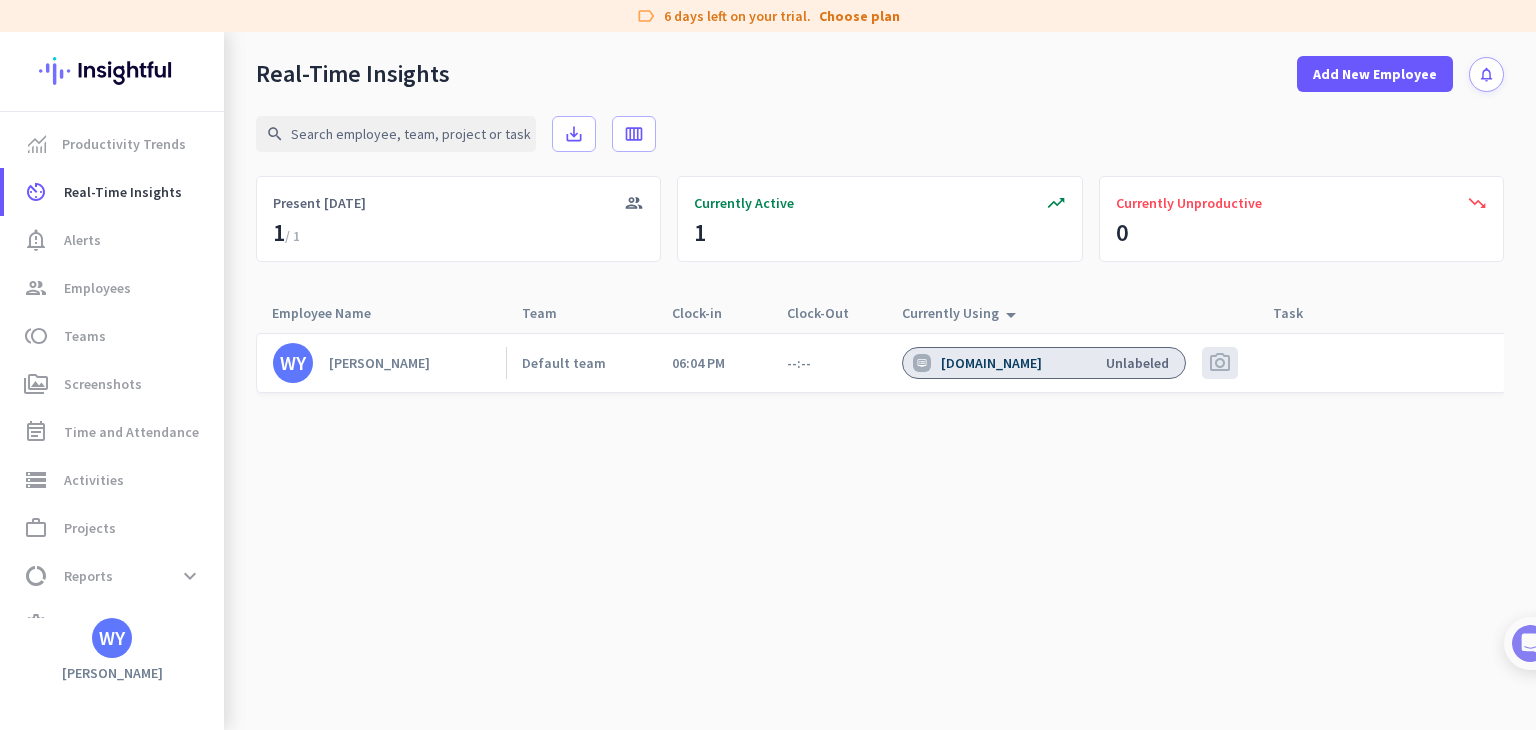 click on "Unlabeled" 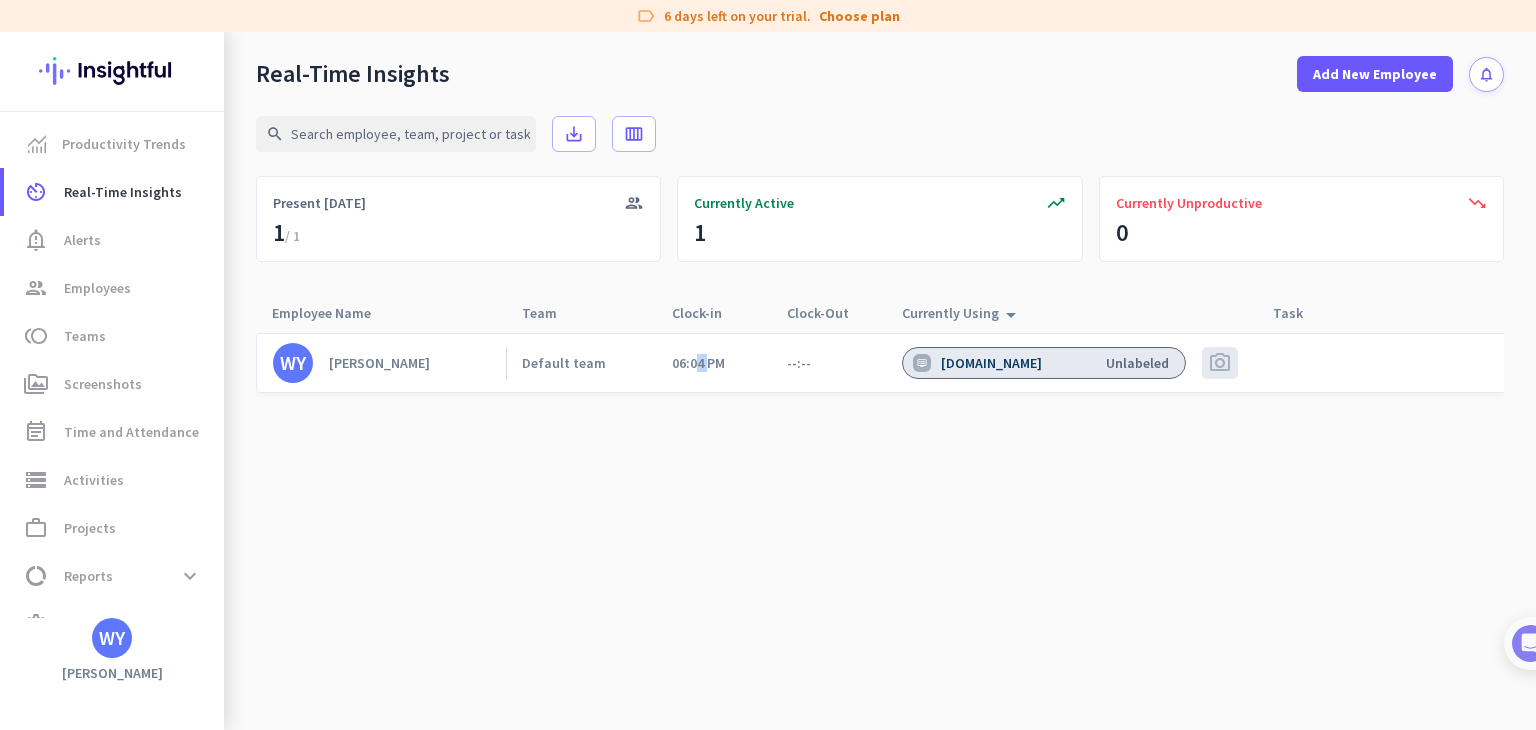 click on "06:04 PM" 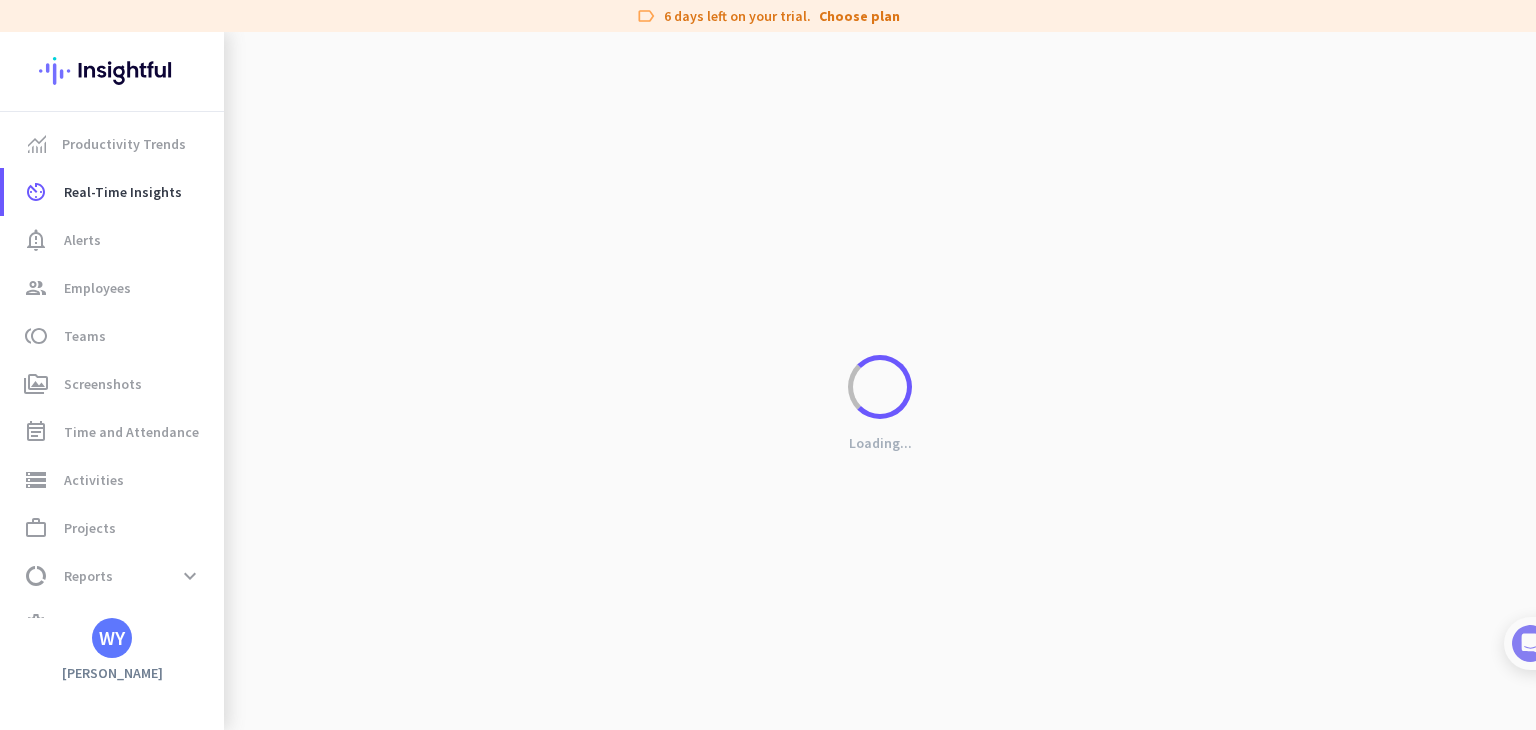 click on "Loading..." 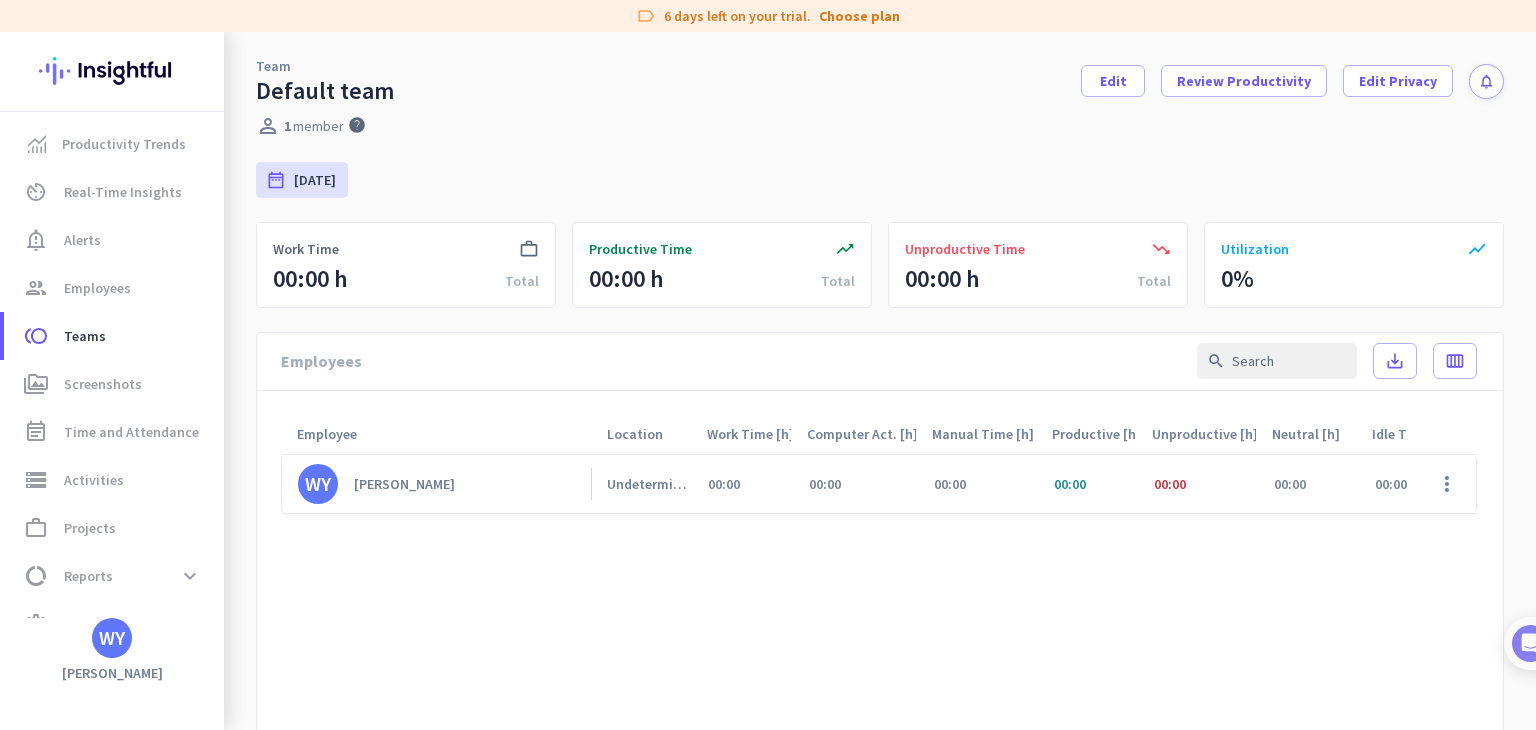 click on "trending_up  Productive Time  00:00 h   Total" 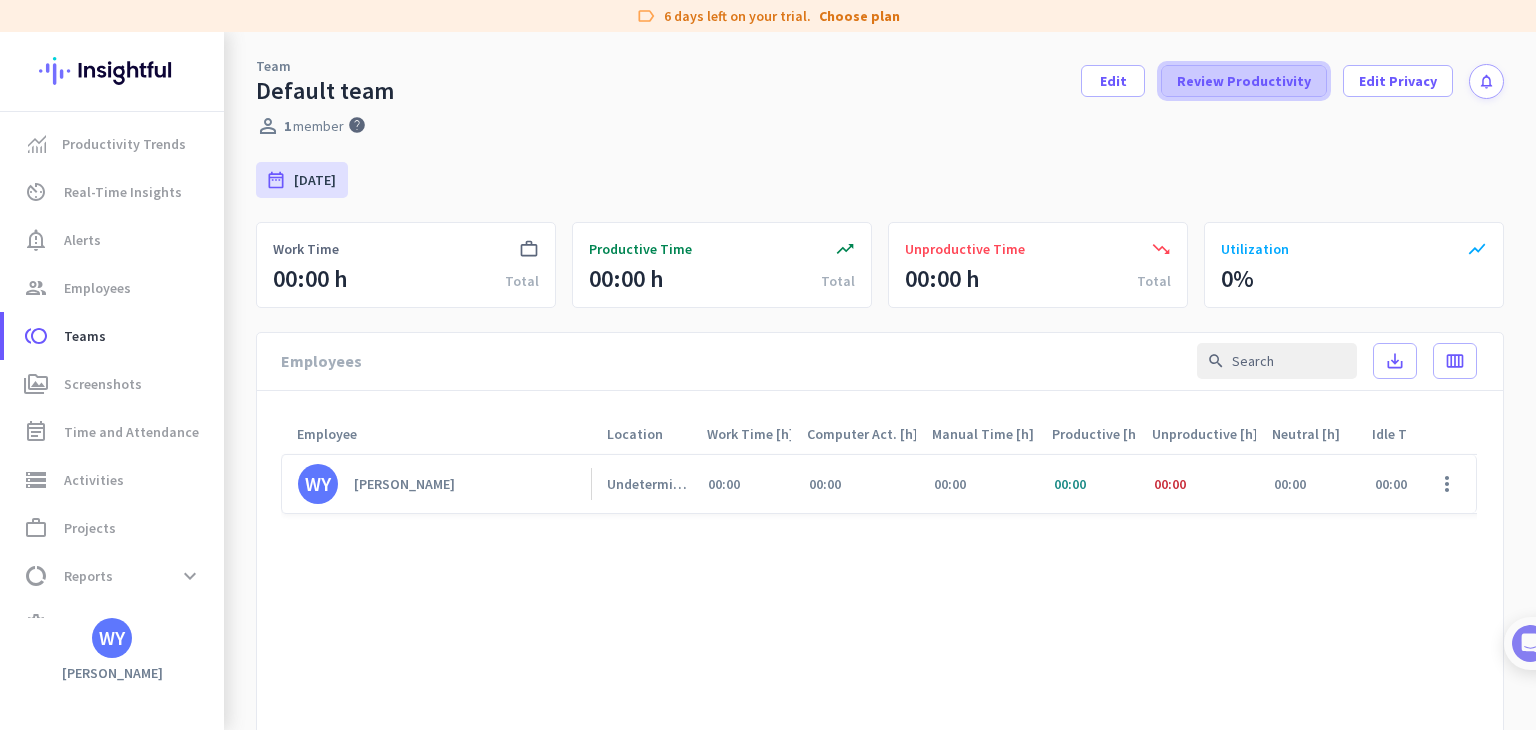 click on "Review Productivity" at bounding box center (1244, 81) 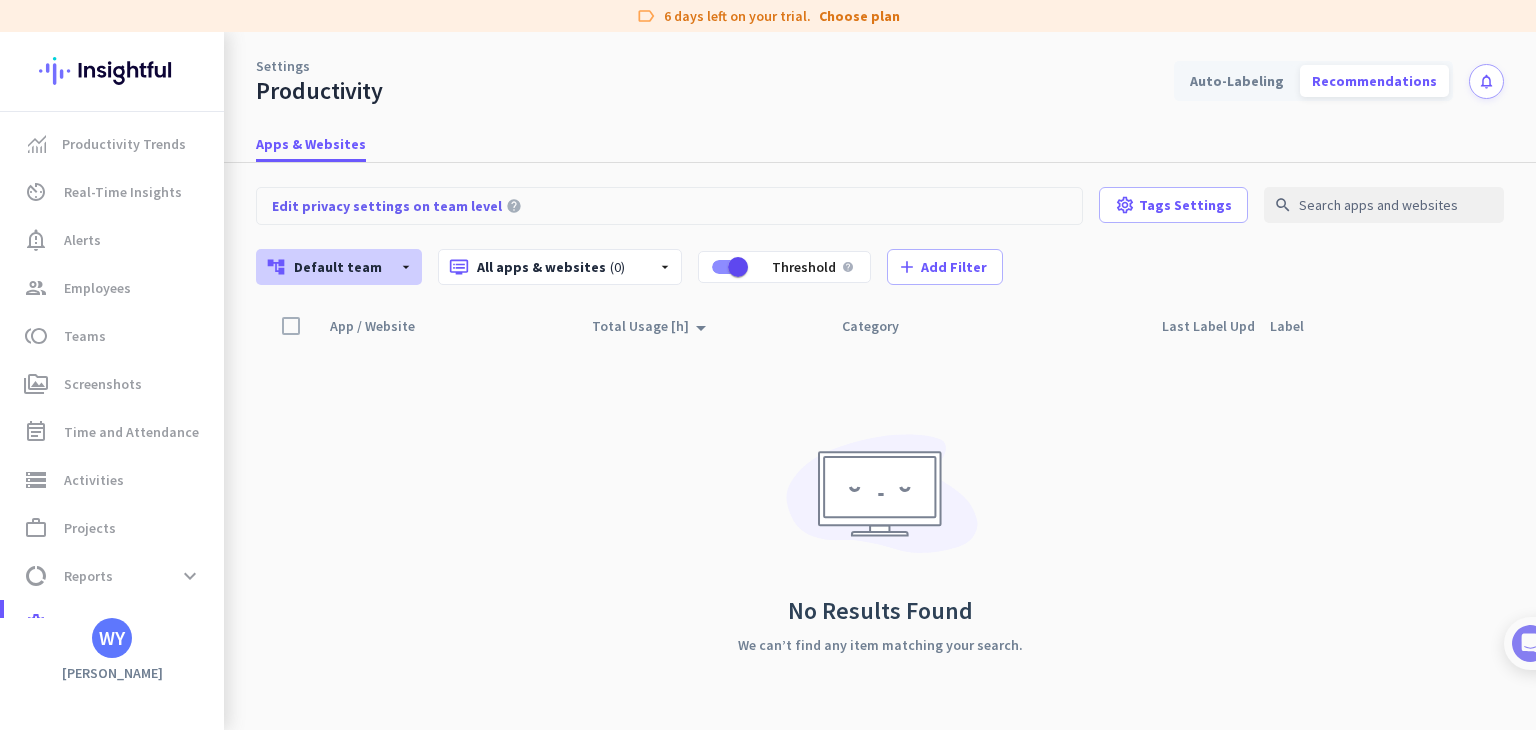 click on "account_tree  Default team  arrow_drop_down" 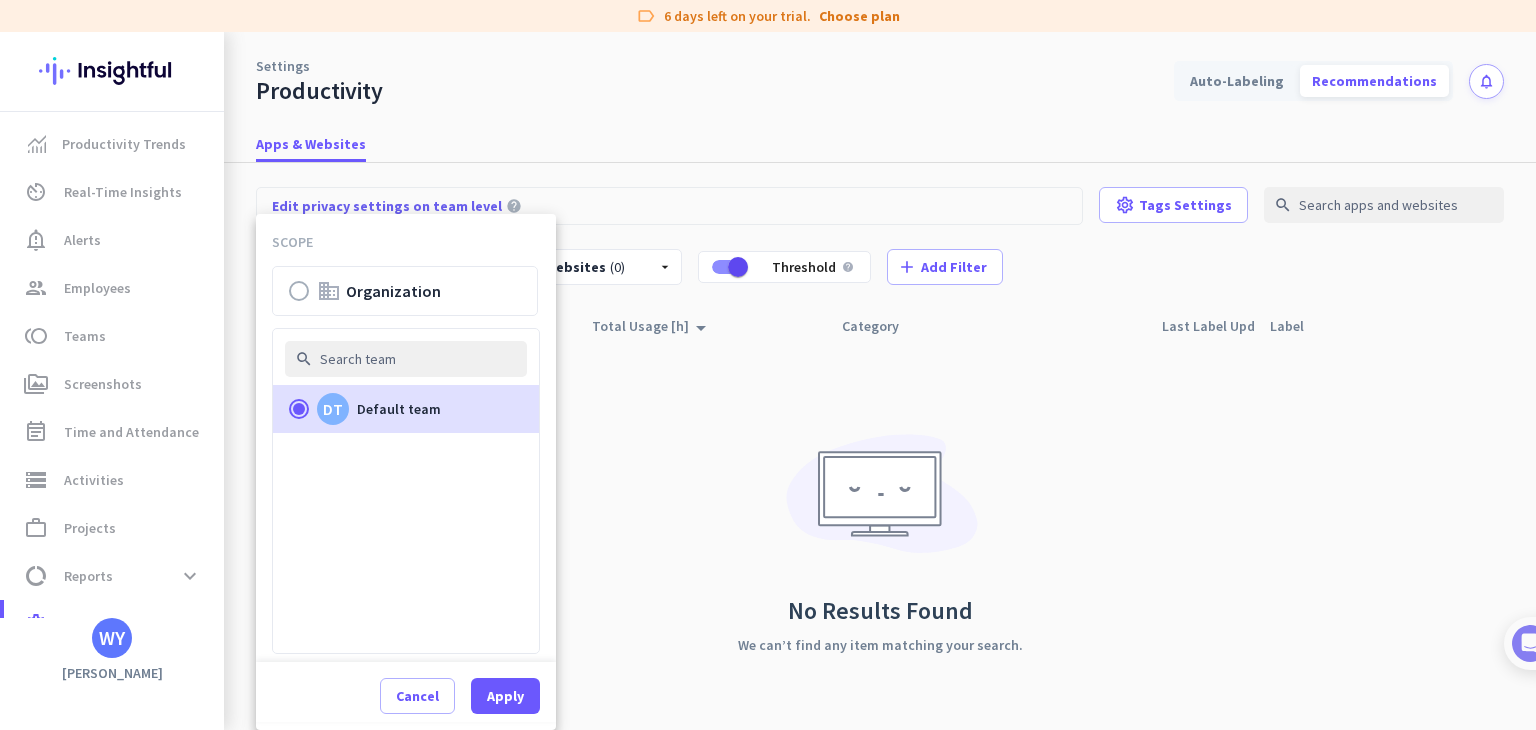 click on "Default team" at bounding box center [399, 409] 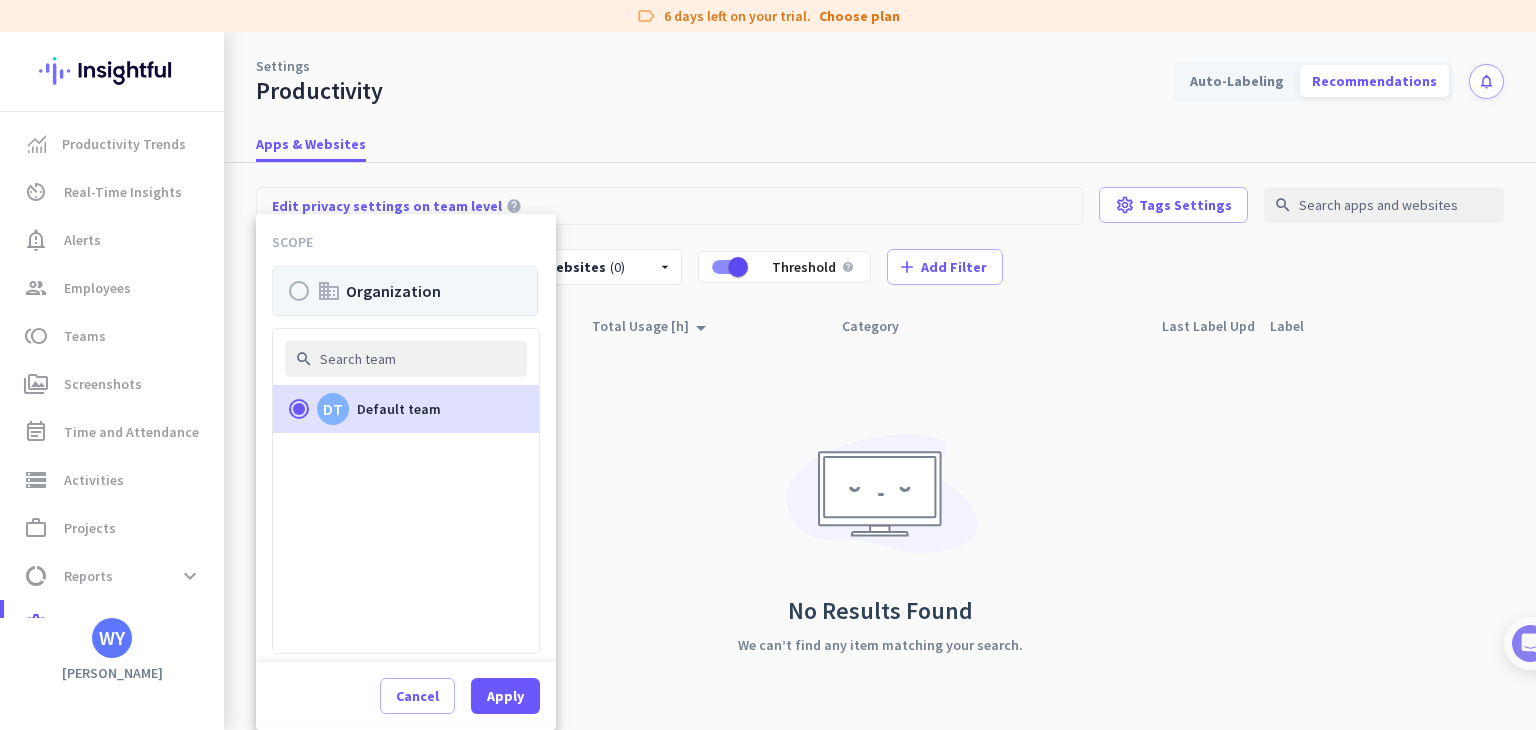 click at bounding box center [299, 291] 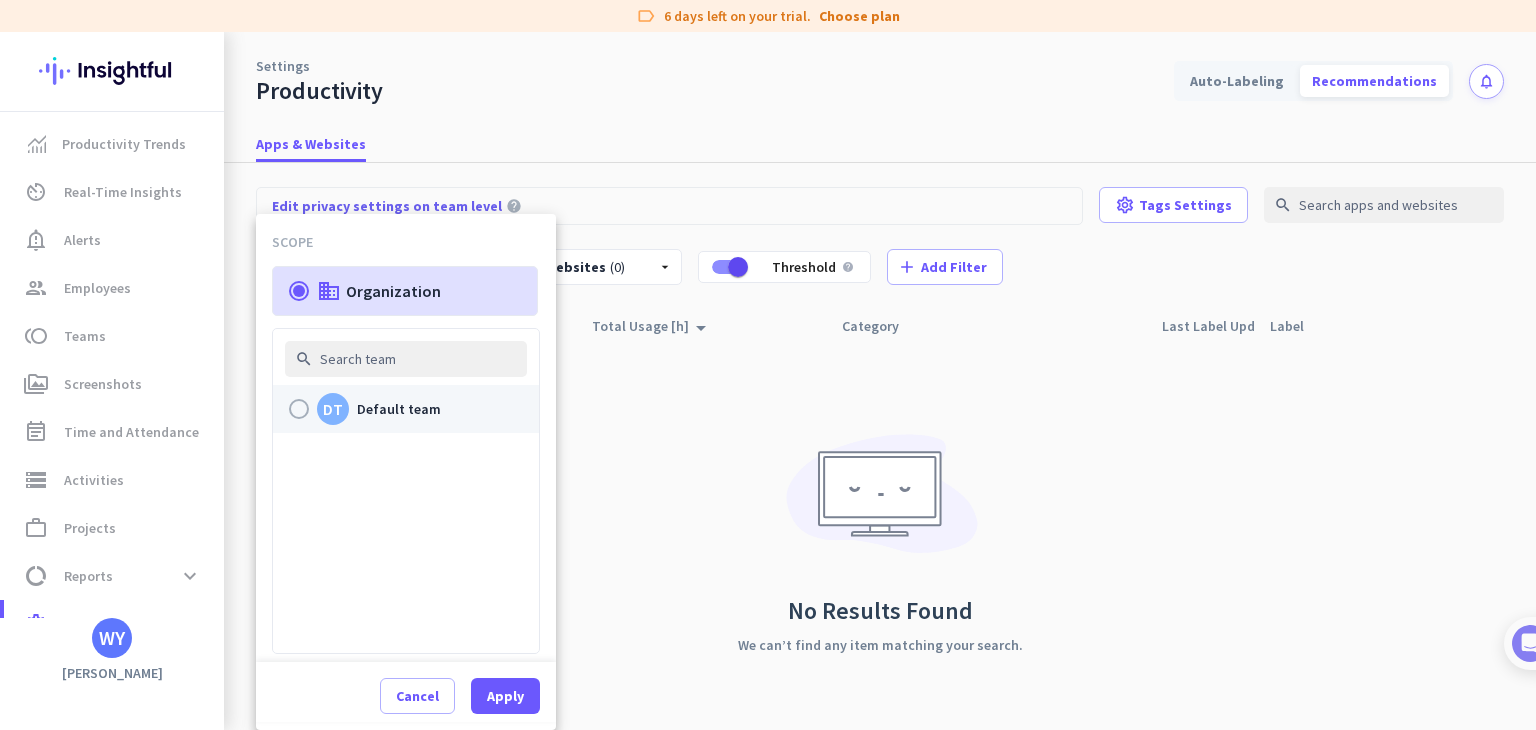 click on "DT  Default team" at bounding box center (406, 409) 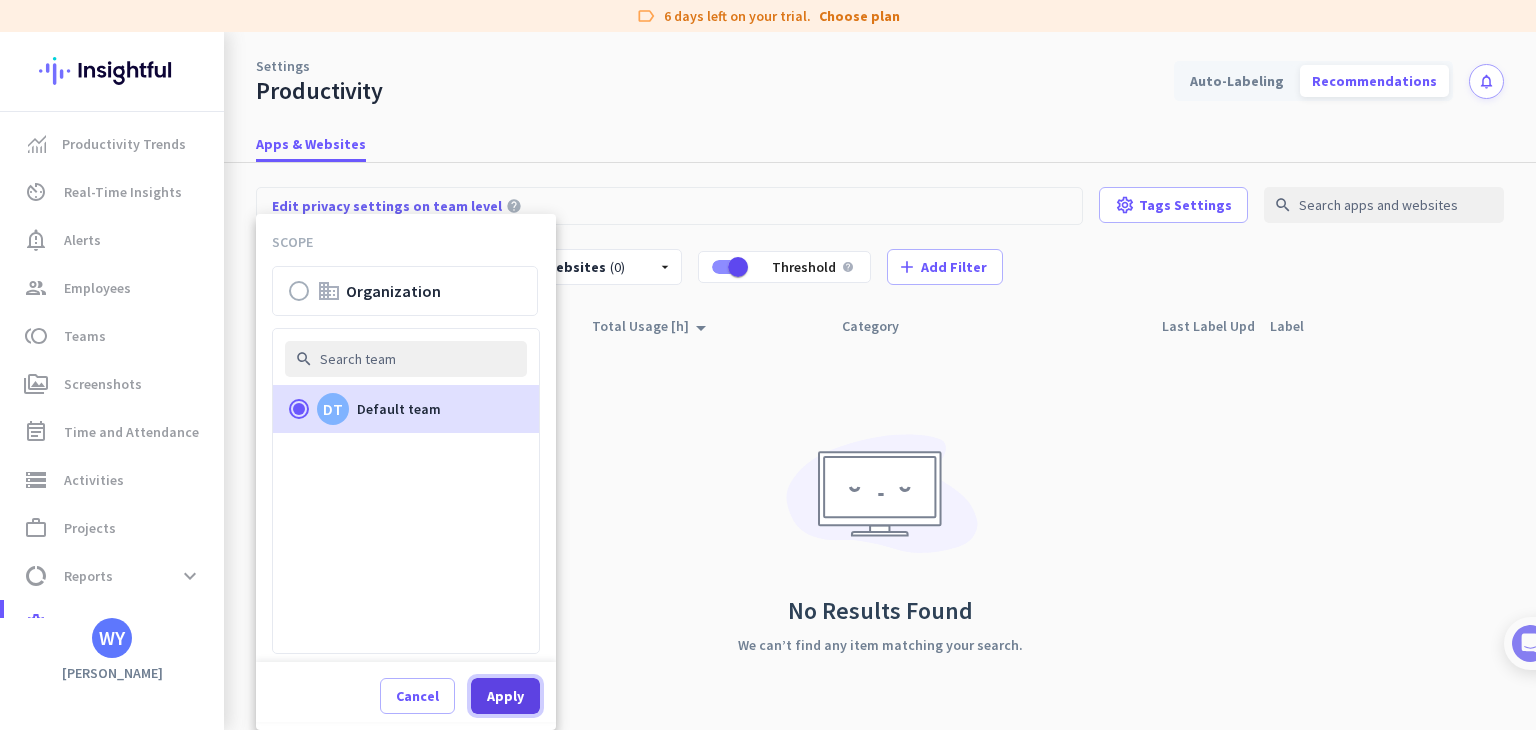 click on "Apply" at bounding box center (505, 696) 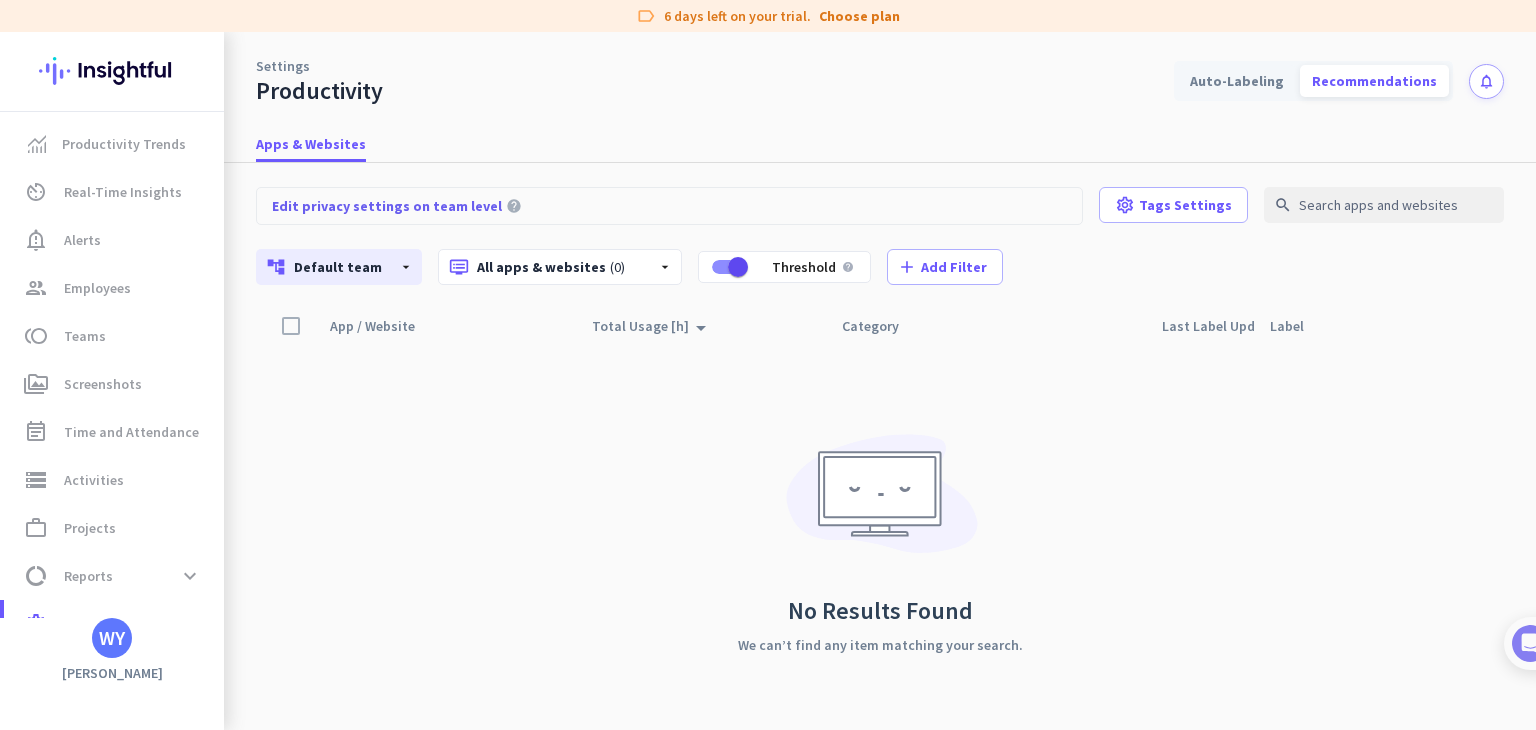 click 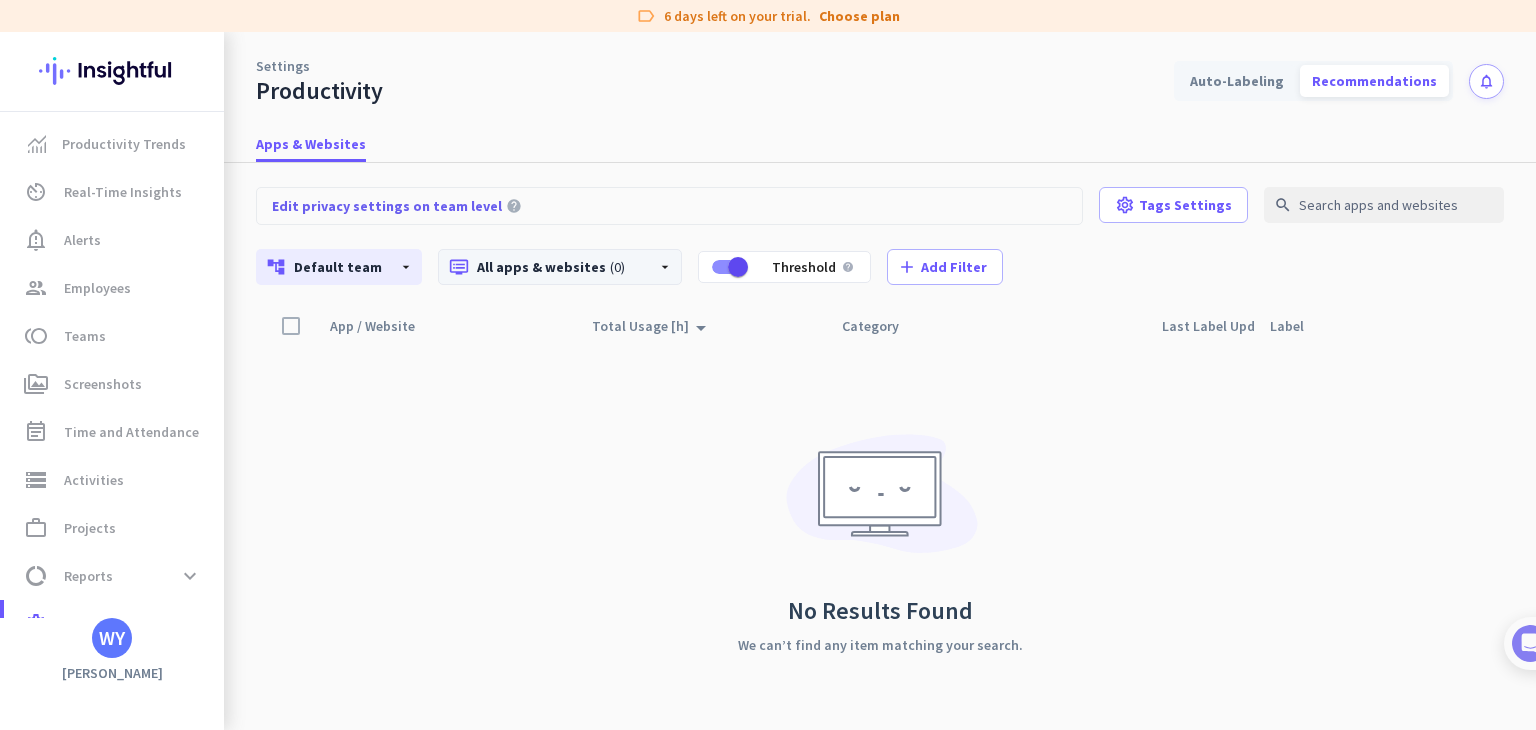 click on "dvr  All apps & websites  (0)" 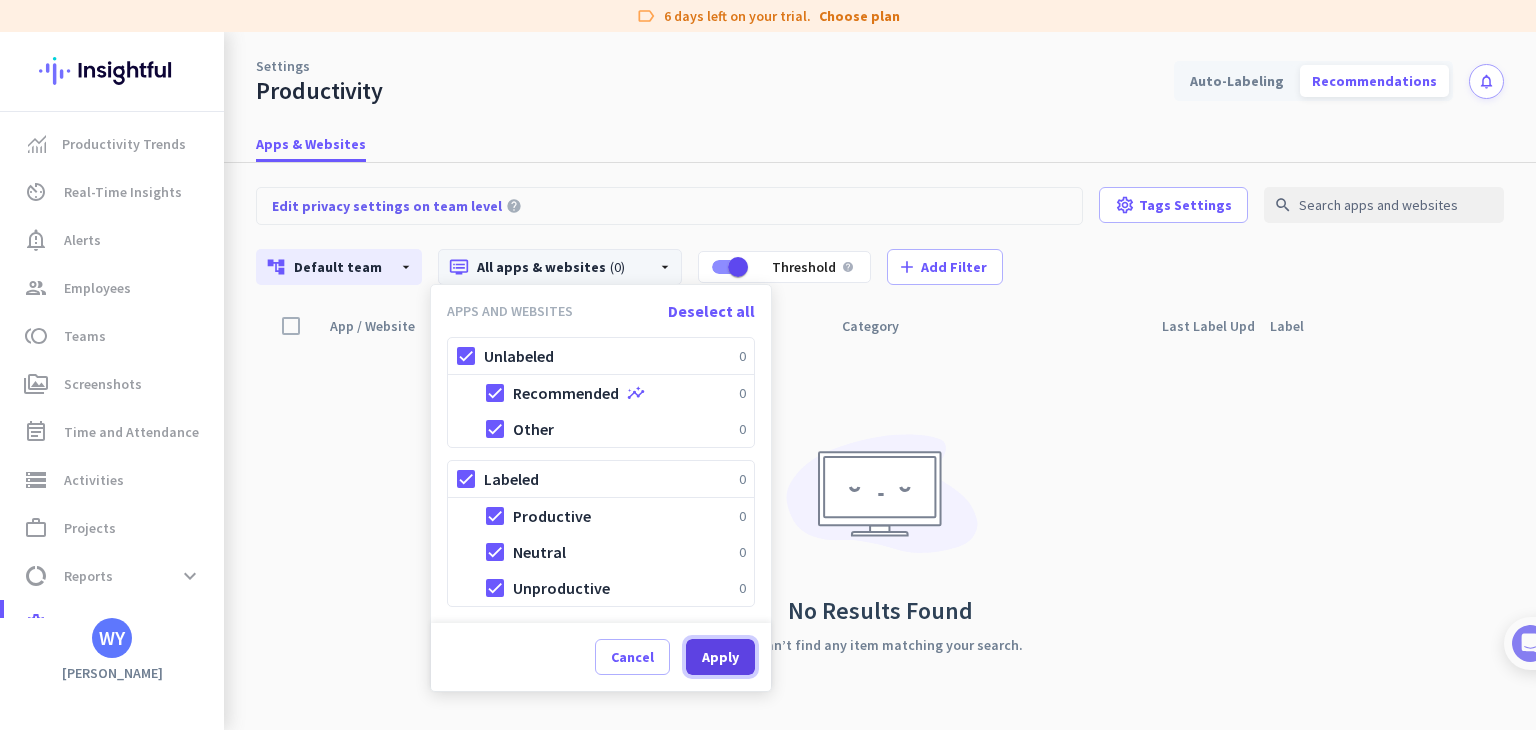 click on "Apply" at bounding box center [720, 657] 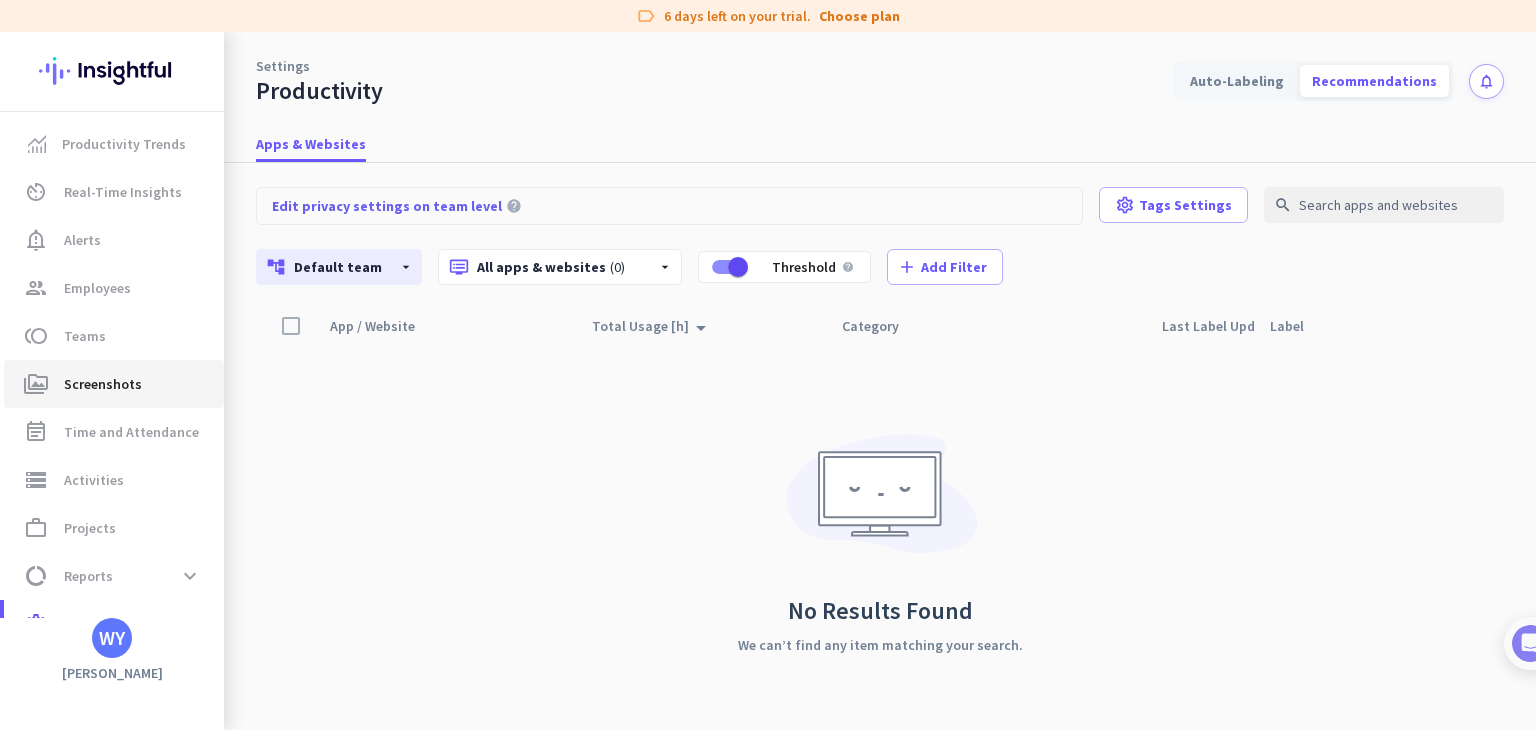 click on "perm_media  Screenshots" 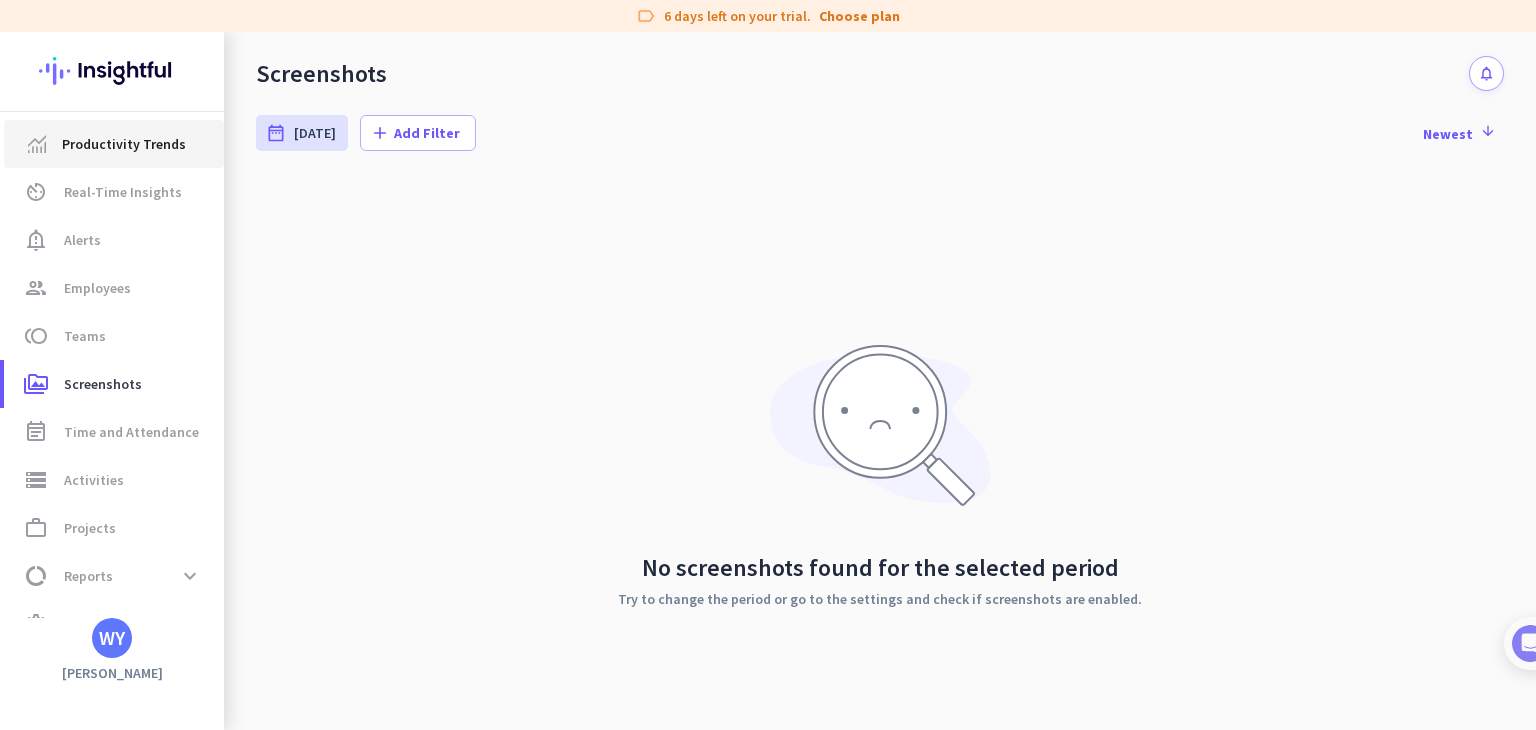 click on "Productivity Trends" 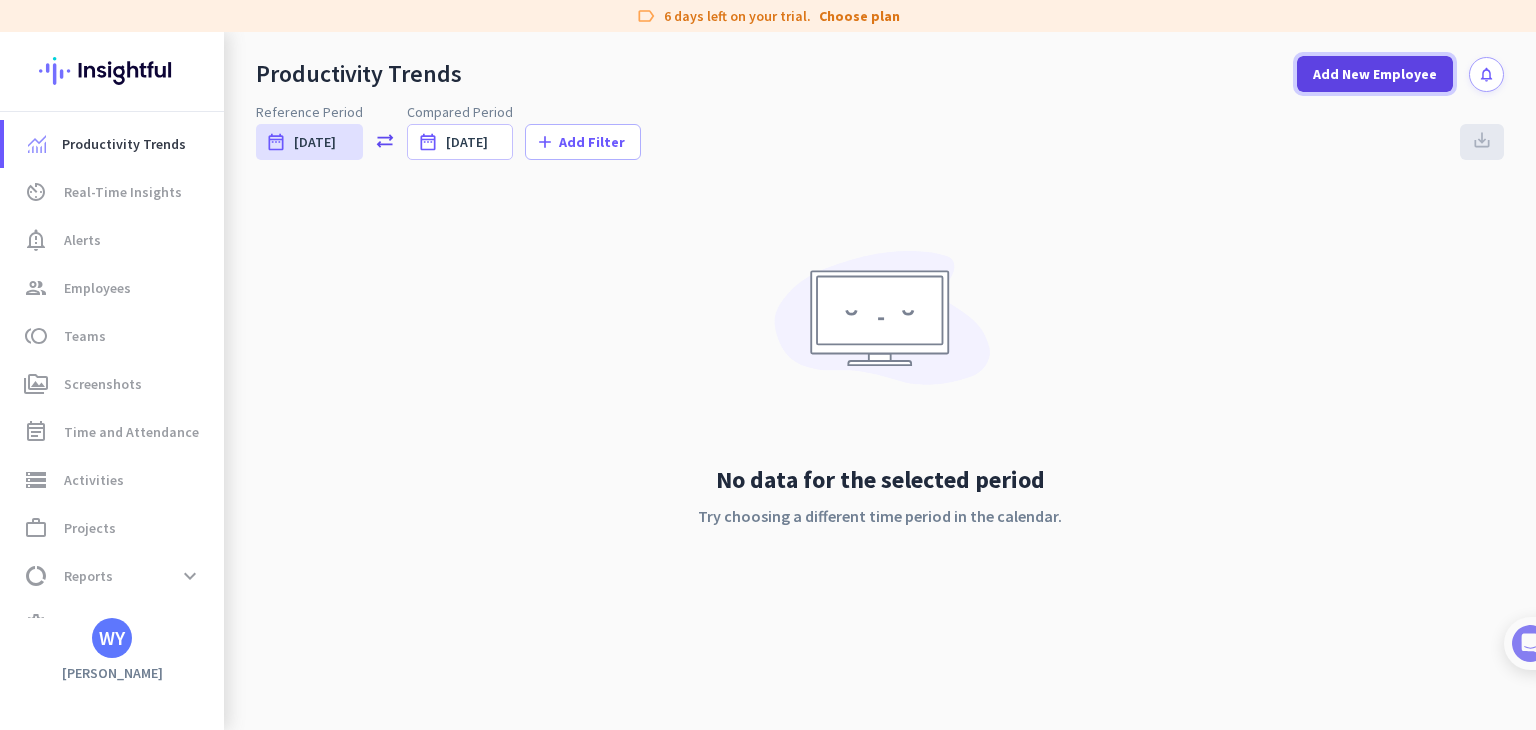click on "Add New Employee" at bounding box center (1375, 74) 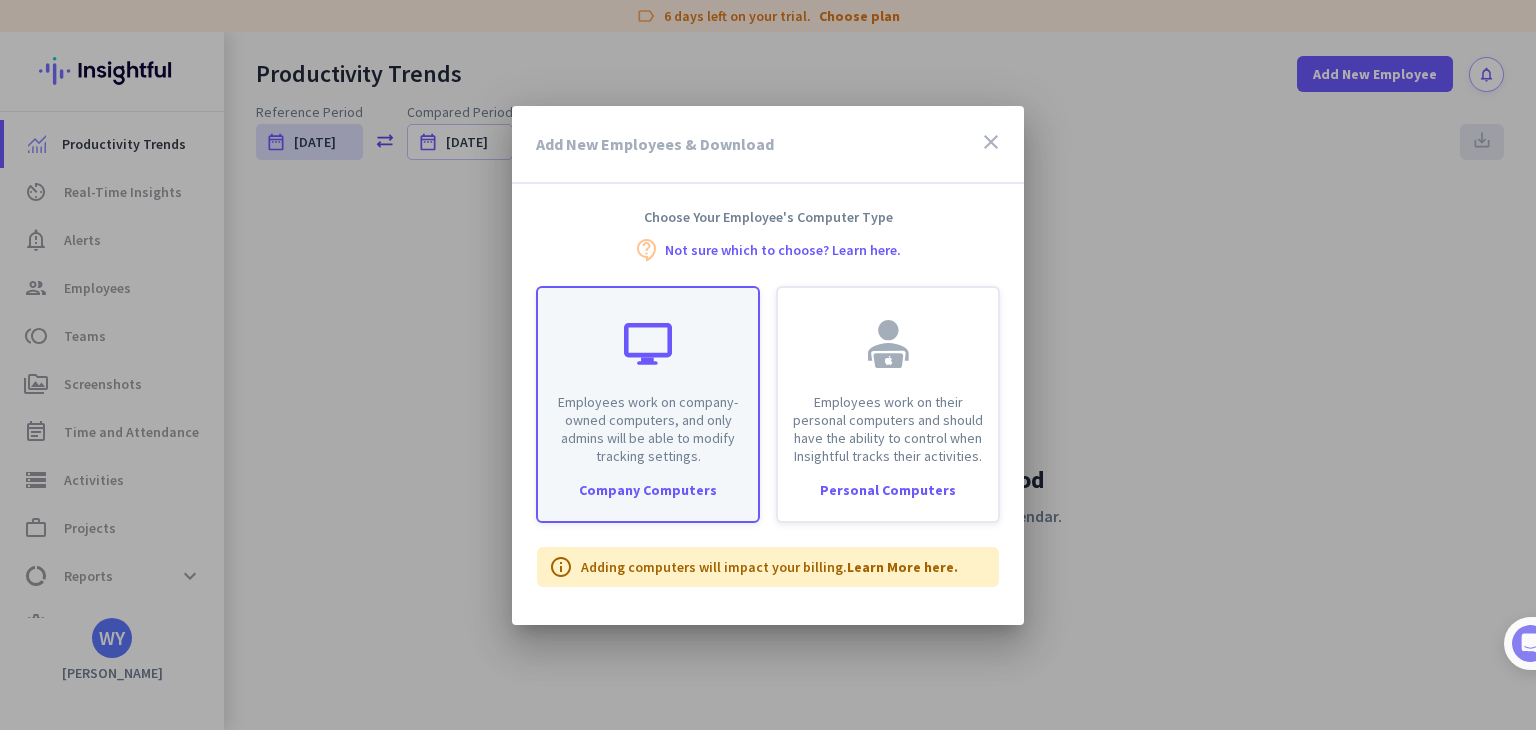 click on "Employees work on company-owned computers, and only admins will be able to modify tracking settings." at bounding box center (648, 376) 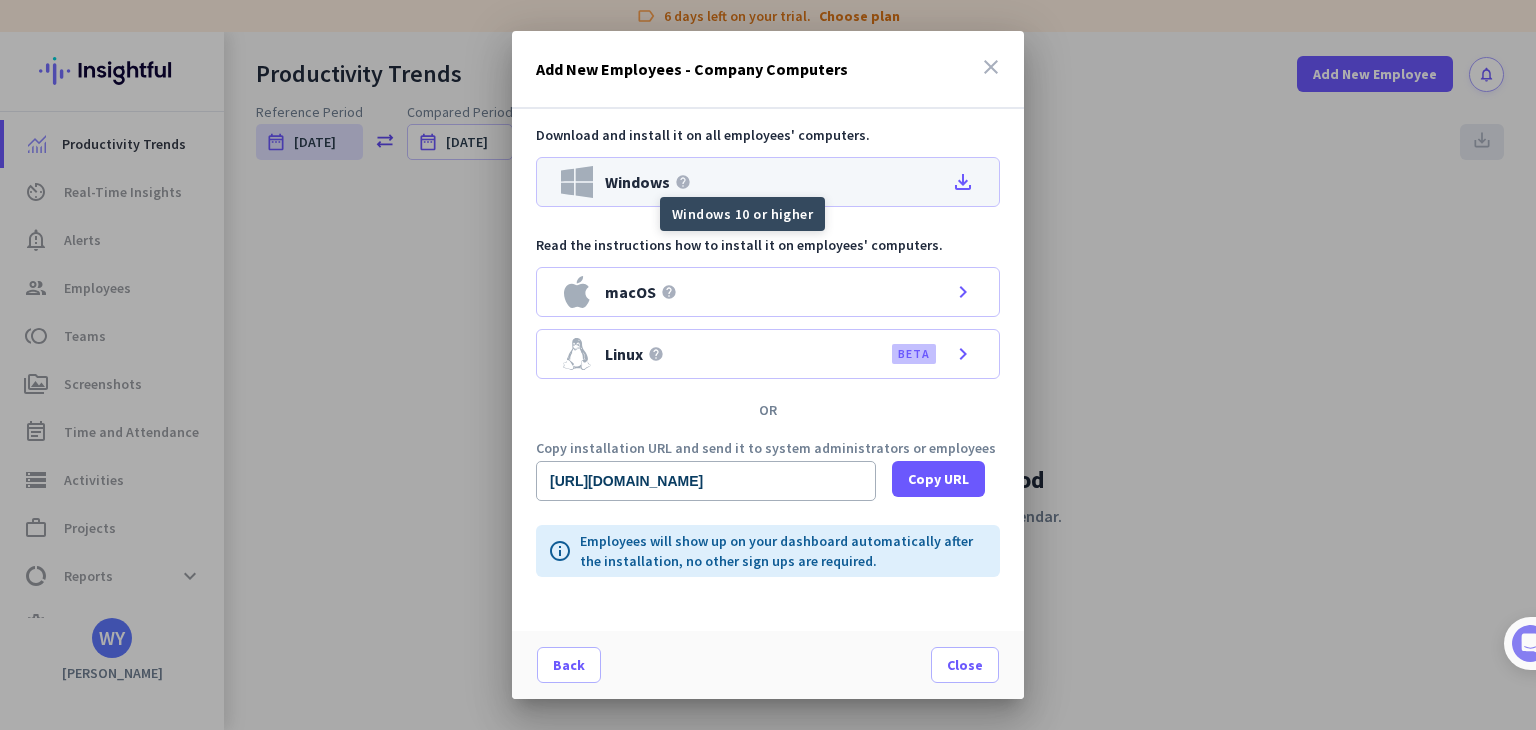 click on "help" at bounding box center [683, 182] 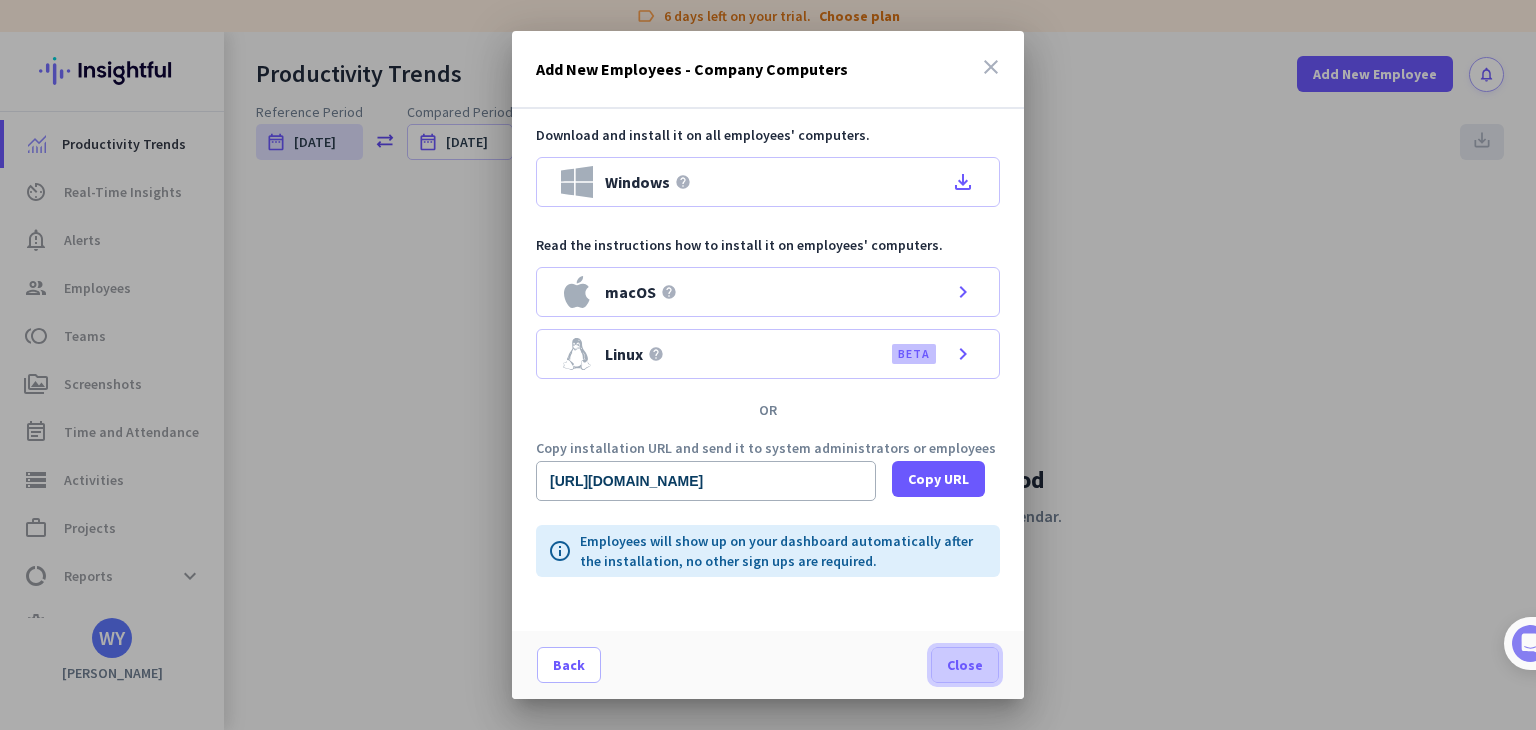 click at bounding box center (965, 665) 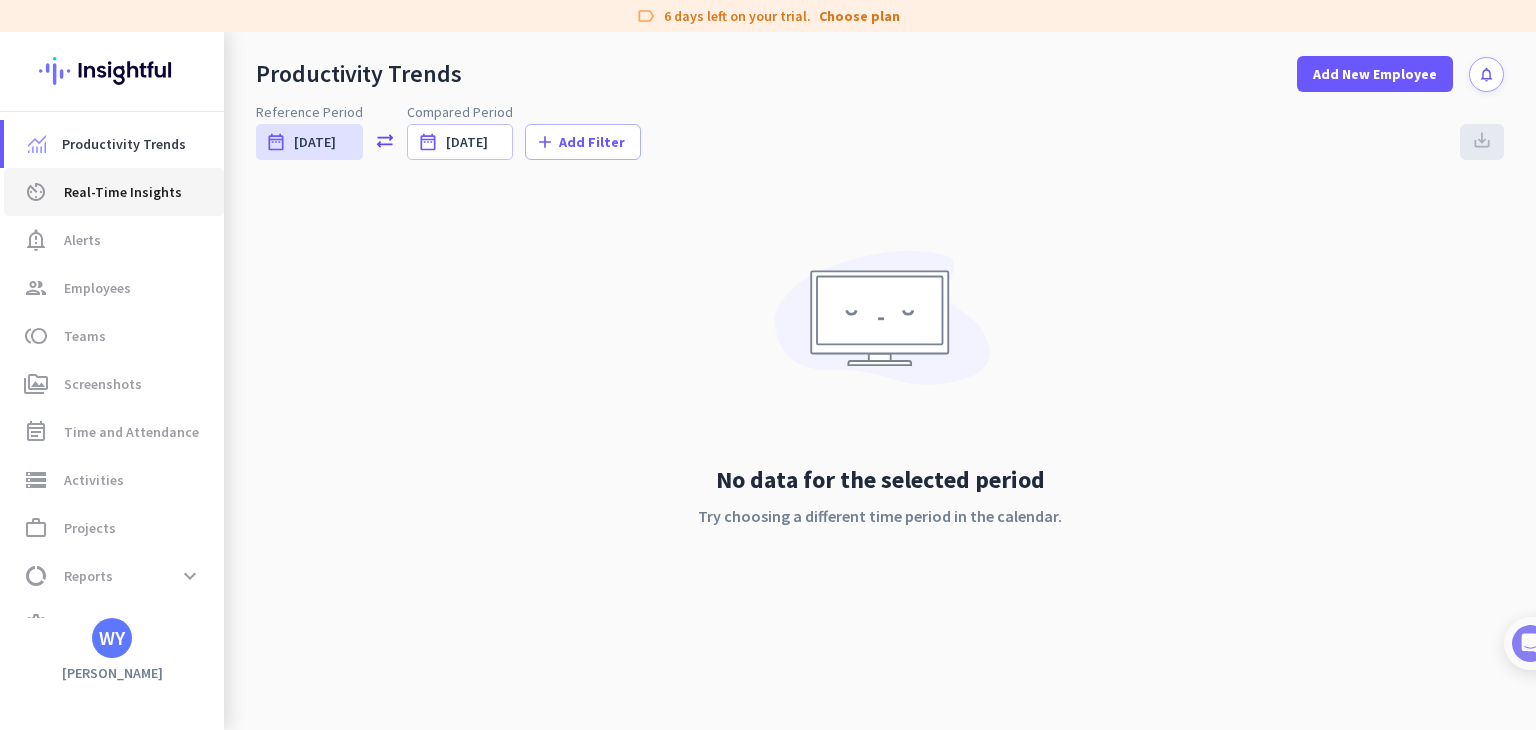 click on "Real-Time Insights" 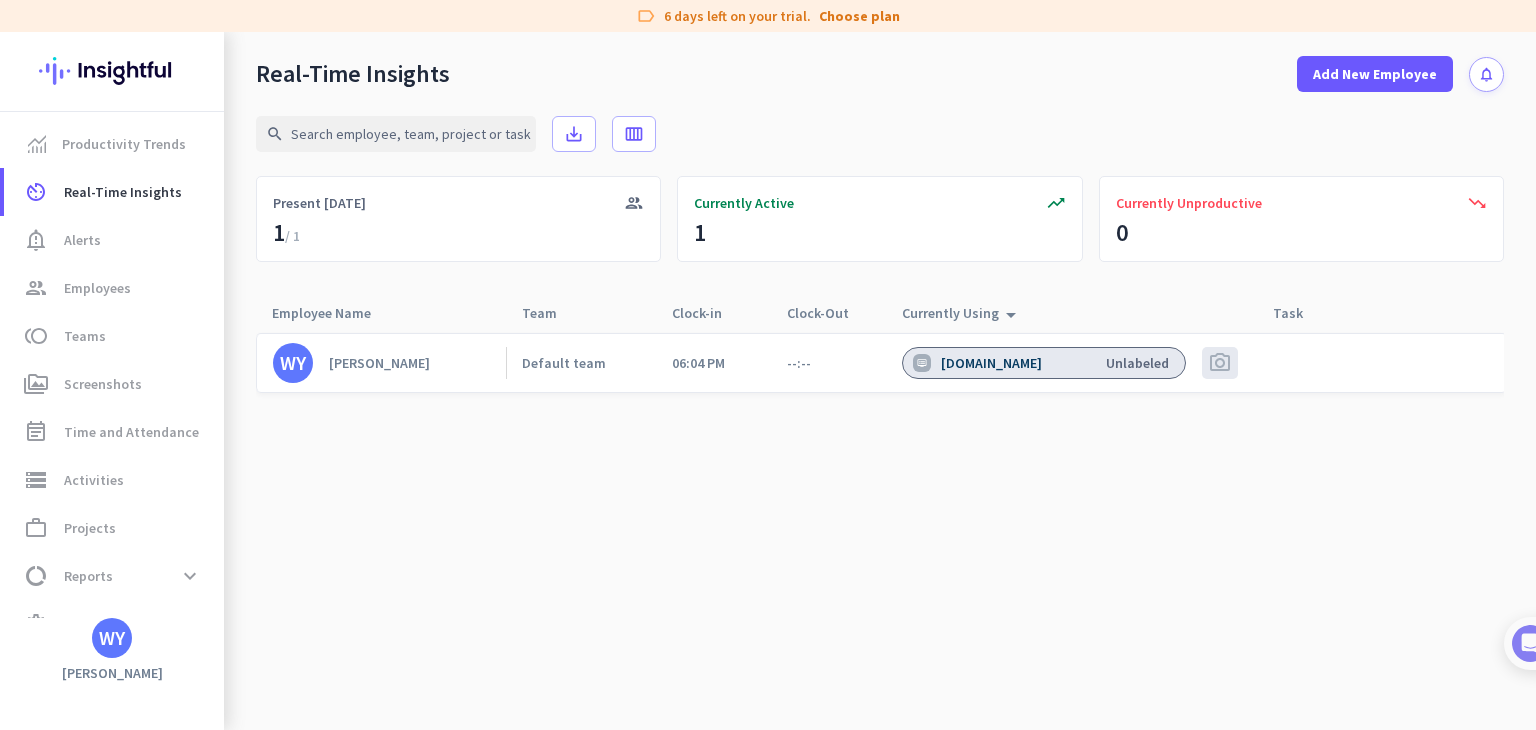 click on "Unlabeled" 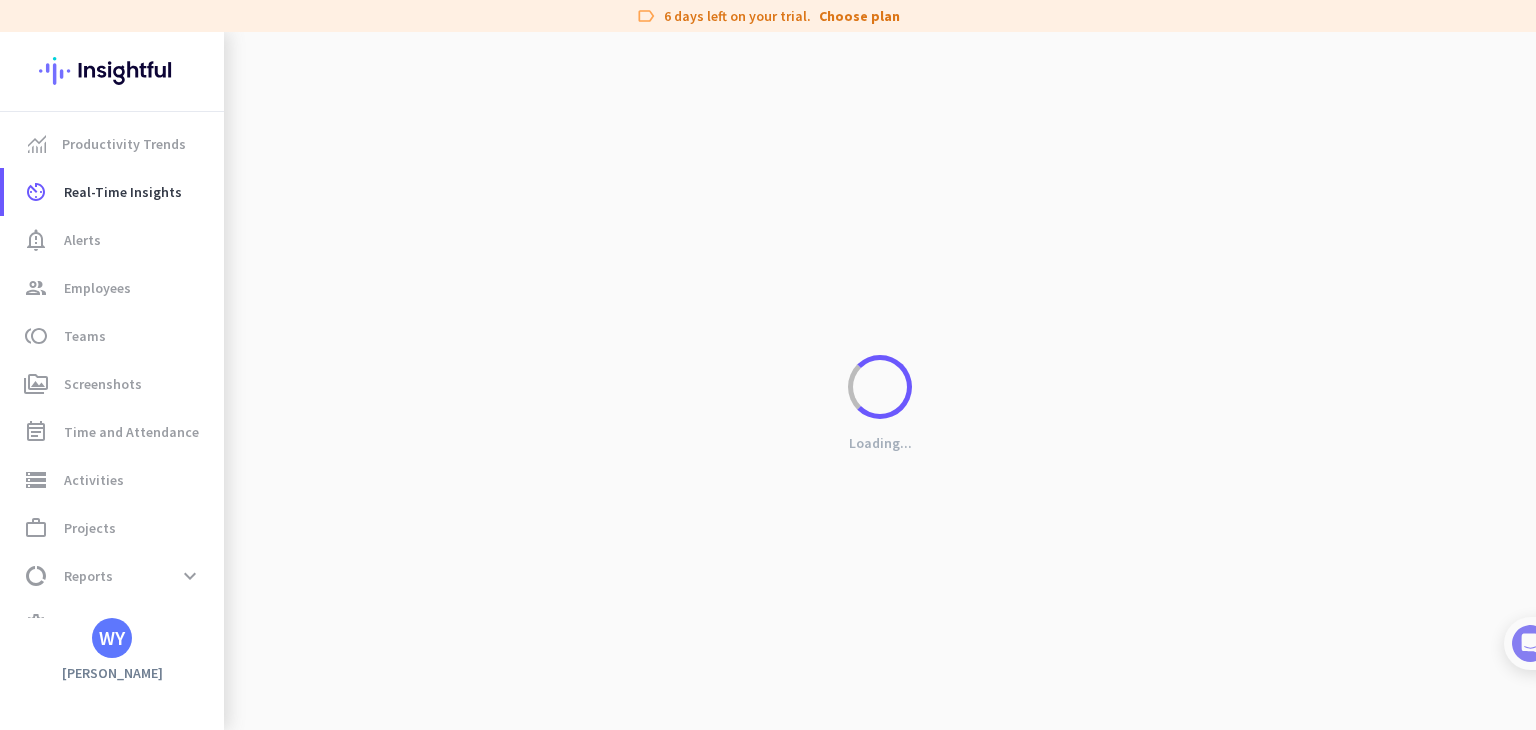 click on "Loading..." 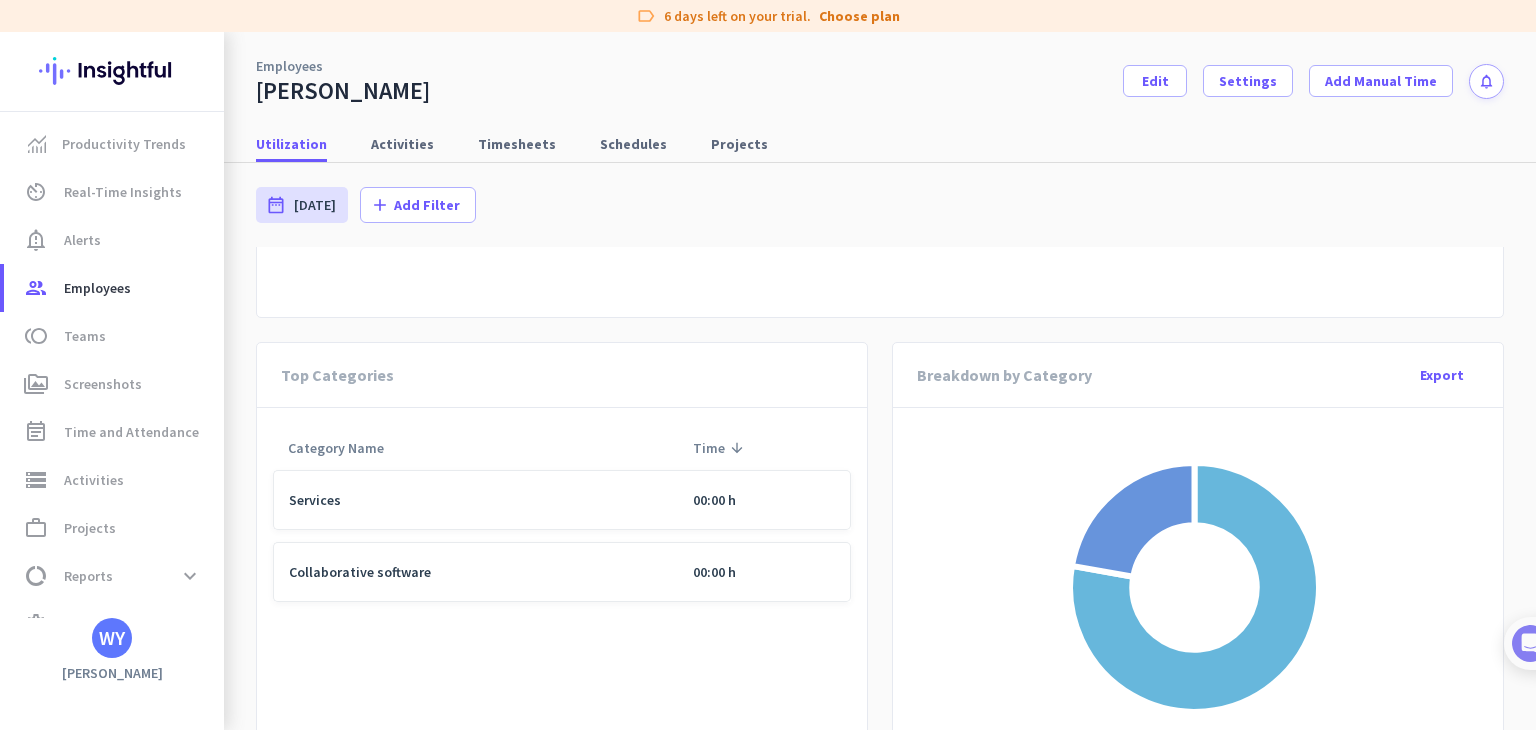 scroll, scrollTop: 1000, scrollLeft: 0, axis: vertical 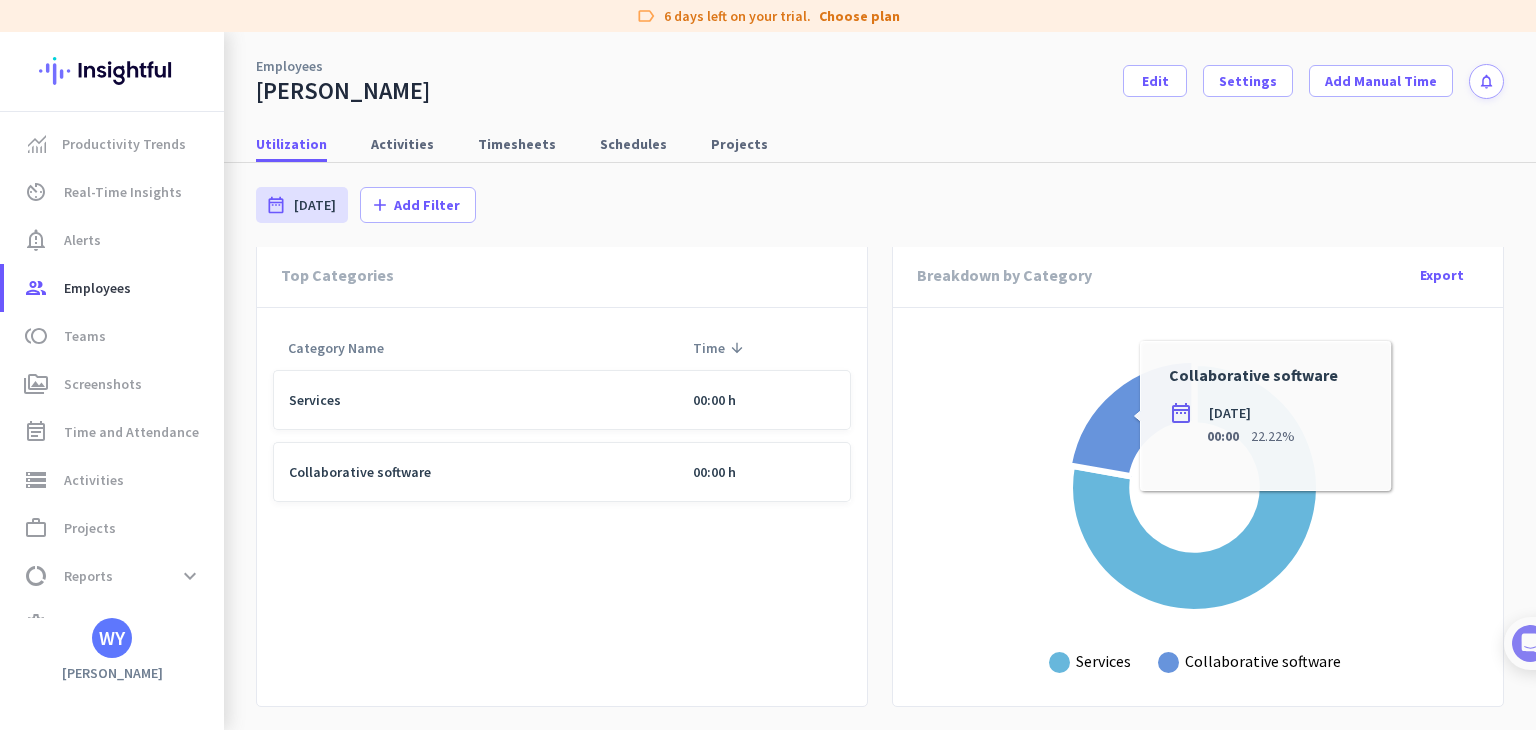 drag, startPoint x: 1083, startPoint y: 445, endPoint x: 976, endPoint y: 237, distance: 233.9081 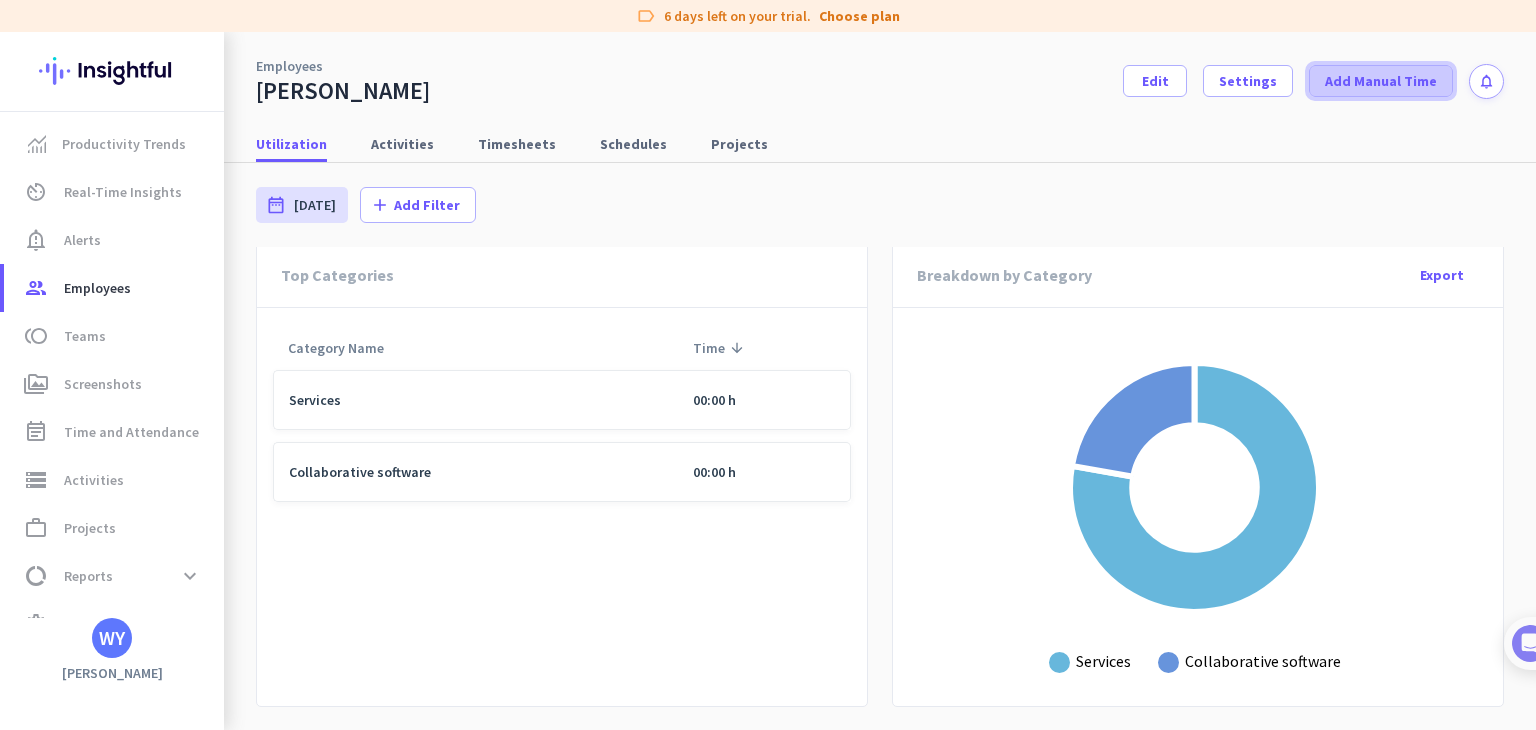 click on "Add Manual Time" at bounding box center (1381, 81) 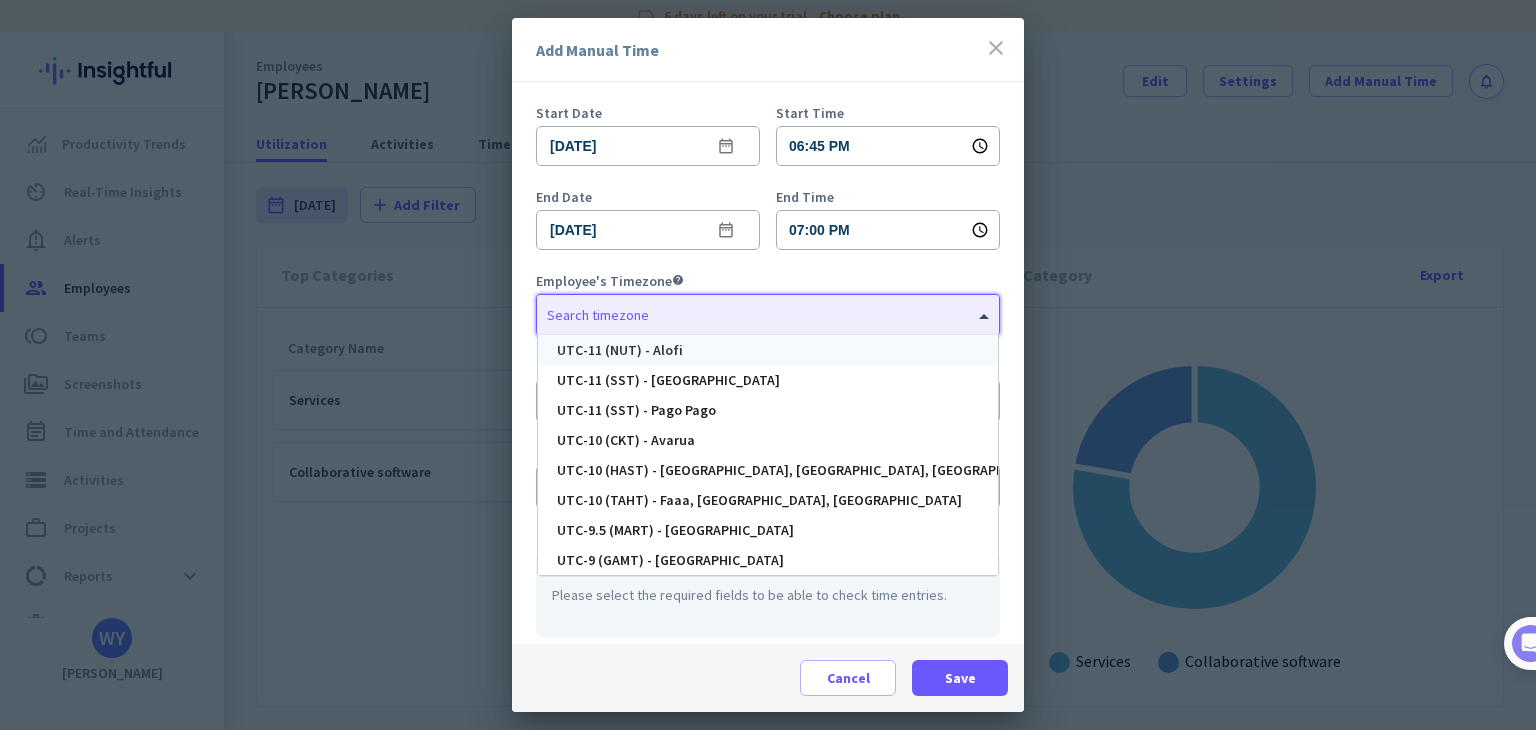 click on "Search timezone" at bounding box center (768, 315) 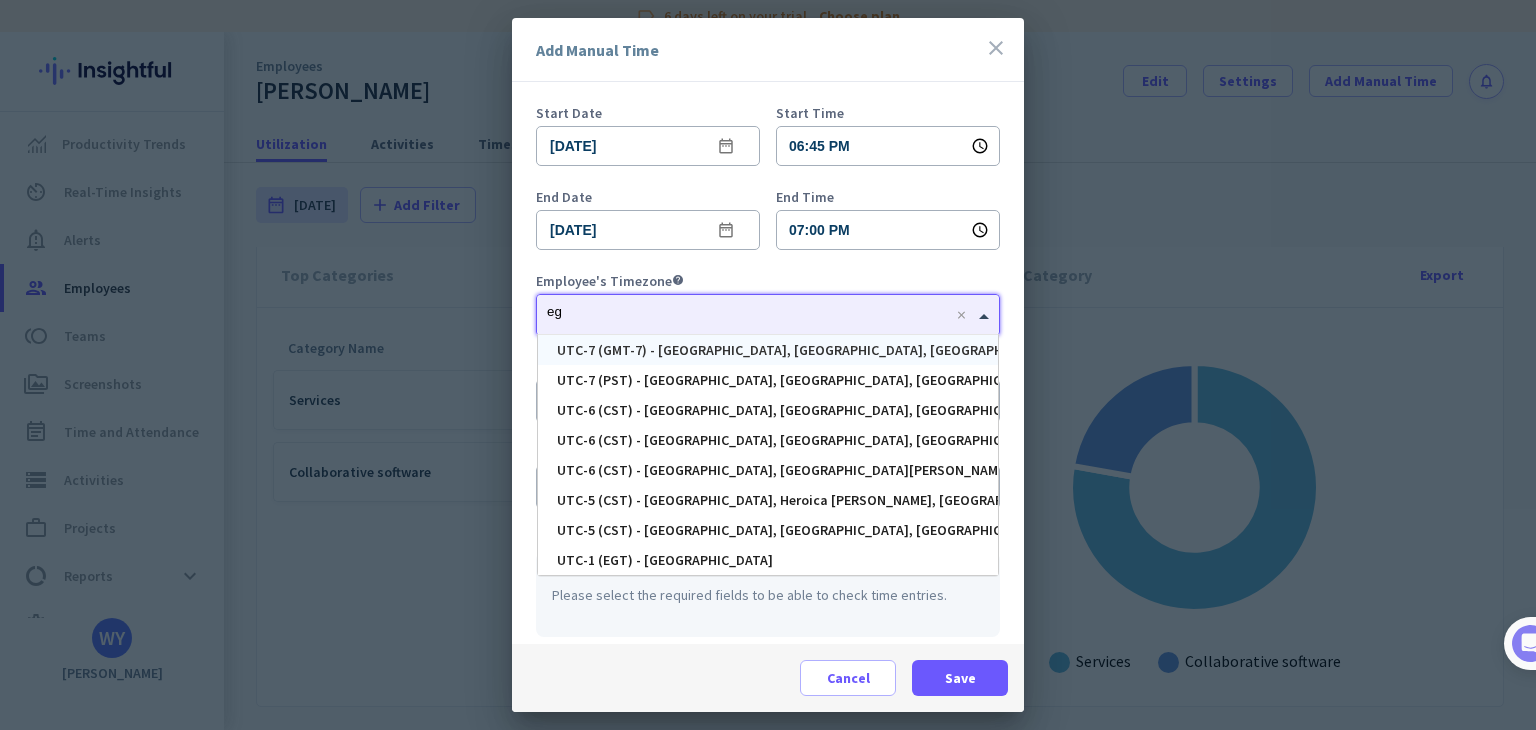 type on "e" 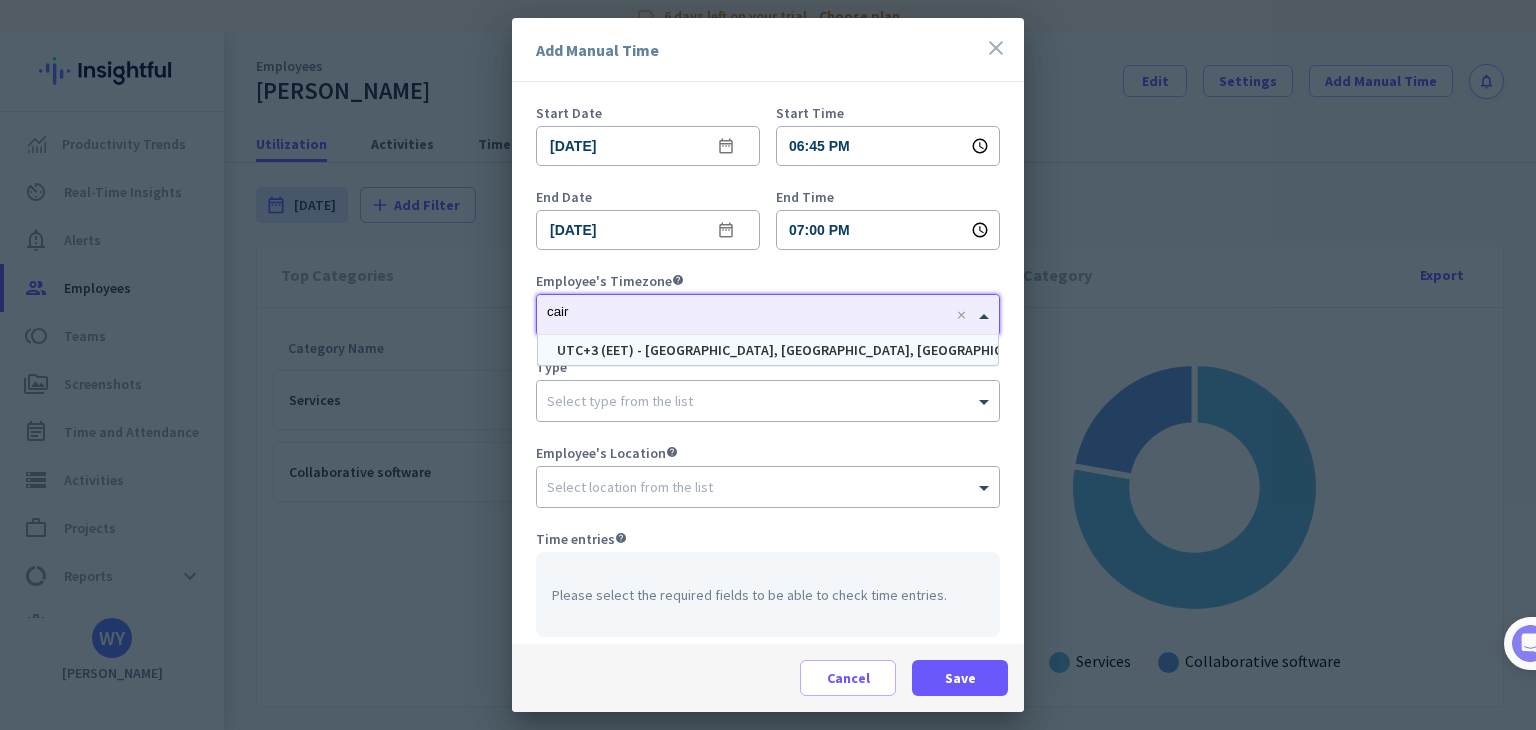 type on "[GEOGRAPHIC_DATA]" 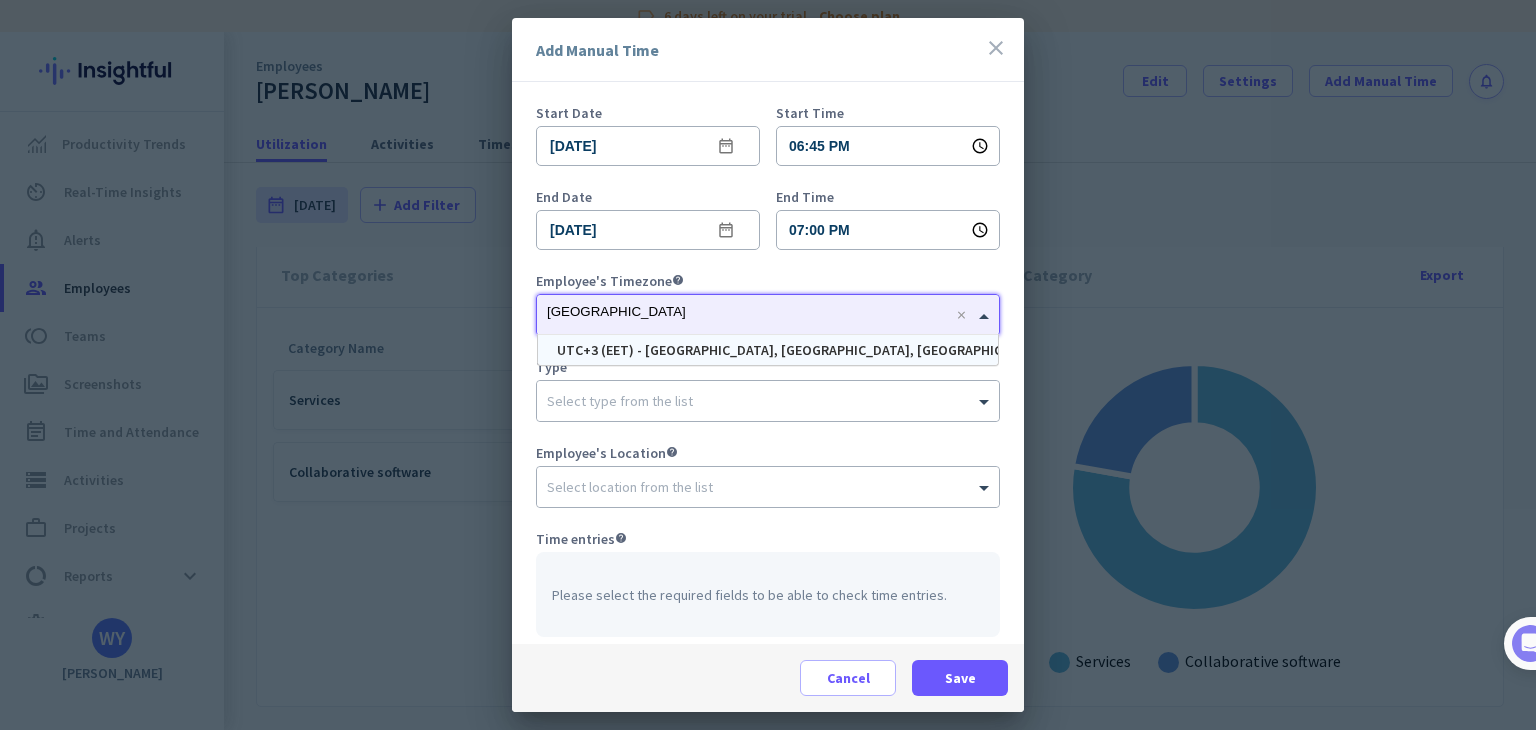 type 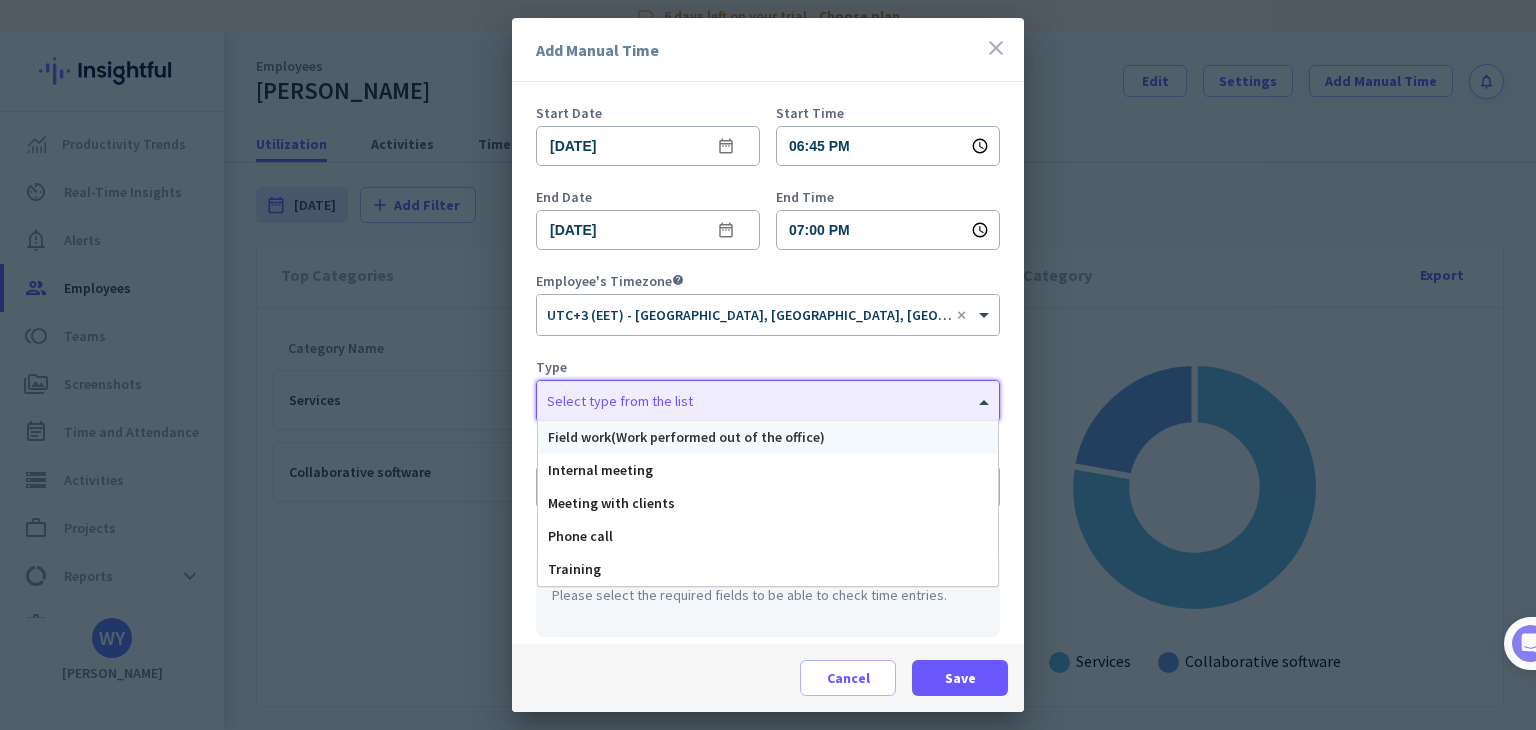 click at bounding box center (748, 397) 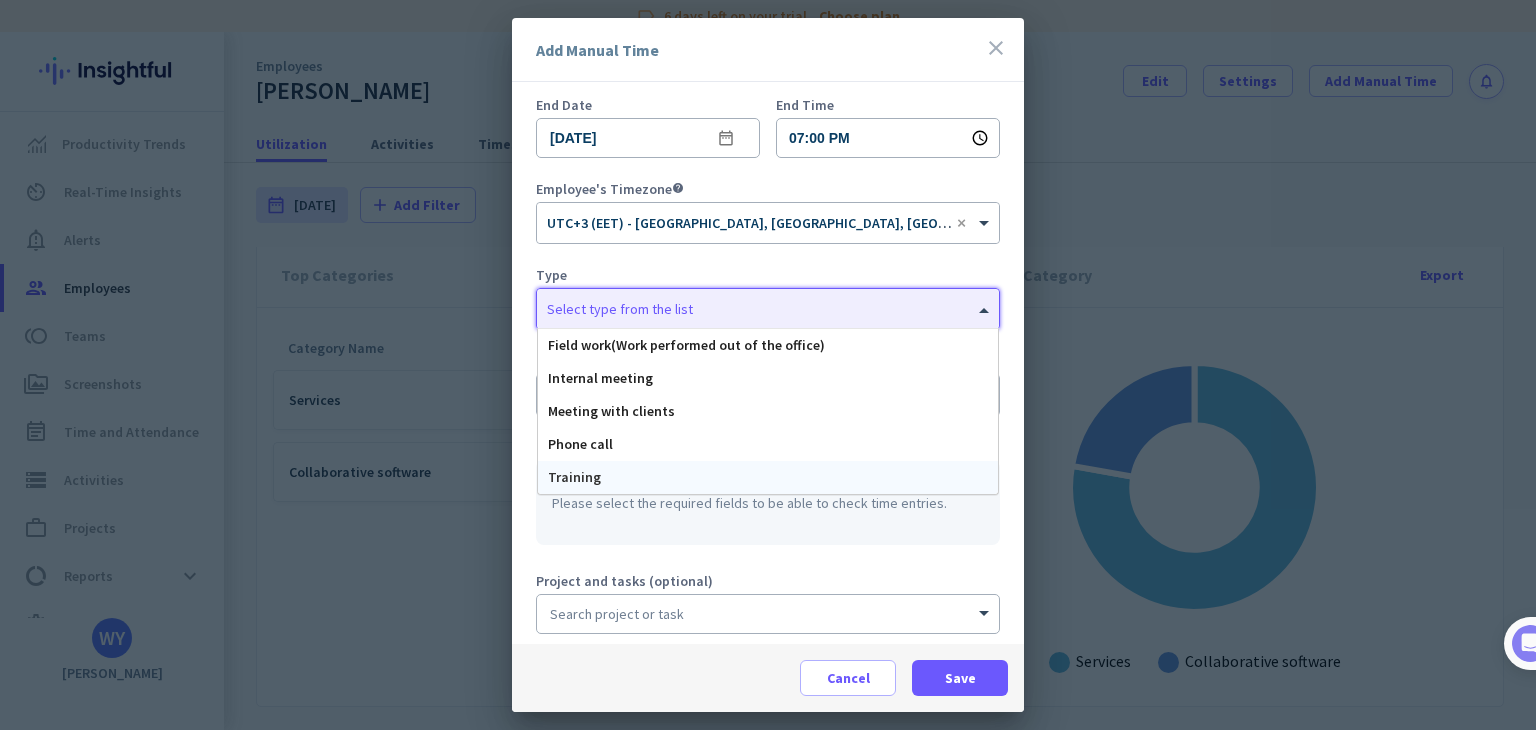 scroll, scrollTop: 200, scrollLeft: 0, axis: vertical 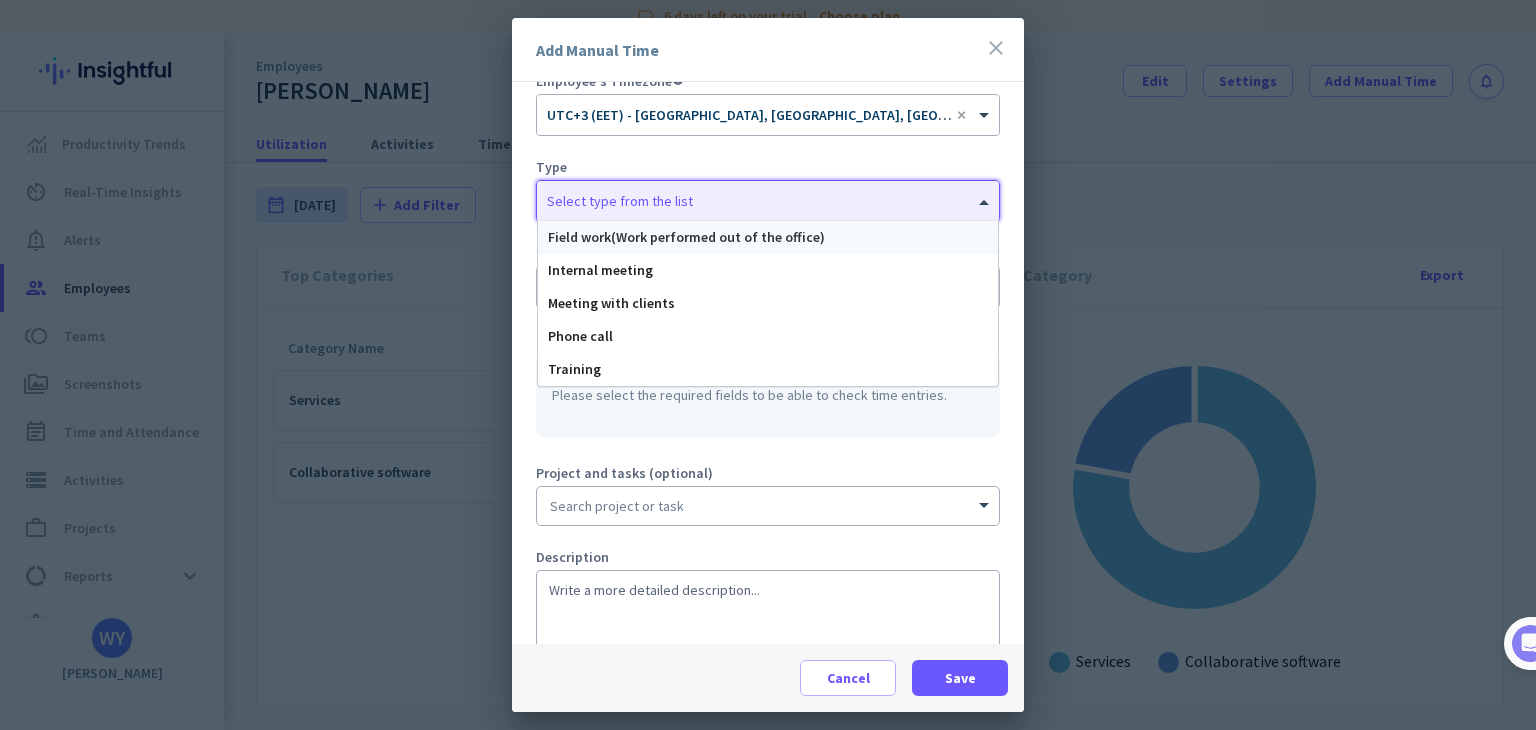 click on "Field work(Work performed out of the office)" at bounding box center (686, 237) 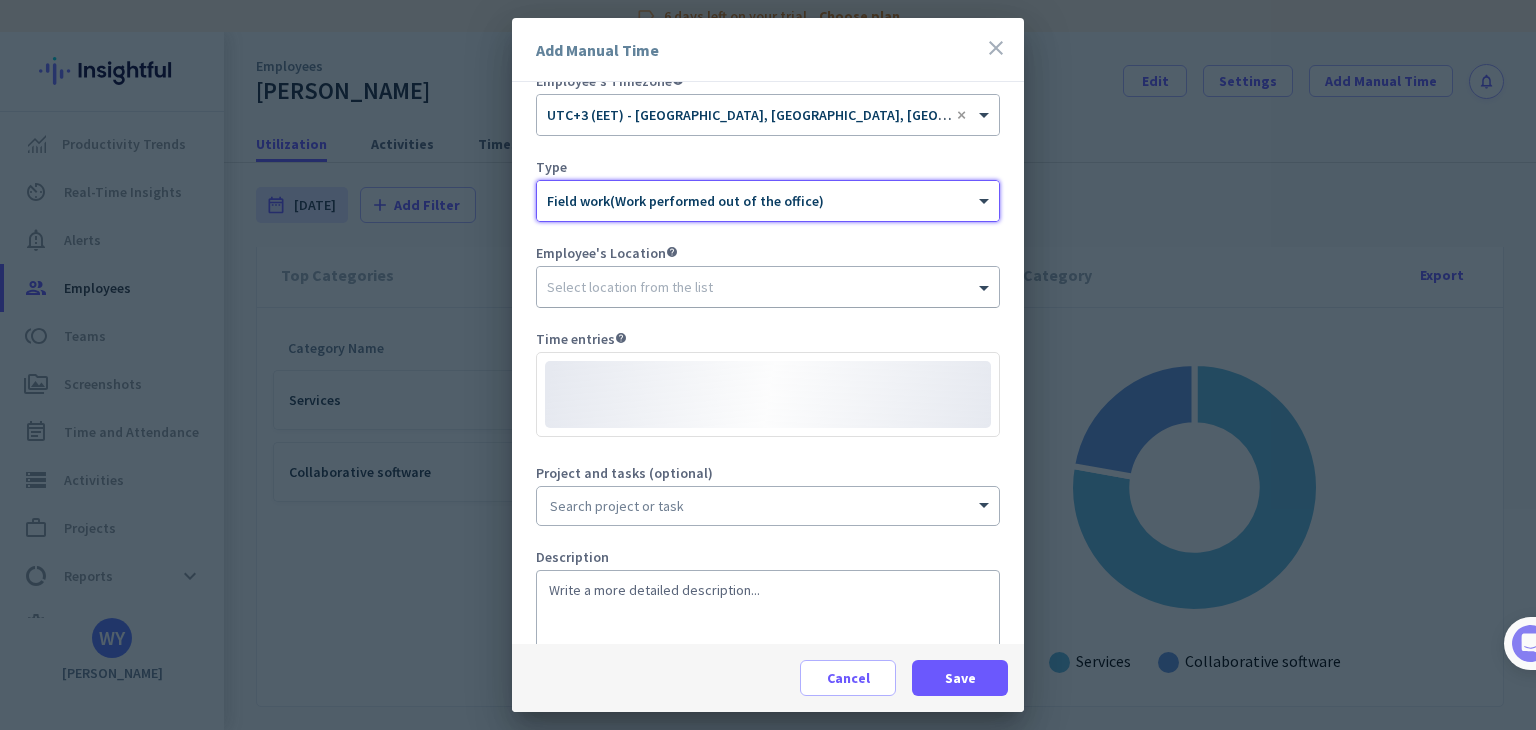 scroll, scrollTop: 0, scrollLeft: 543, axis: horizontal 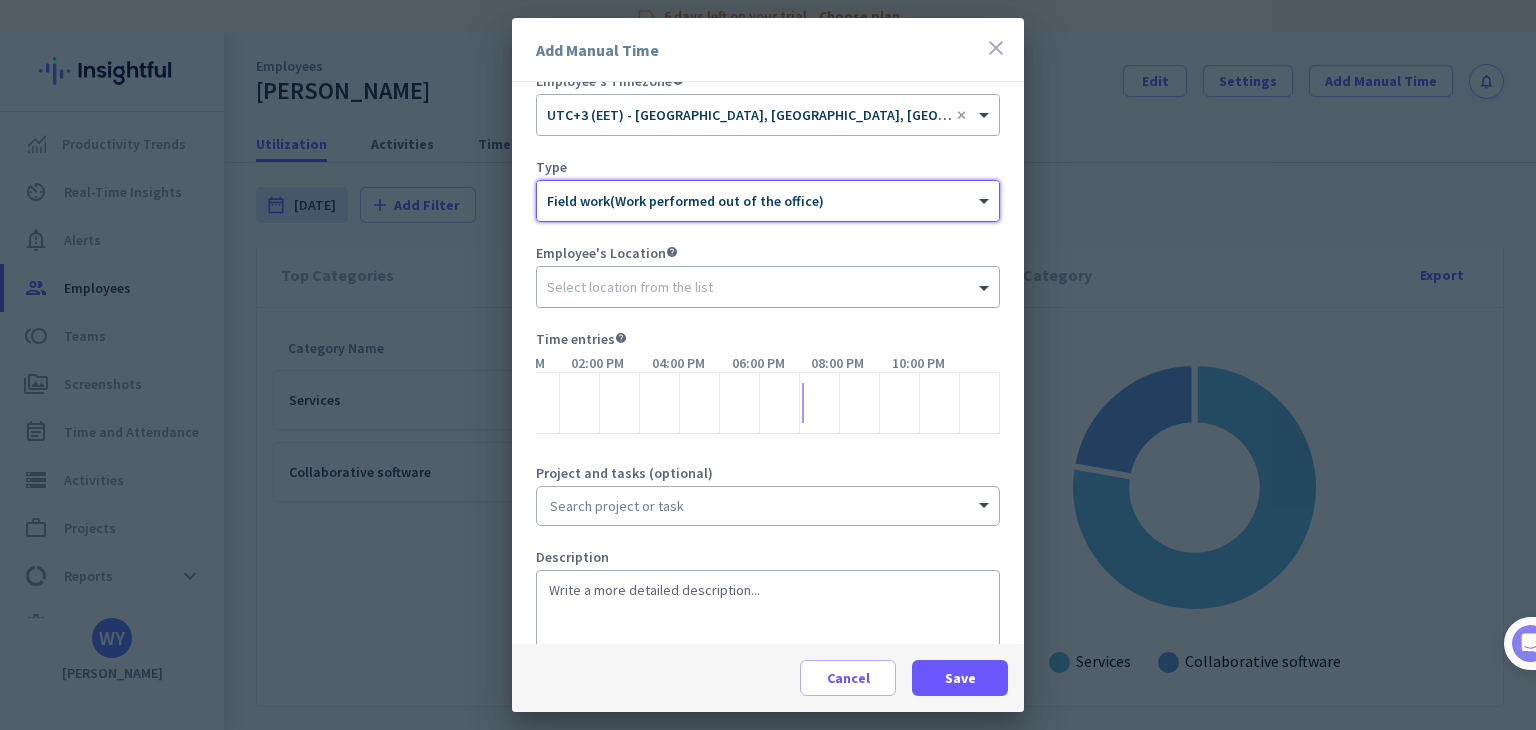 click at bounding box center (748, 283) 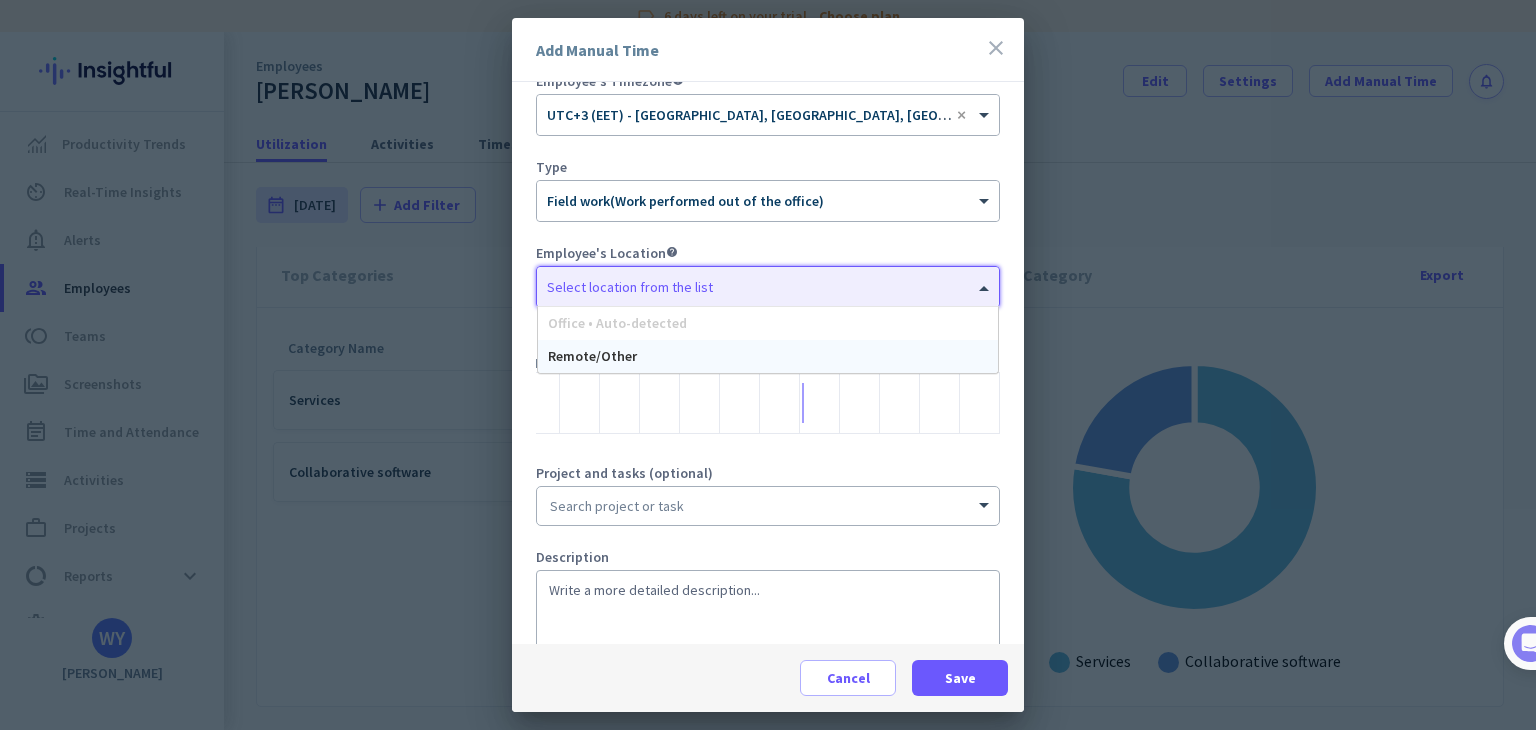 click on "Remote/Other" at bounding box center [592, 356] 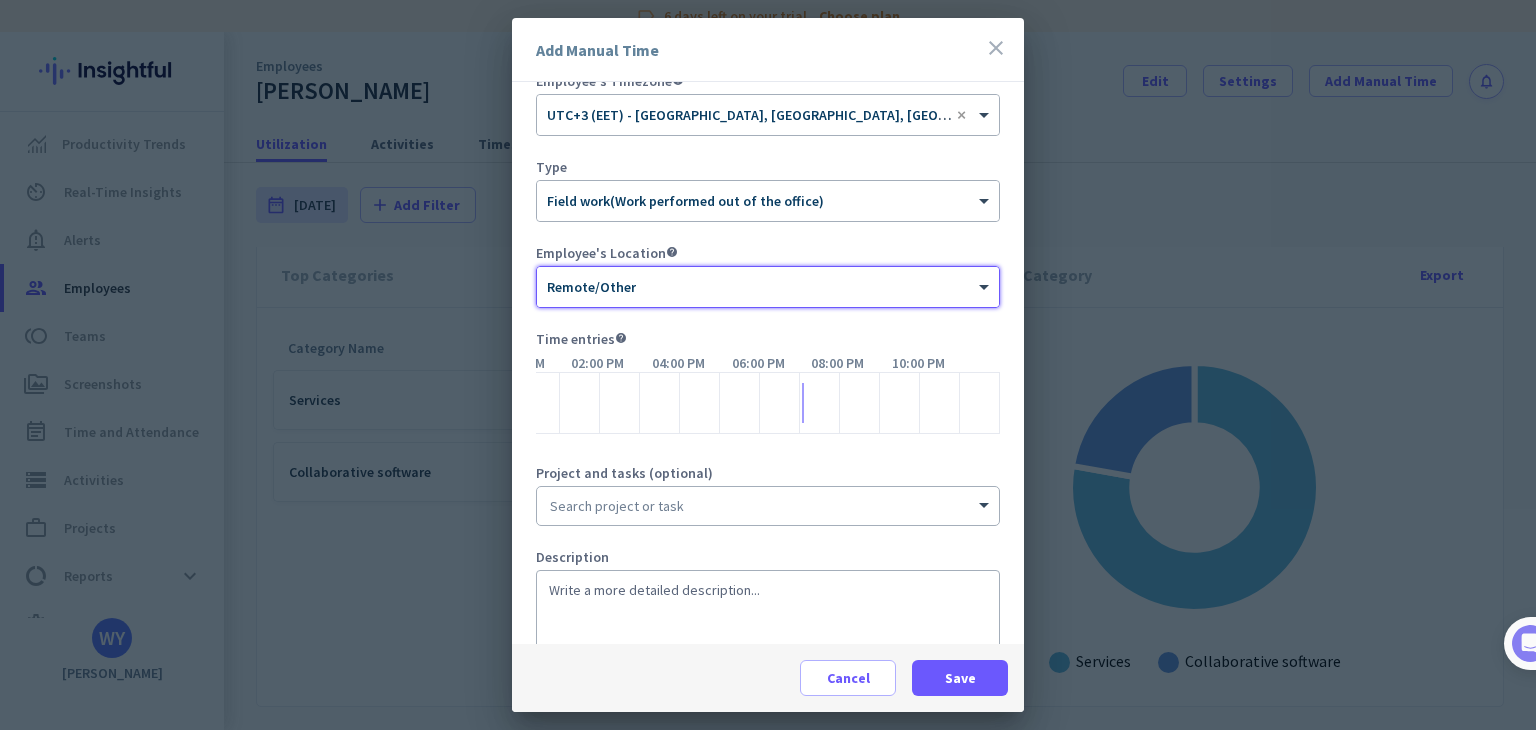 click on "Project and tasks   (optional) Search project or task" at bounding box center (768, 496) 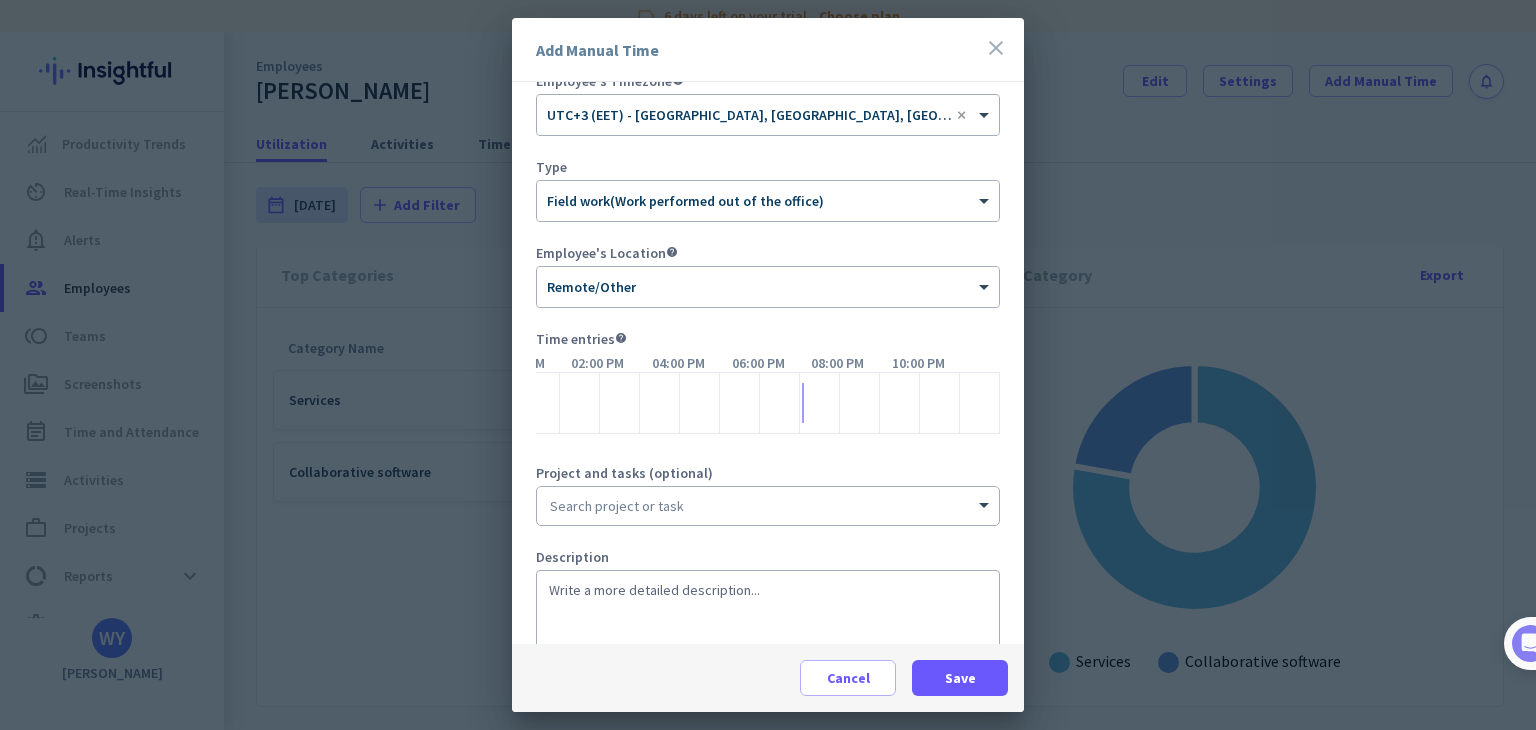 click at bounding box center [768, 506] 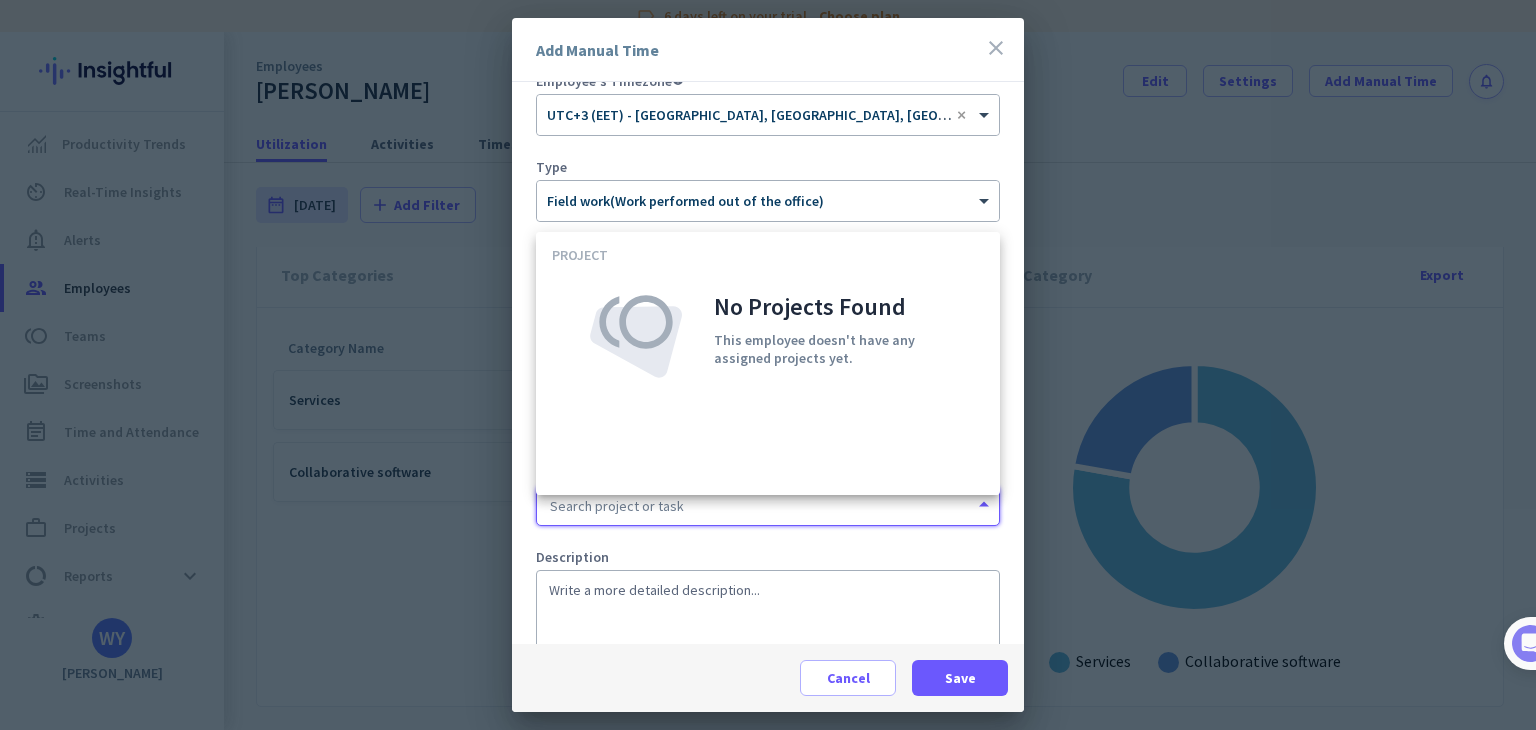 click at bounding box center (768, 506) 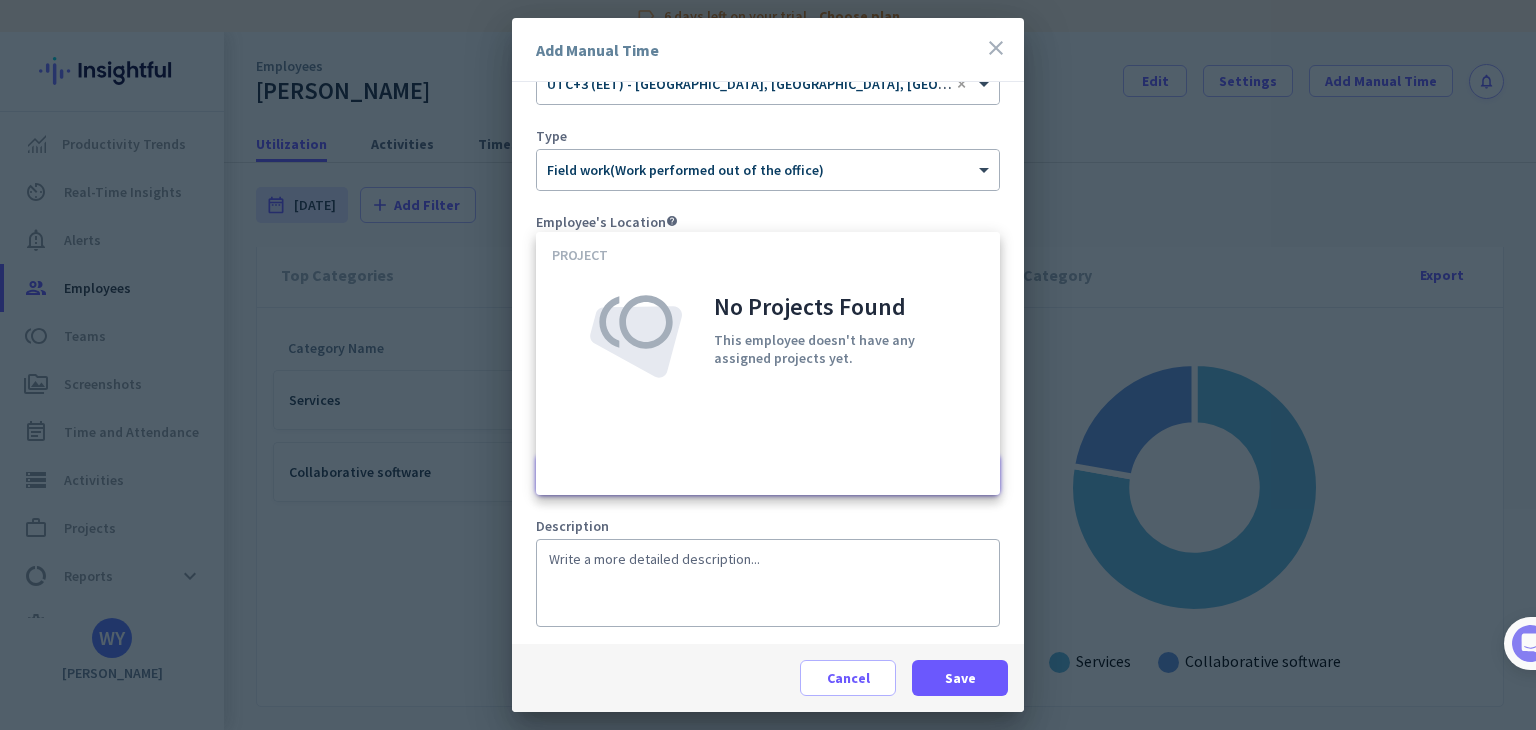 scroll, scrollTop: 247, scrollLeft: 0, axis: vertical 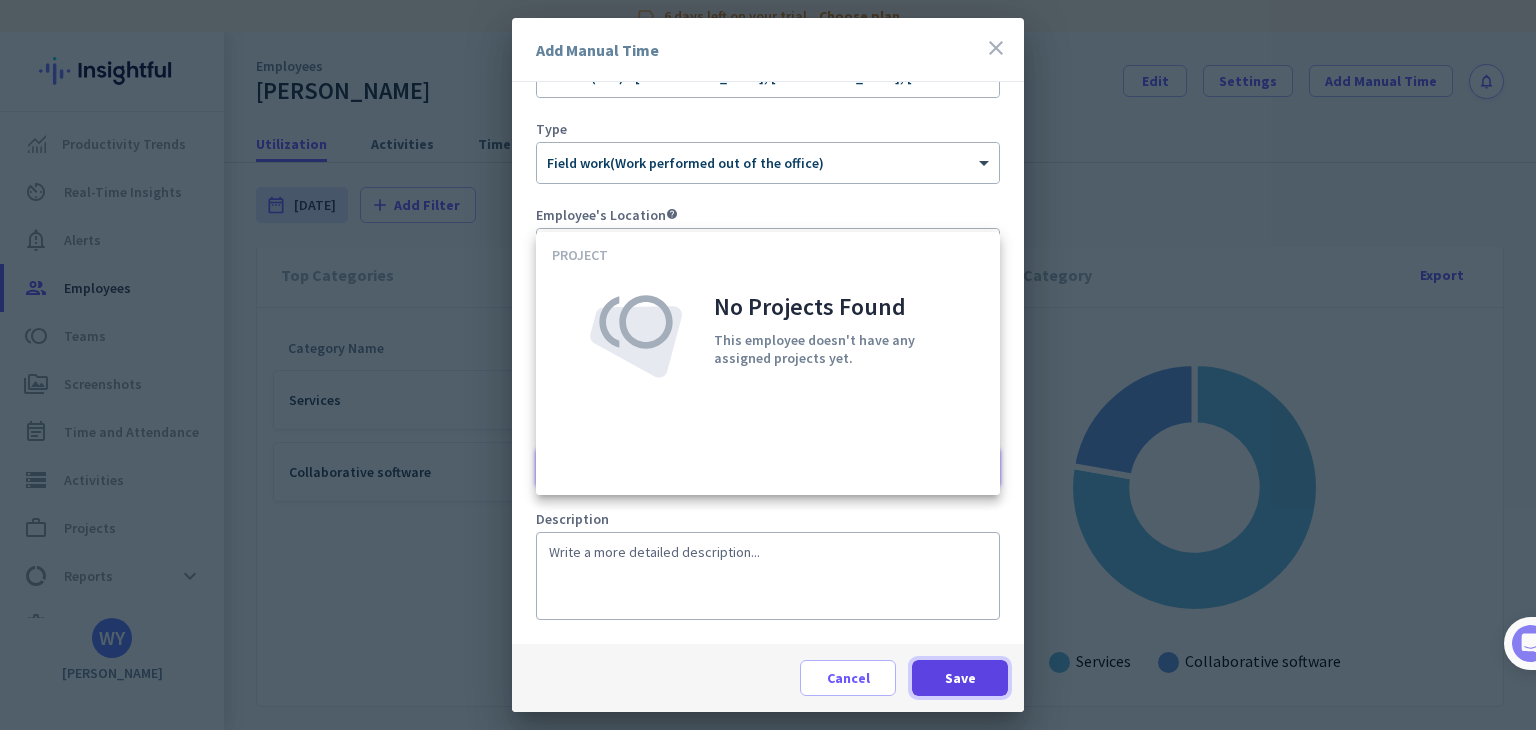 click at bounding box center (960, 678) 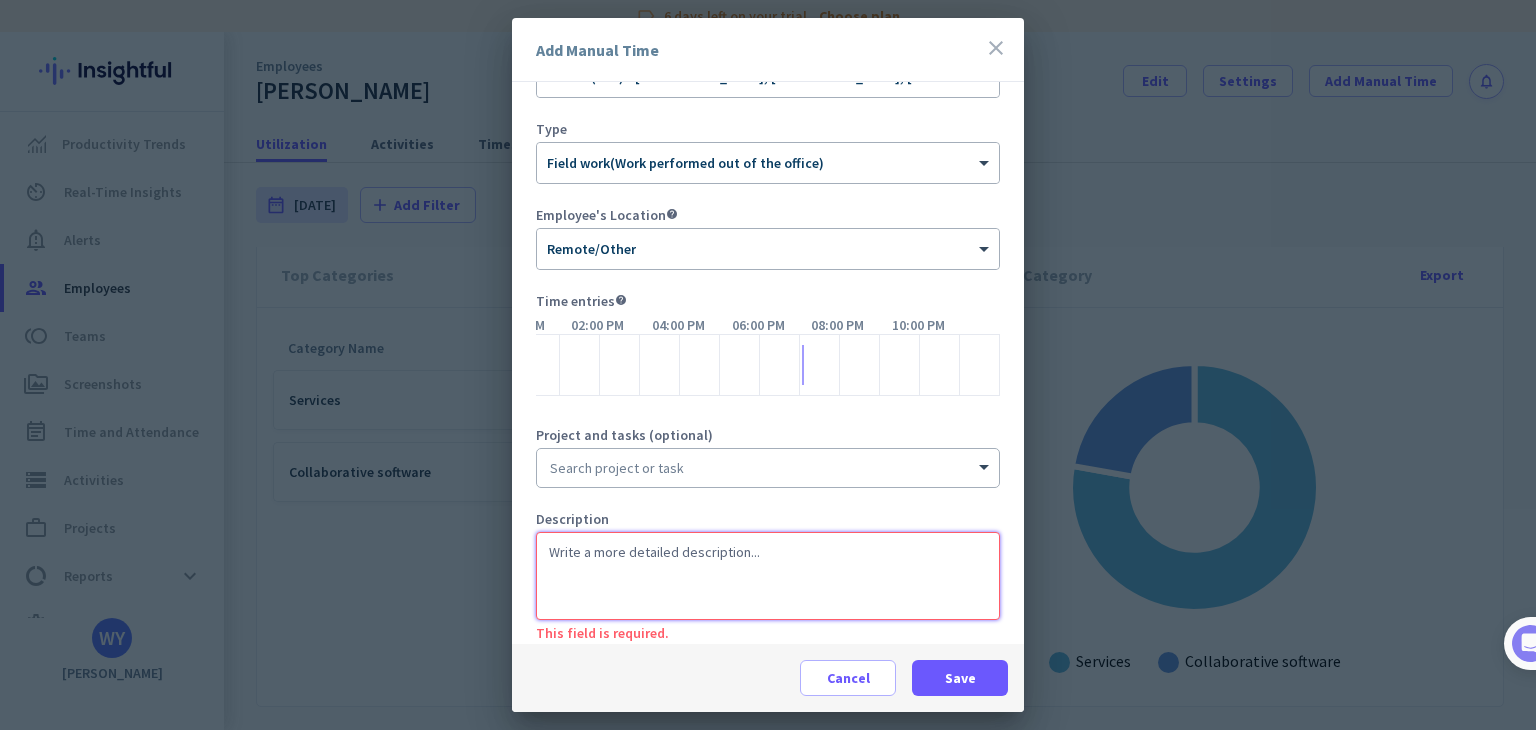 click at bounding box center [768, 576] 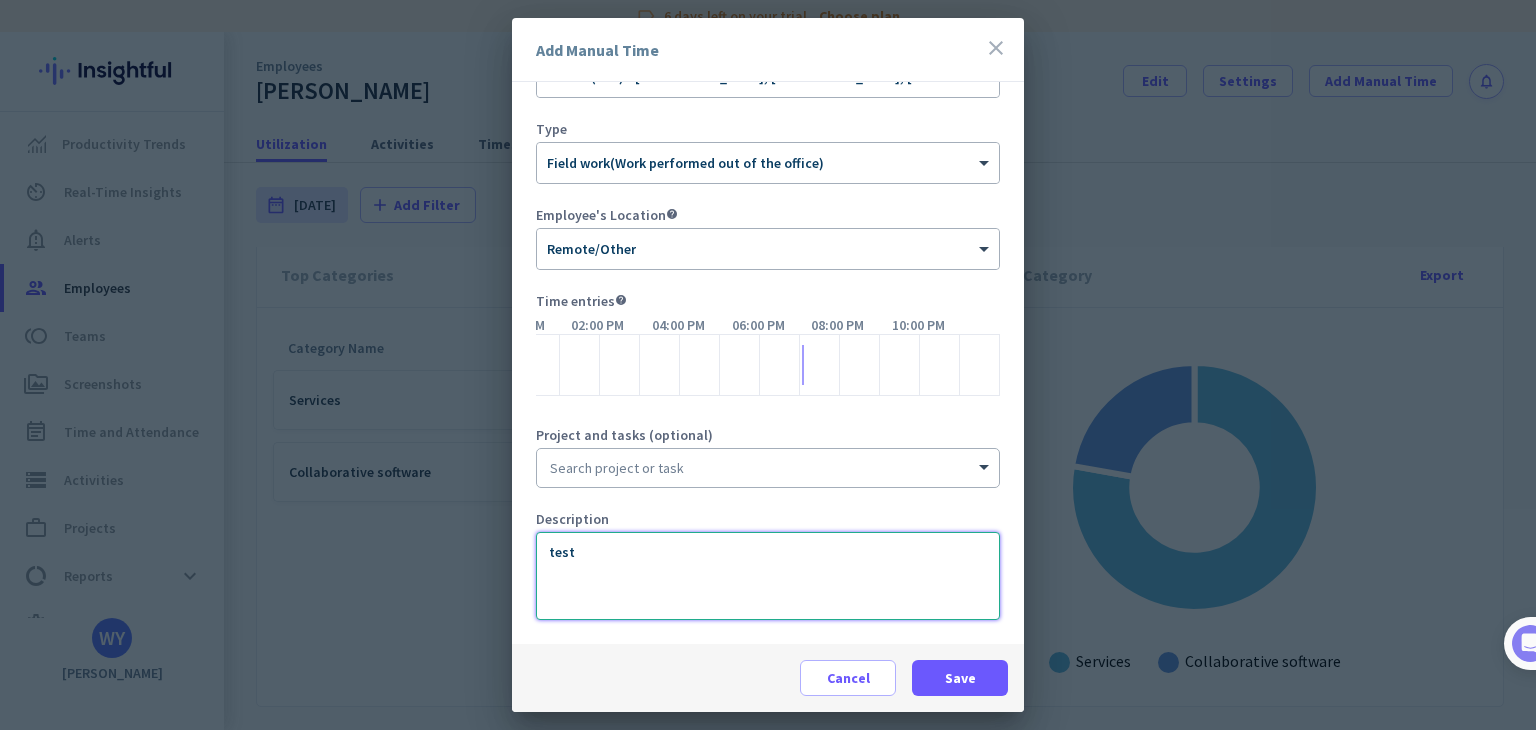 type on "test" 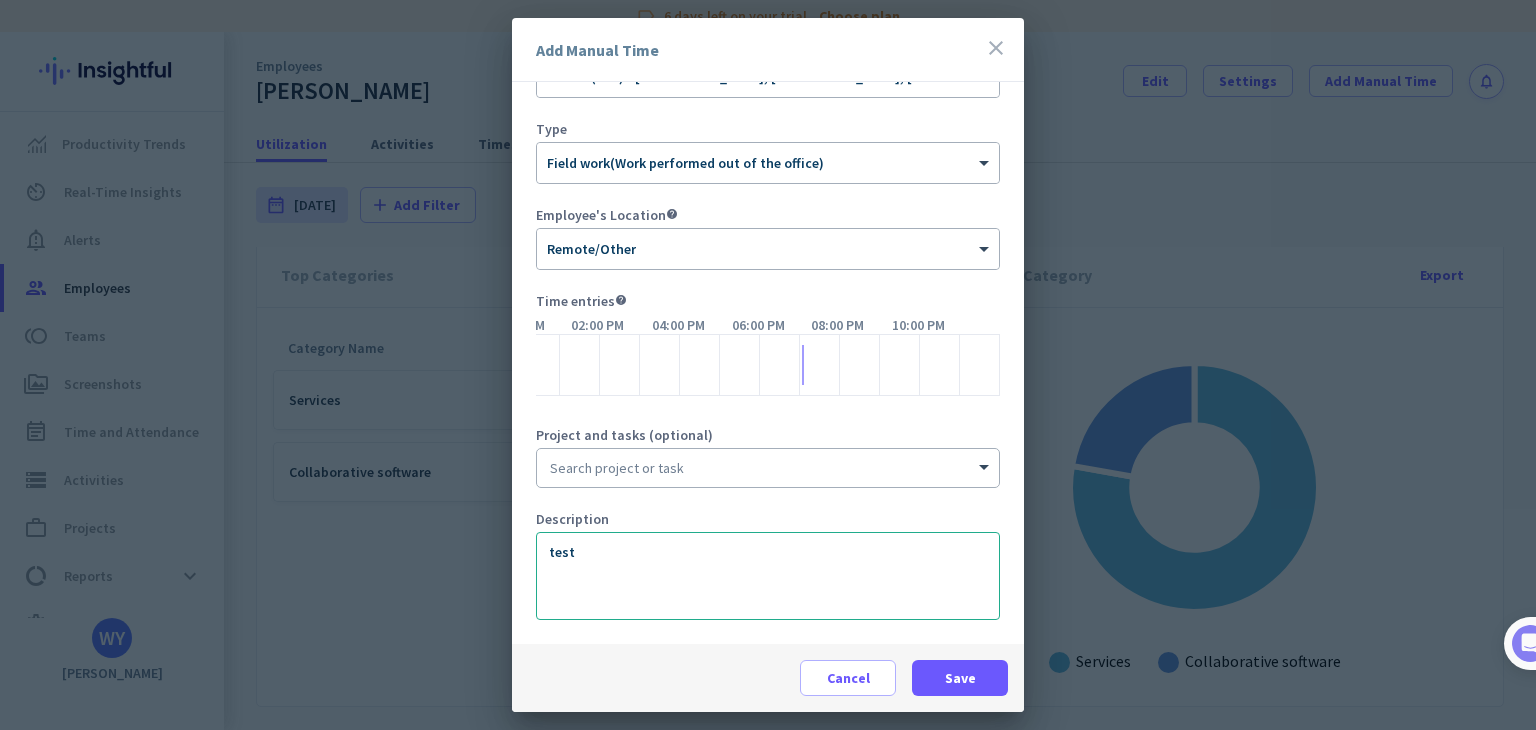 click at bounding box center (768, 468) 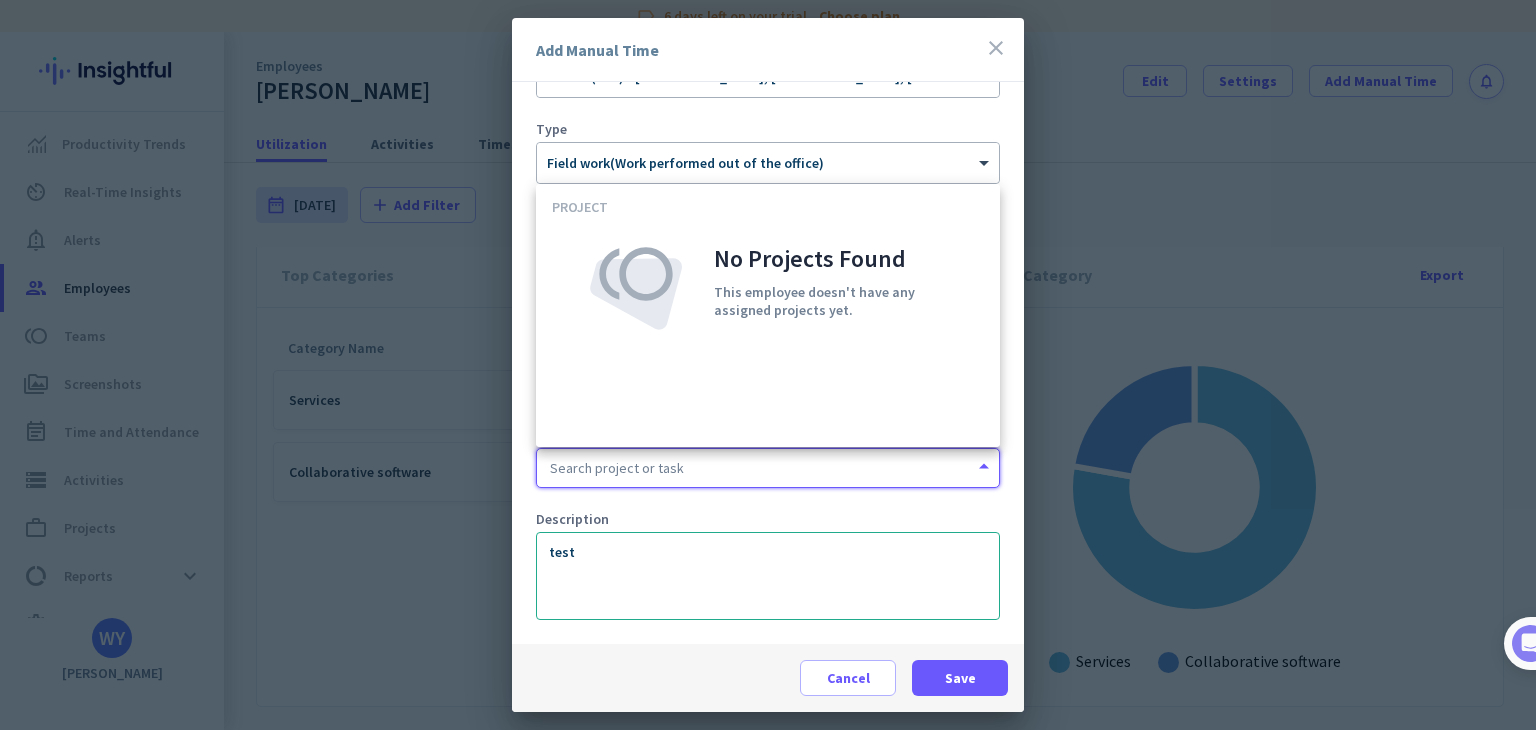 click at bounding box center [768, 468] 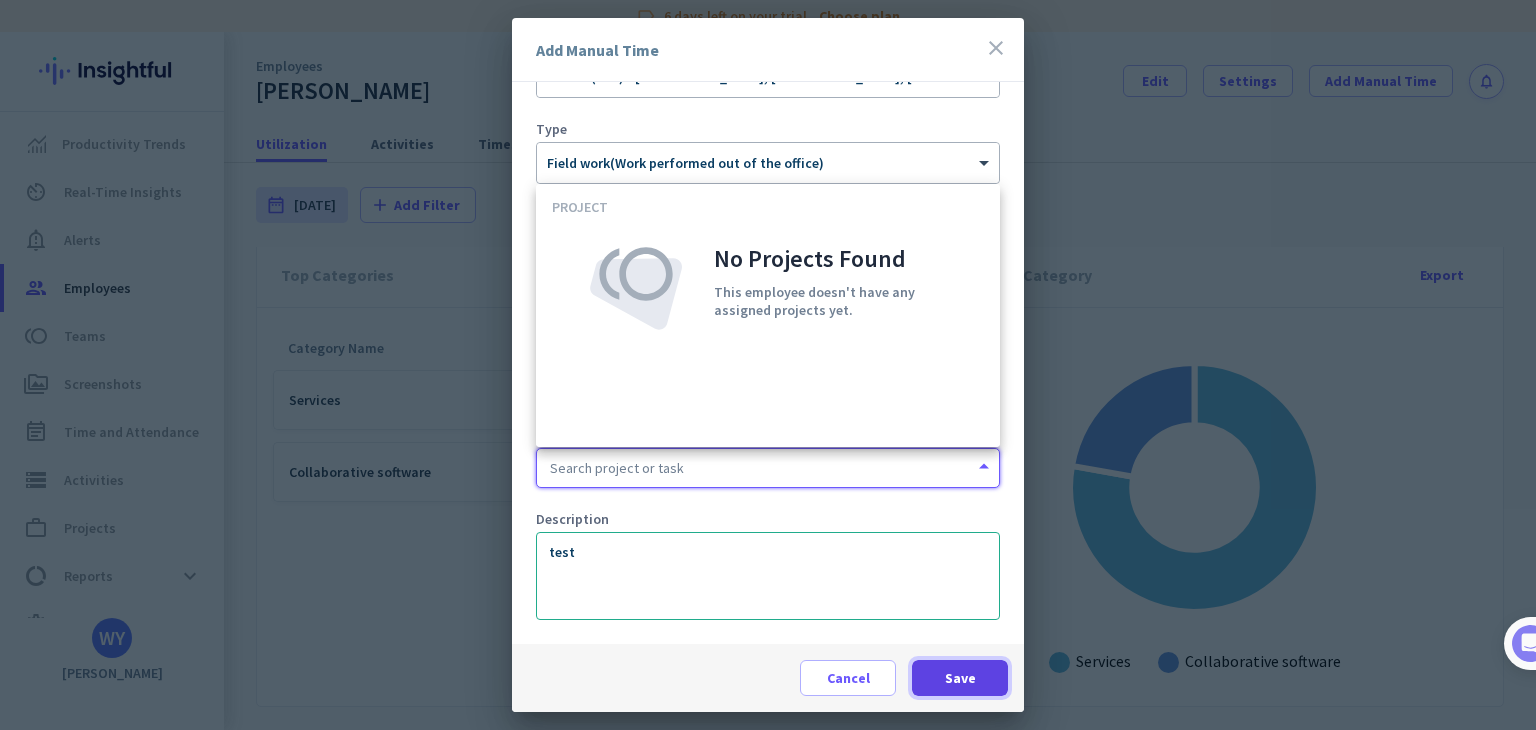click at bounding box center [960, 678] 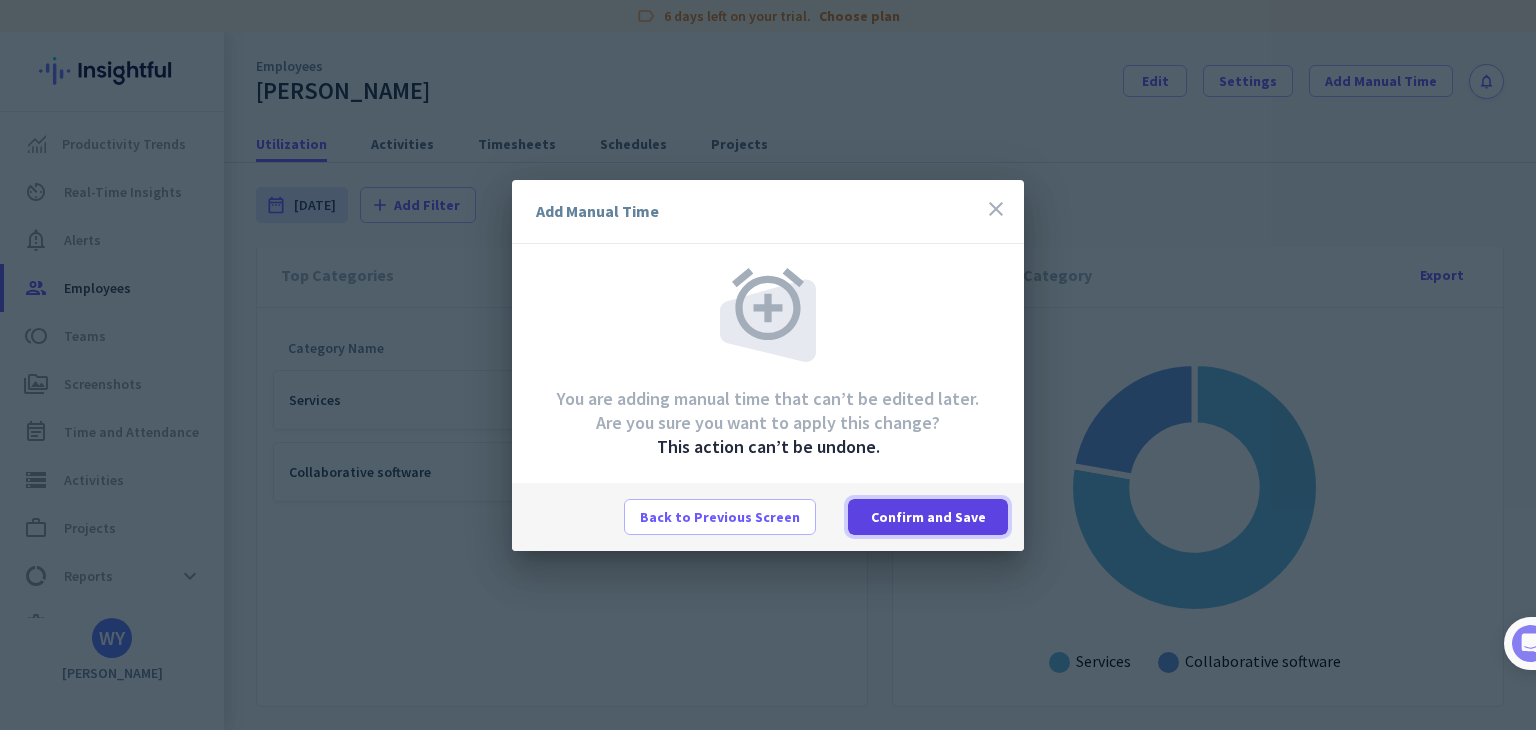 click on "Confirm and Save" at bounding box center [928, 517] 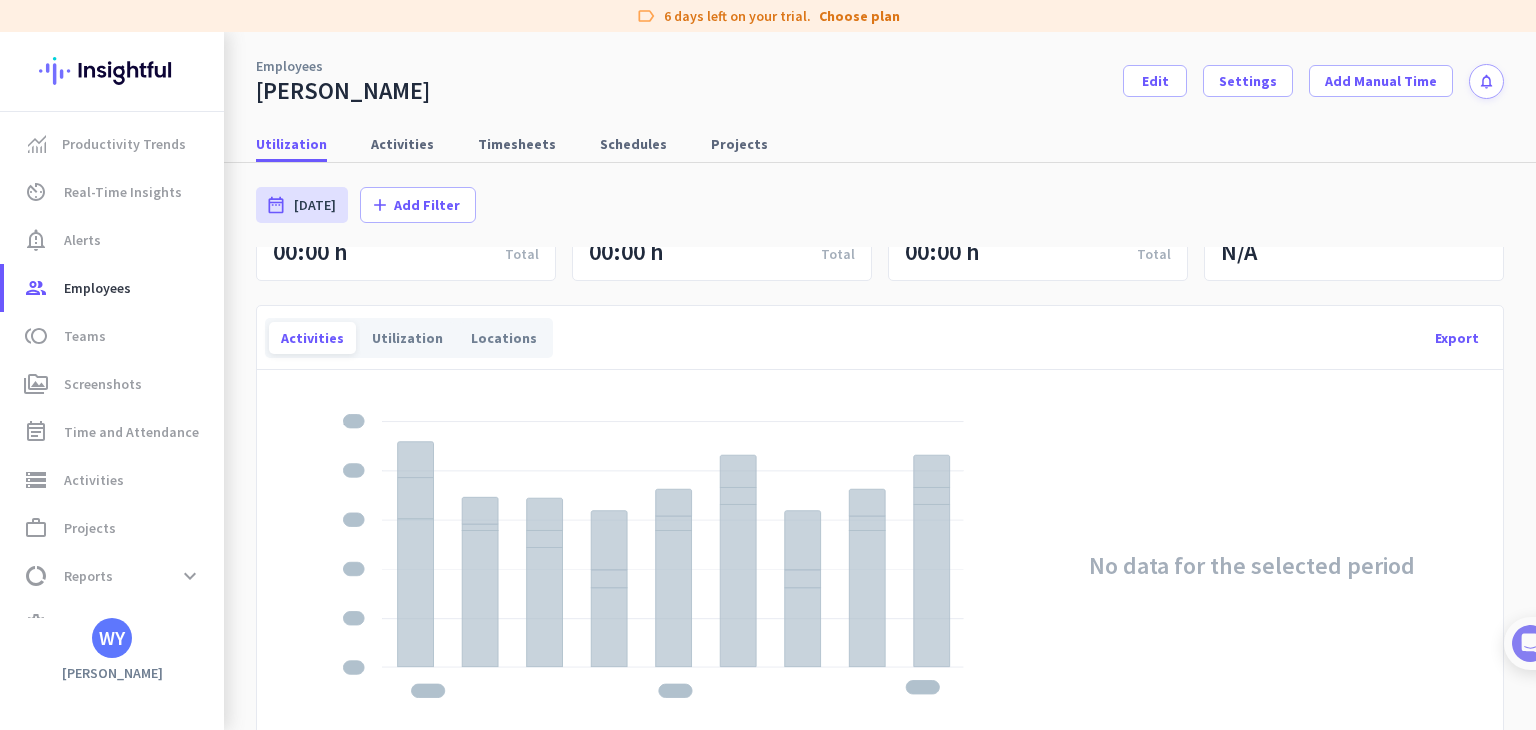 scroll, scrollTop: 0, scrollLeft: 0, axis: both 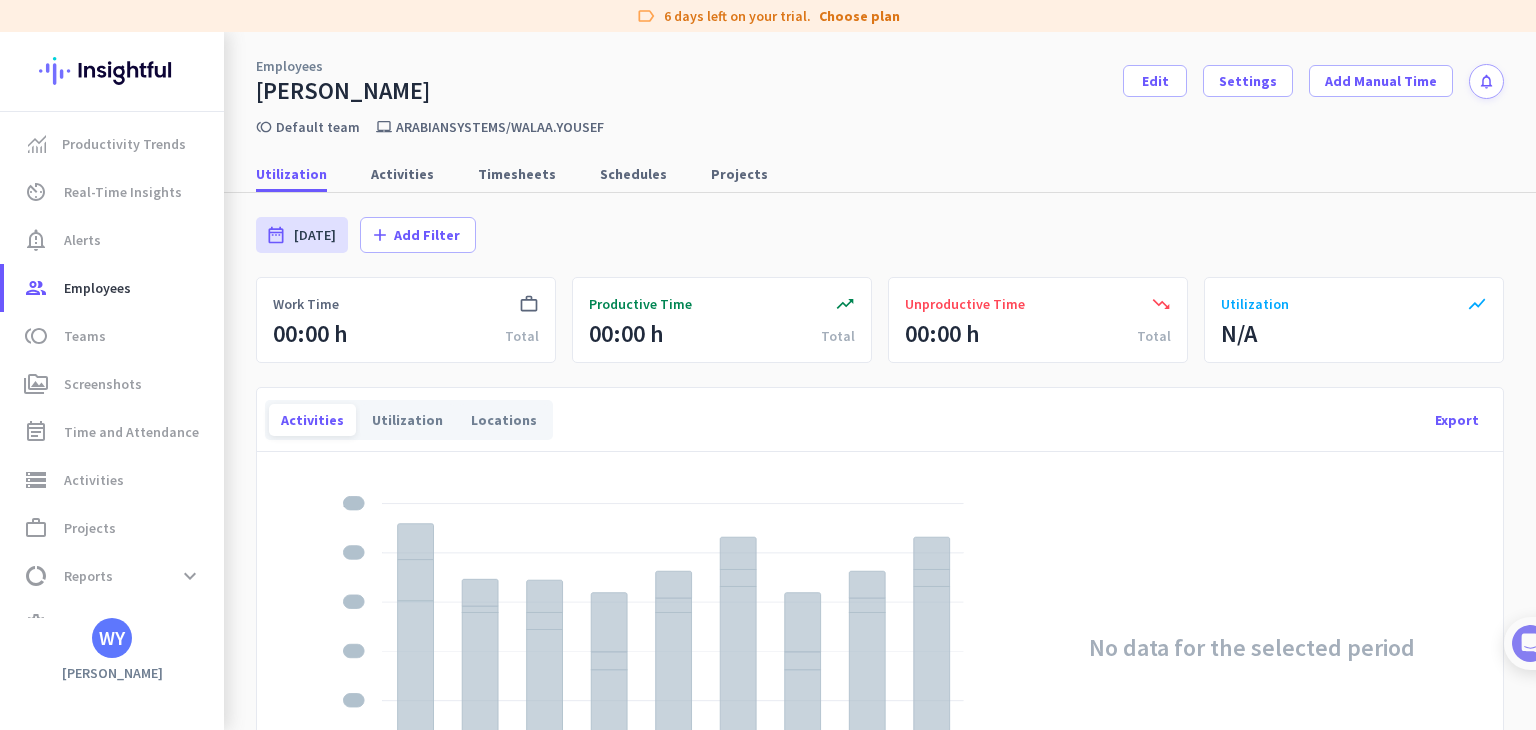 click on "Activities   Utilization   Locations   Export
Zoom Out L L No data for the selected period" 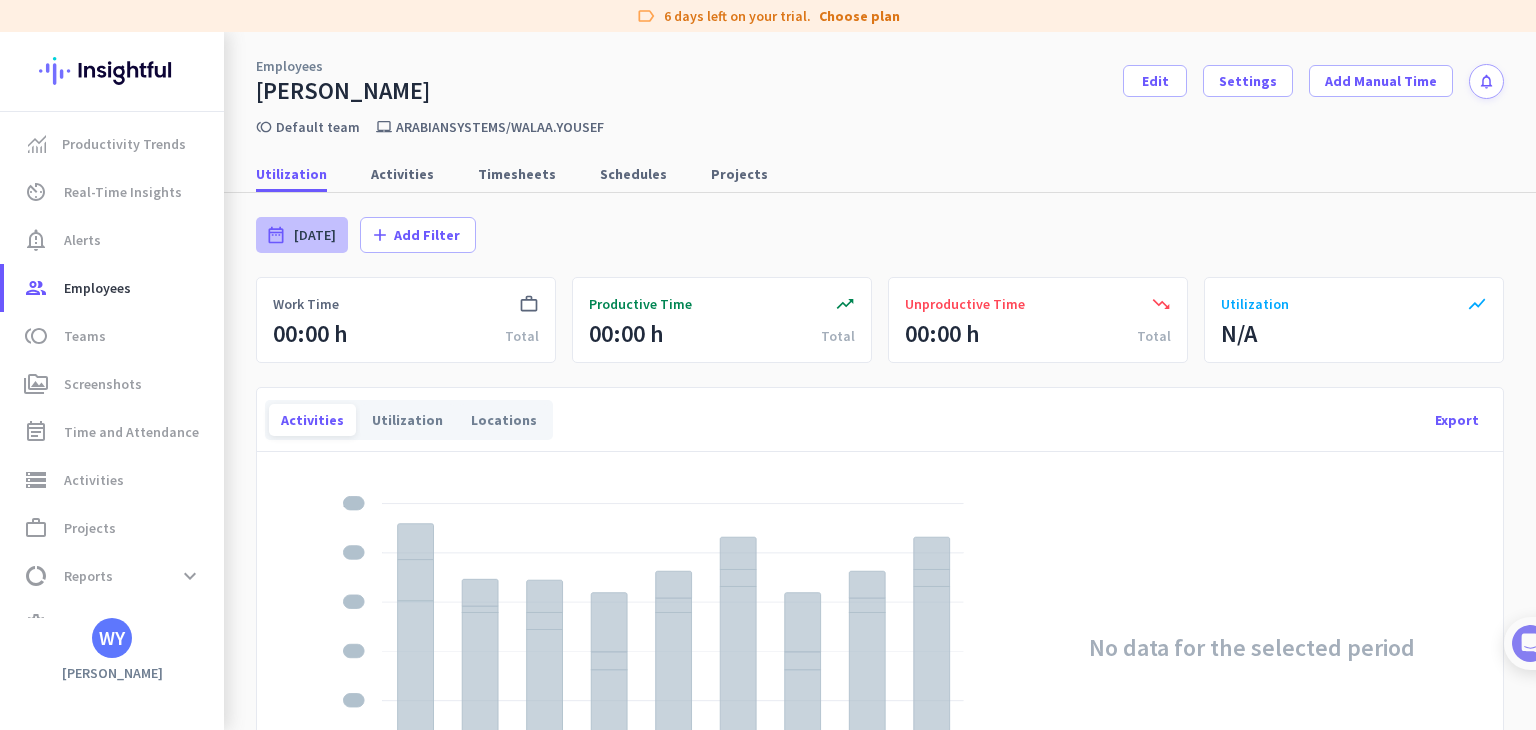 click on "date_range [DATE]" at bounding box center [302, 235] 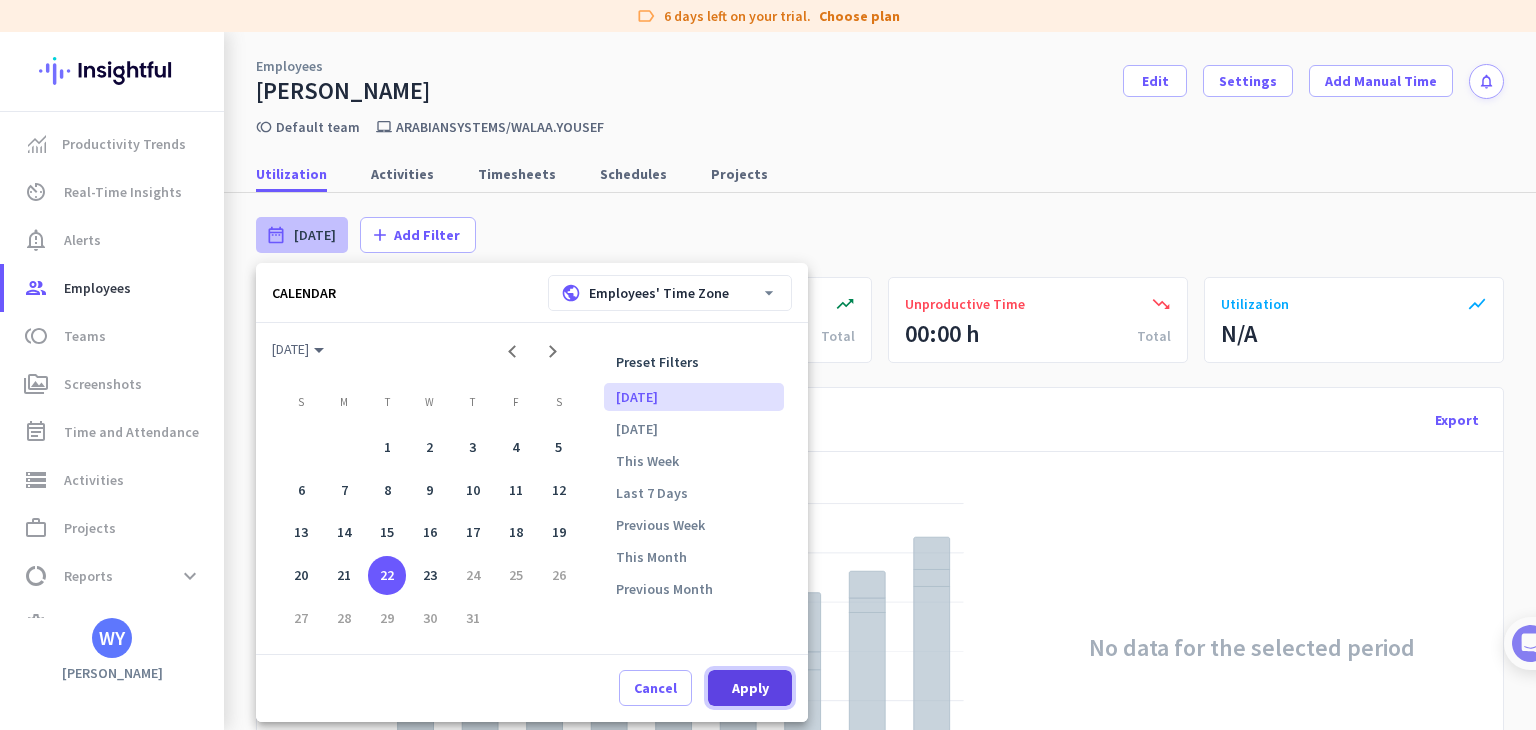 click at bounding box center (750, 688) 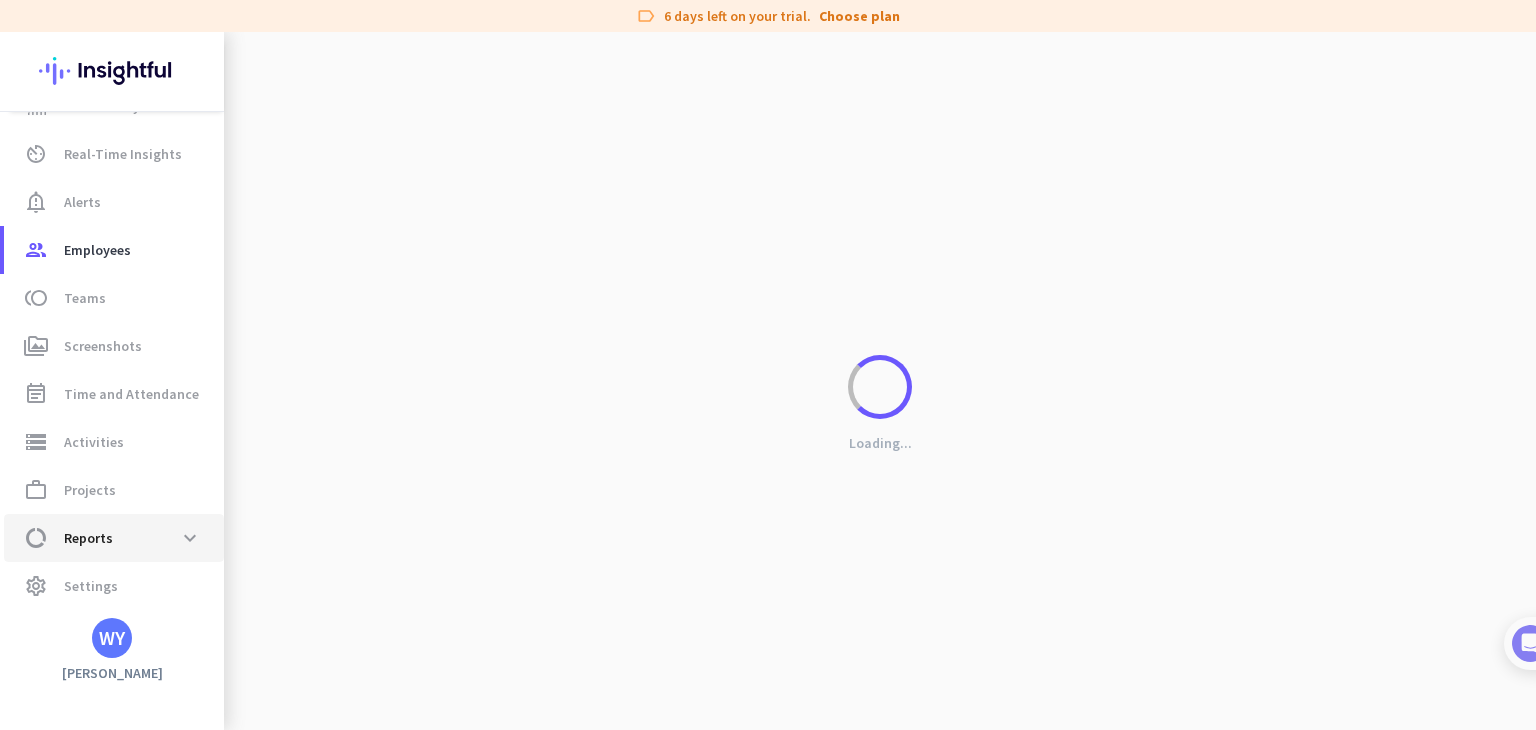 click on "Reports" 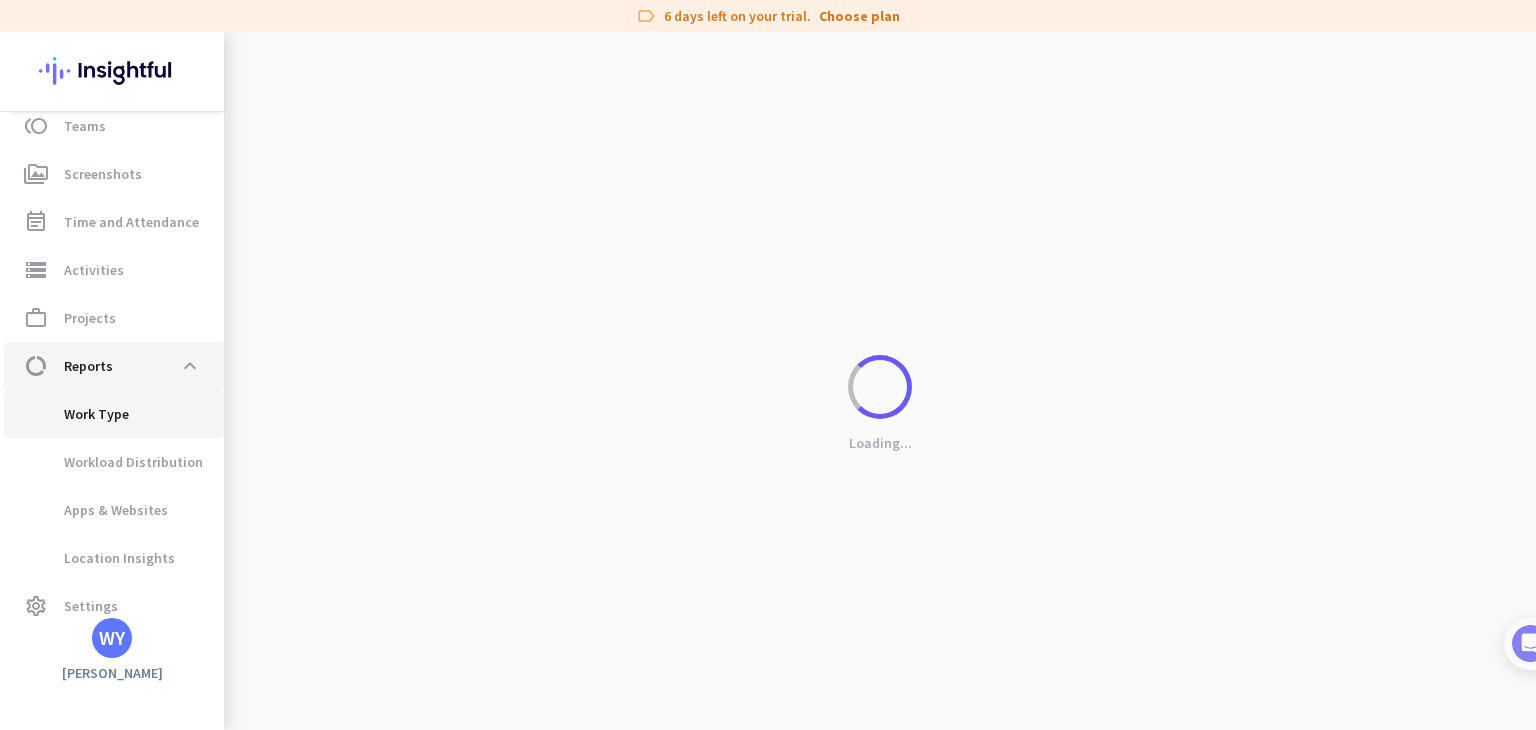 scroll, scrollTop: 230, scrollLeft: 0, axis: vertical 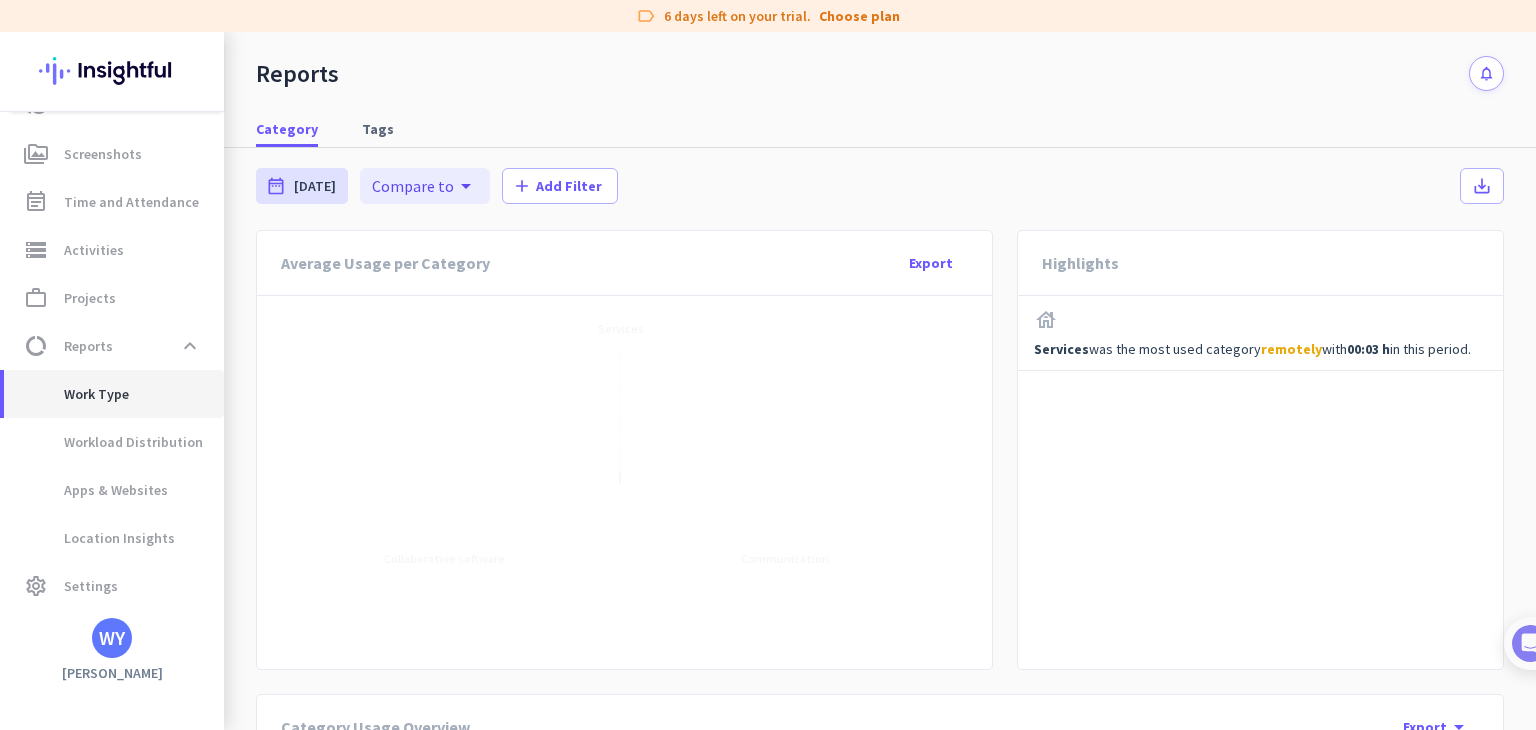 click on "Work Type" 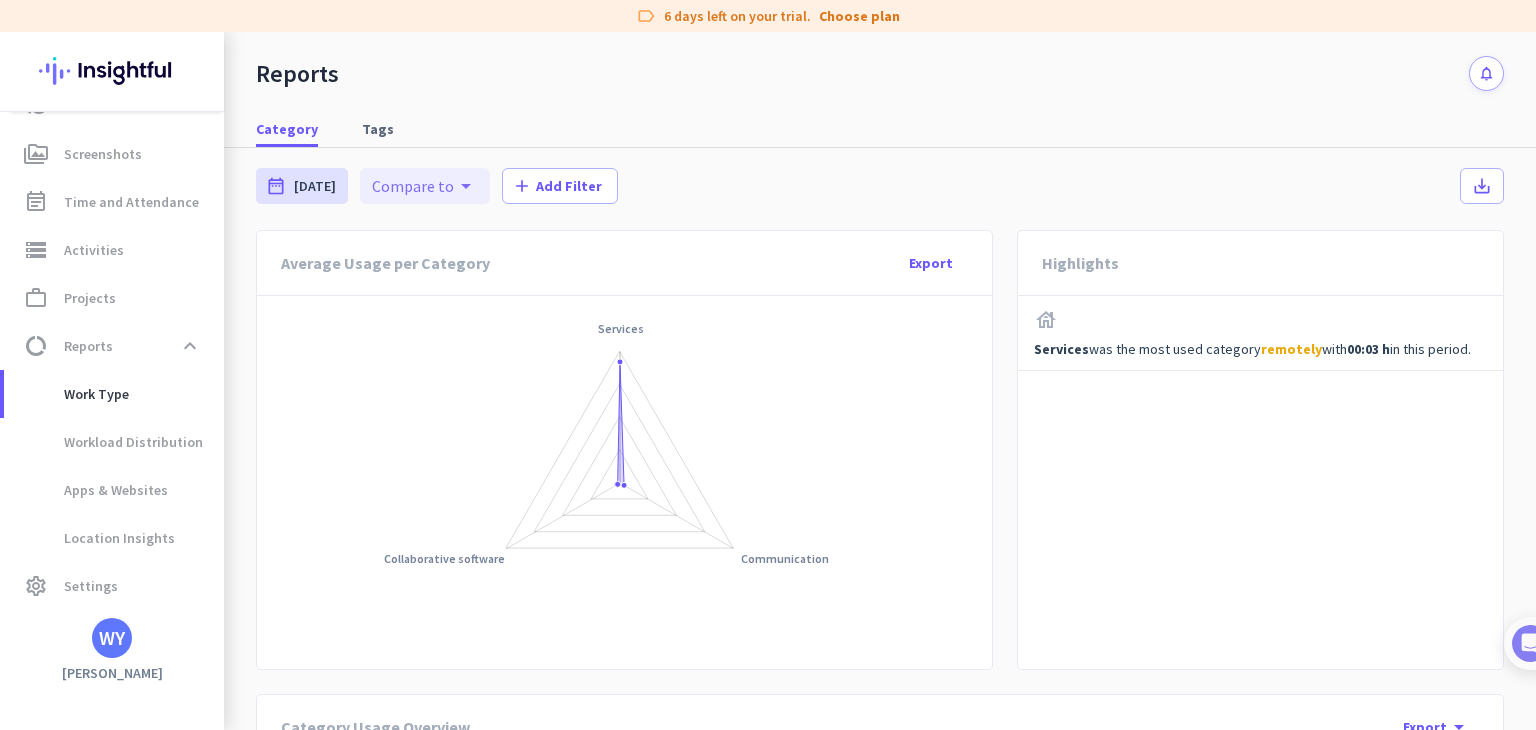 click on "Compare to arrow_drop_down" 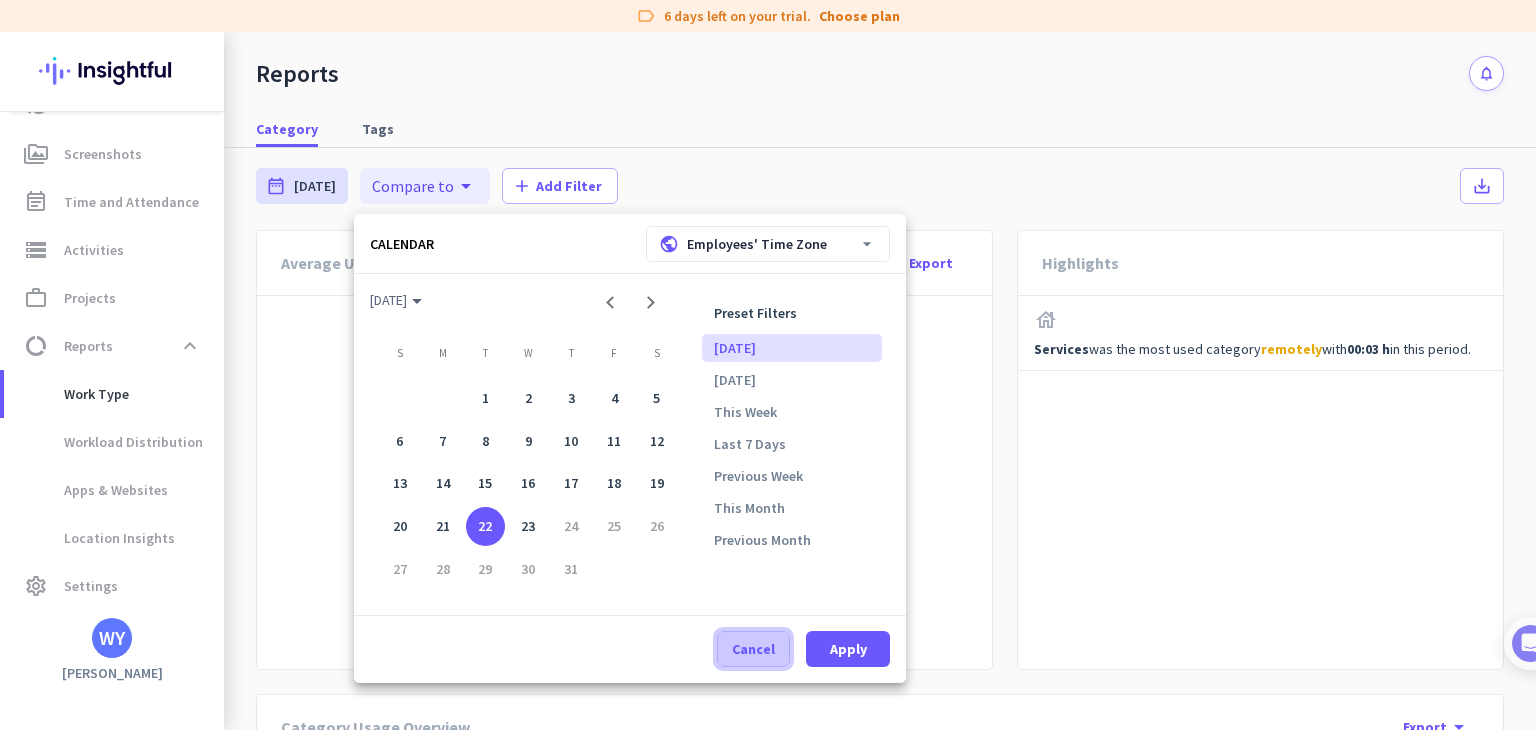 click on "Cancel" at bounding box center [753, 649] 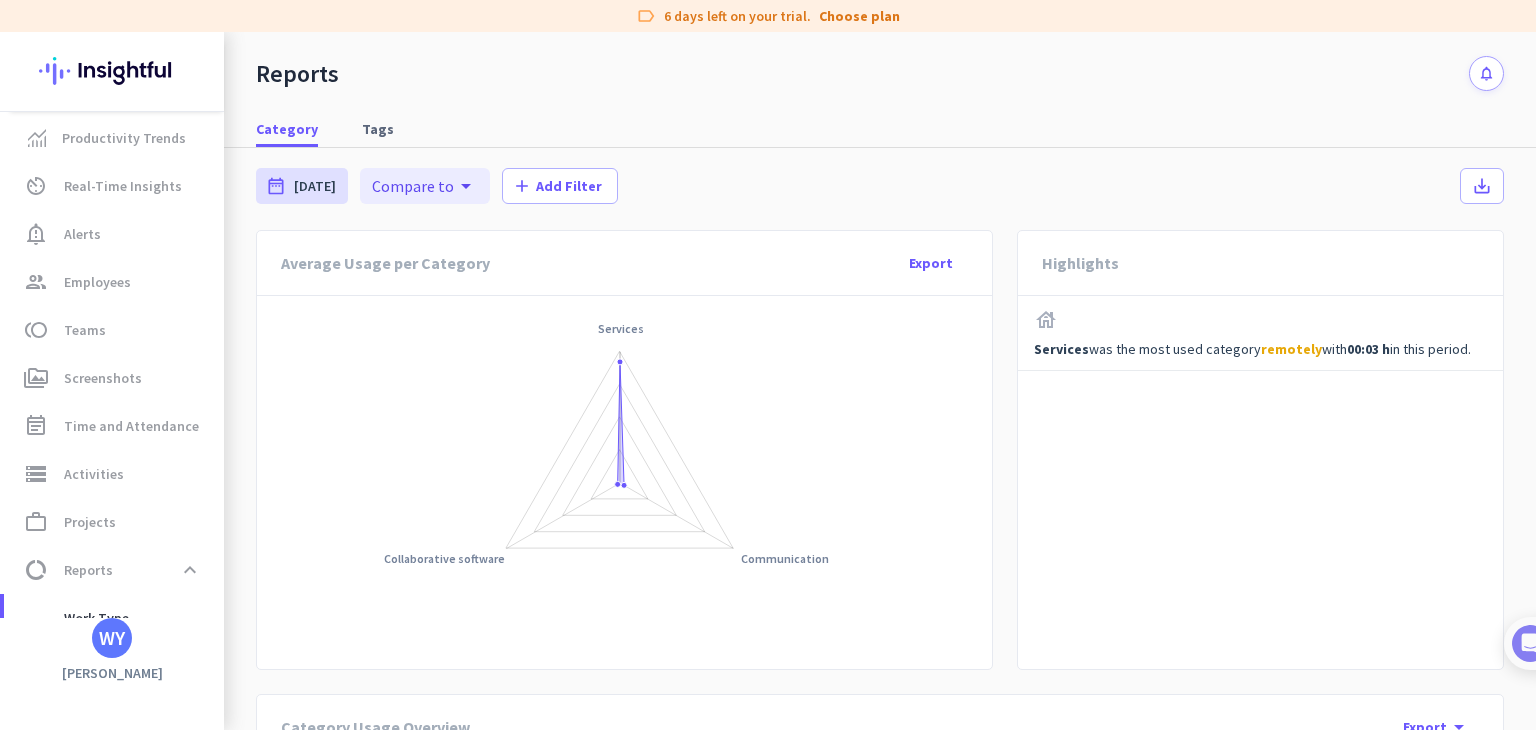 scroll, scrollTop: 0, scrollLeft: 0, axis: both 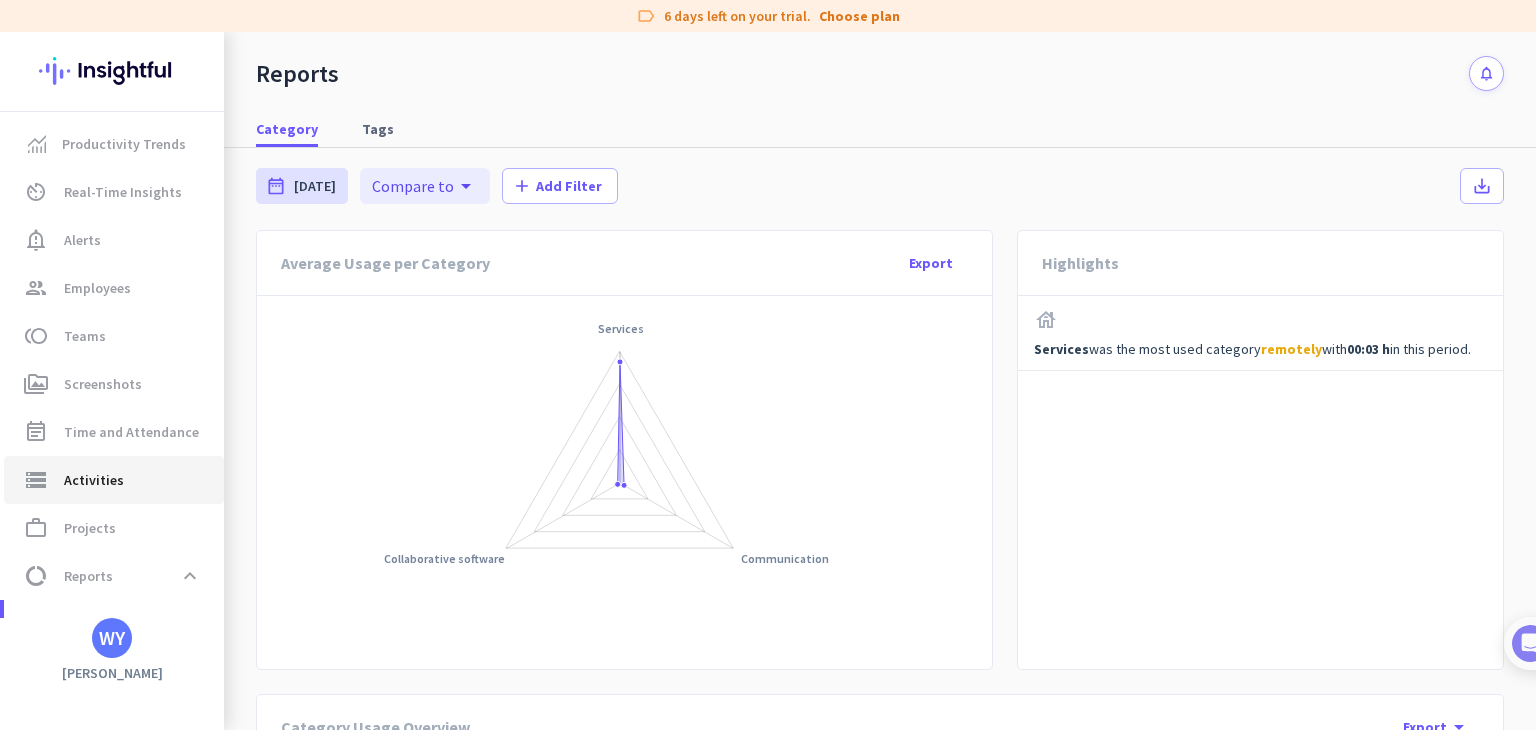 click on "storage  Activities" 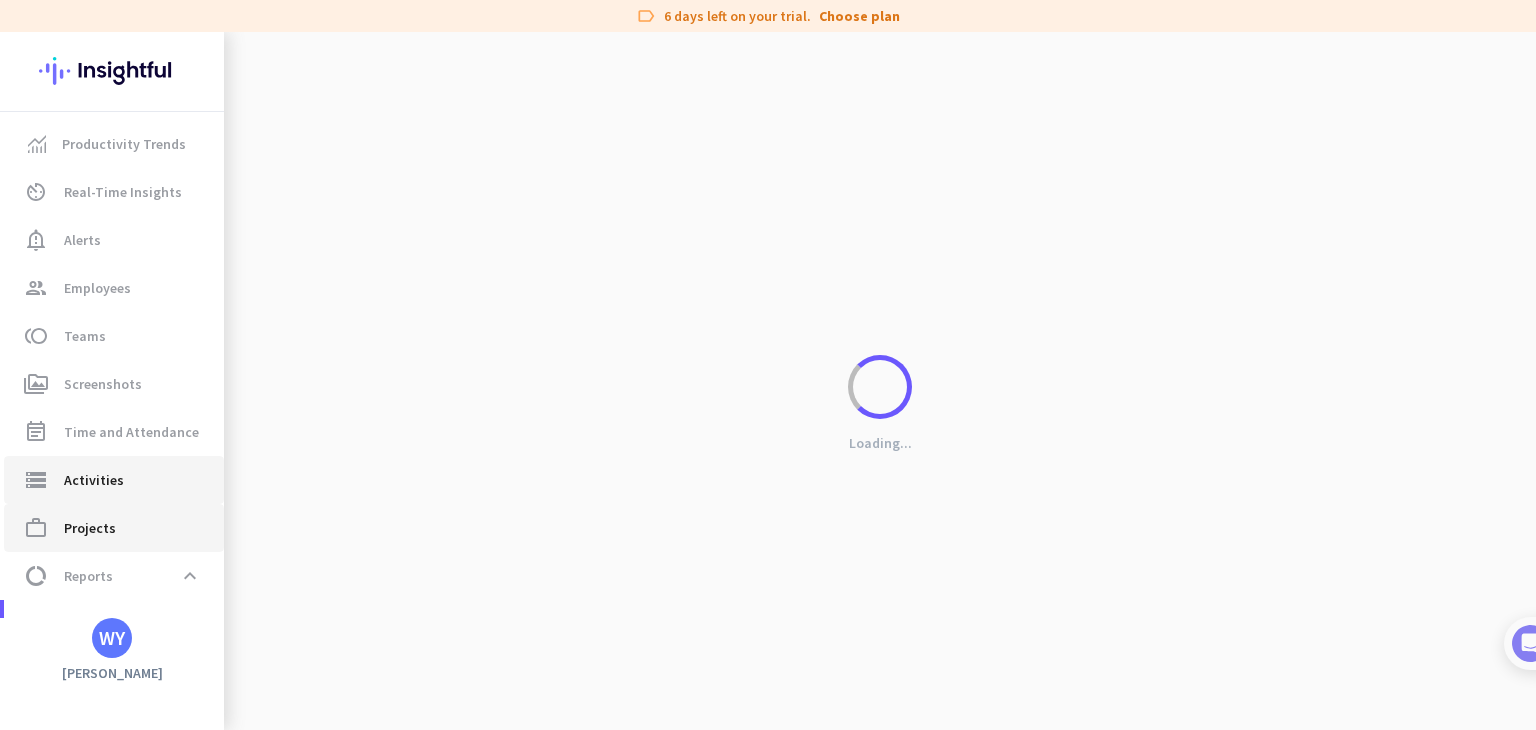 type on "[DATE]" 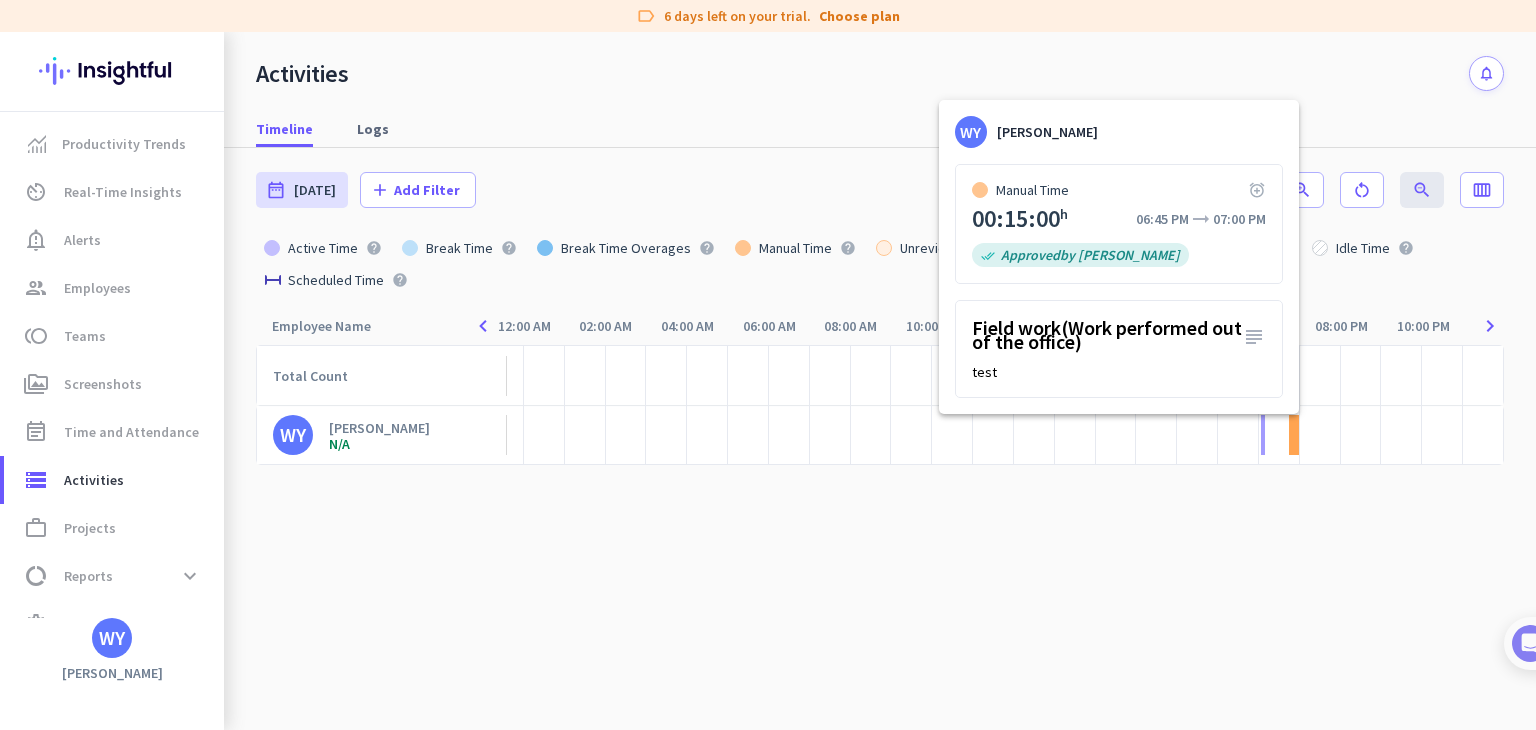 click on "Field work(Work performed out of the office)" 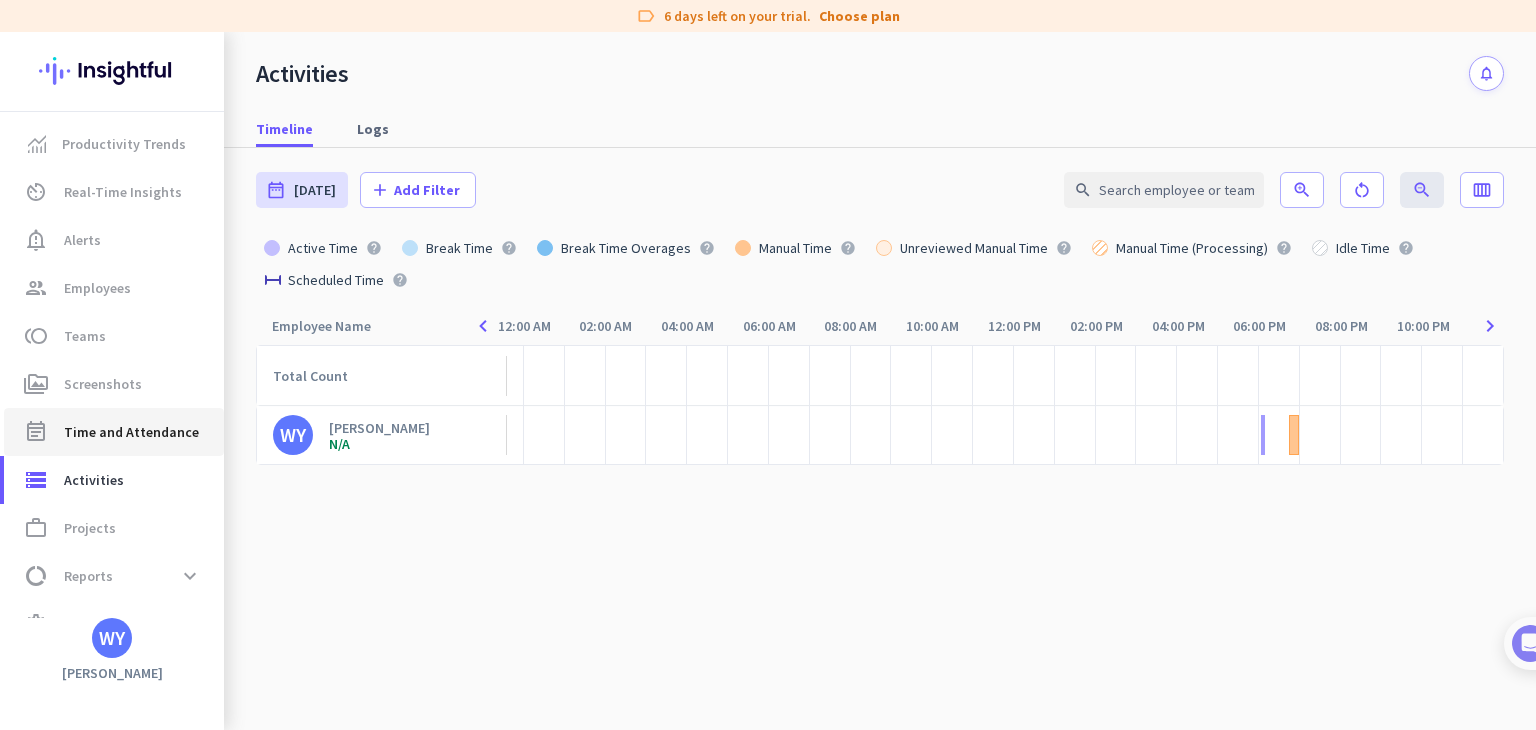 click on "Time and Attendance" 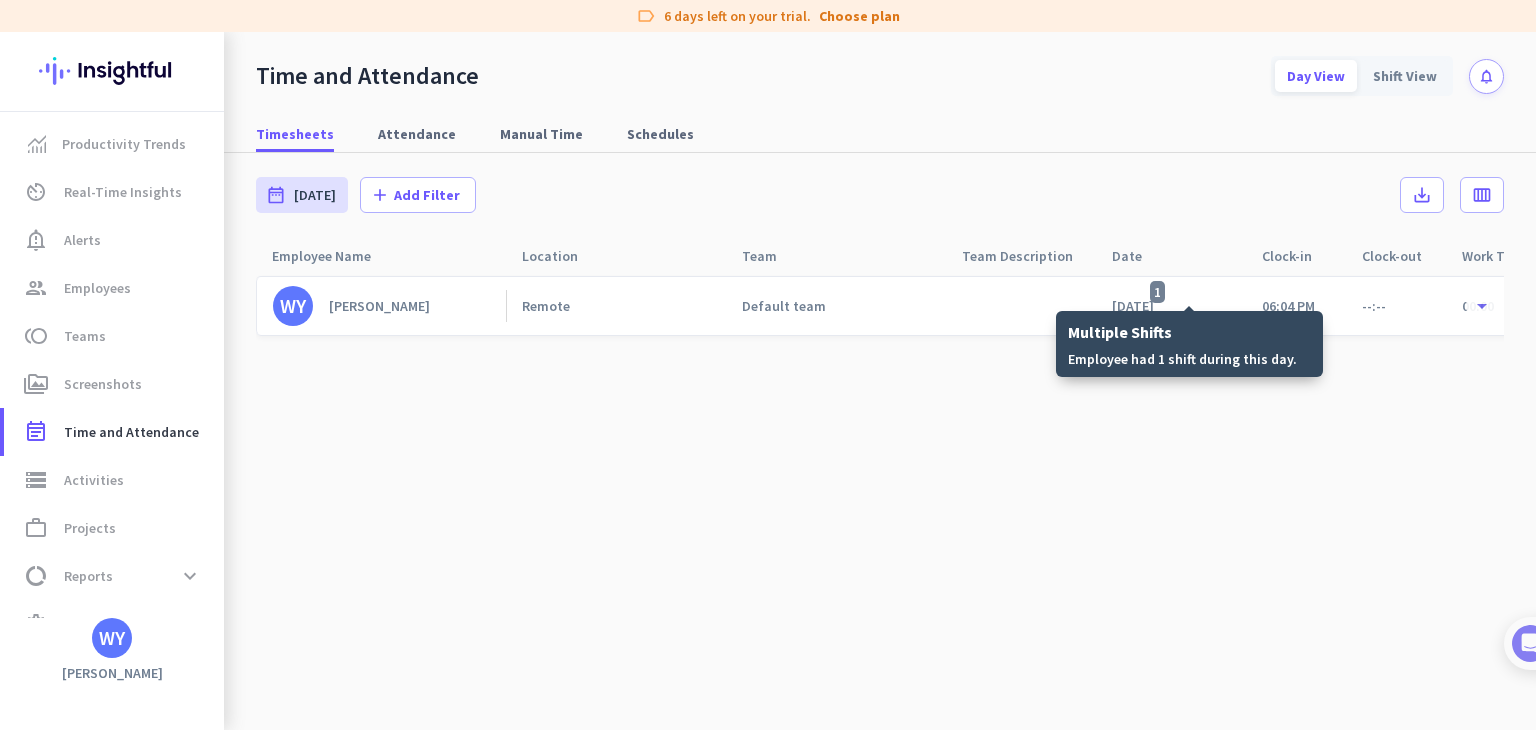 click on "1" 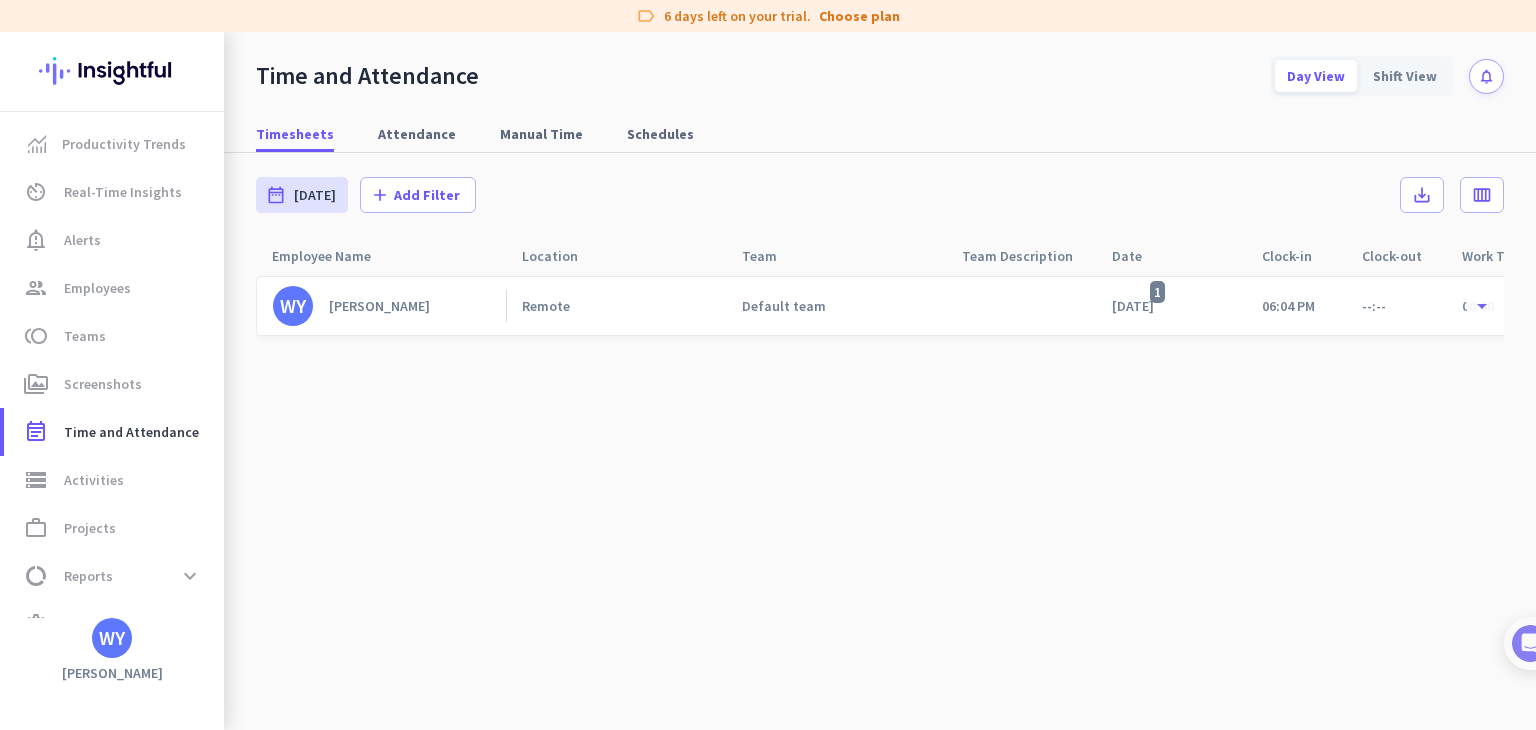 click on "--:--" 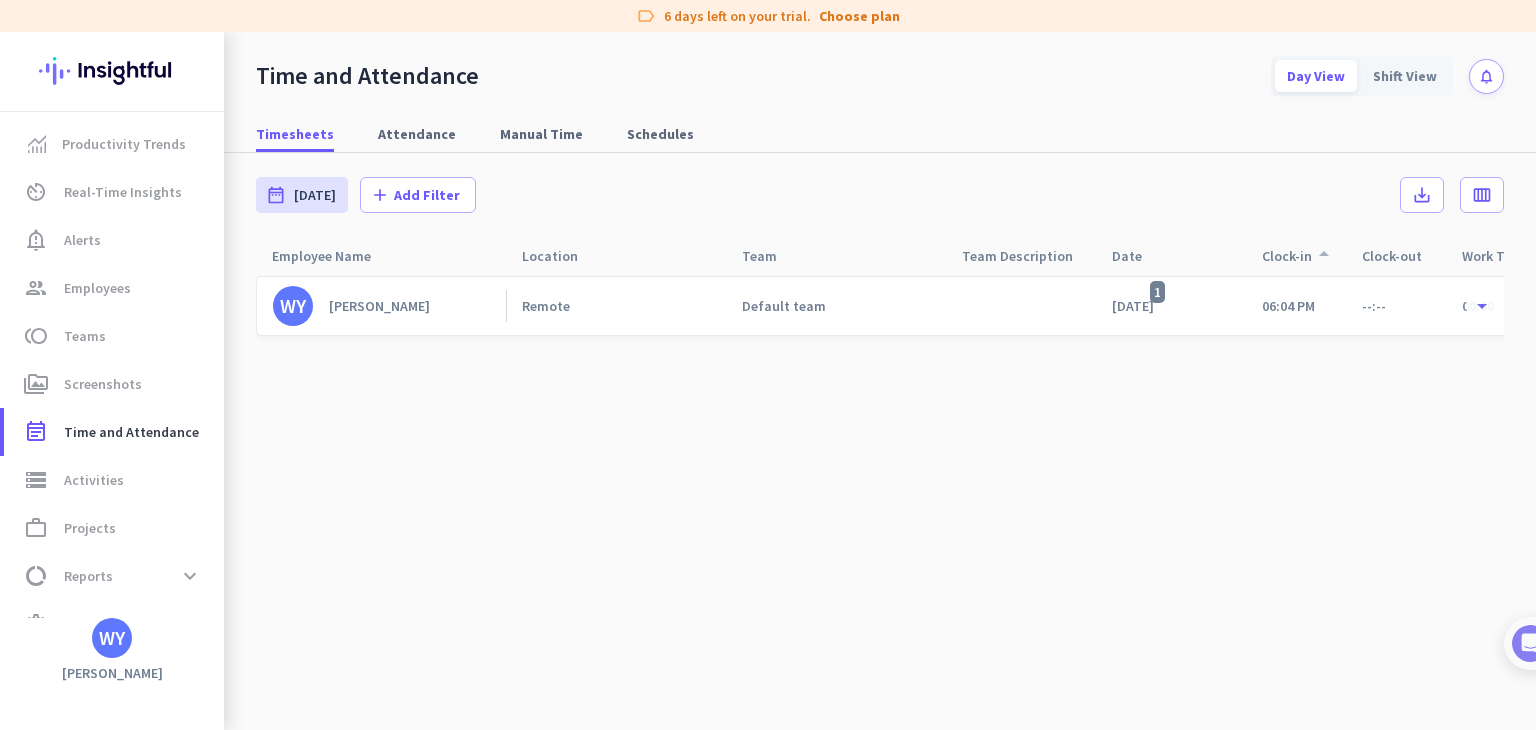 drag, startPoint x: 1420, startPoint y: 253, endPoint x: 1303, endPoint y: 253, distance: 117 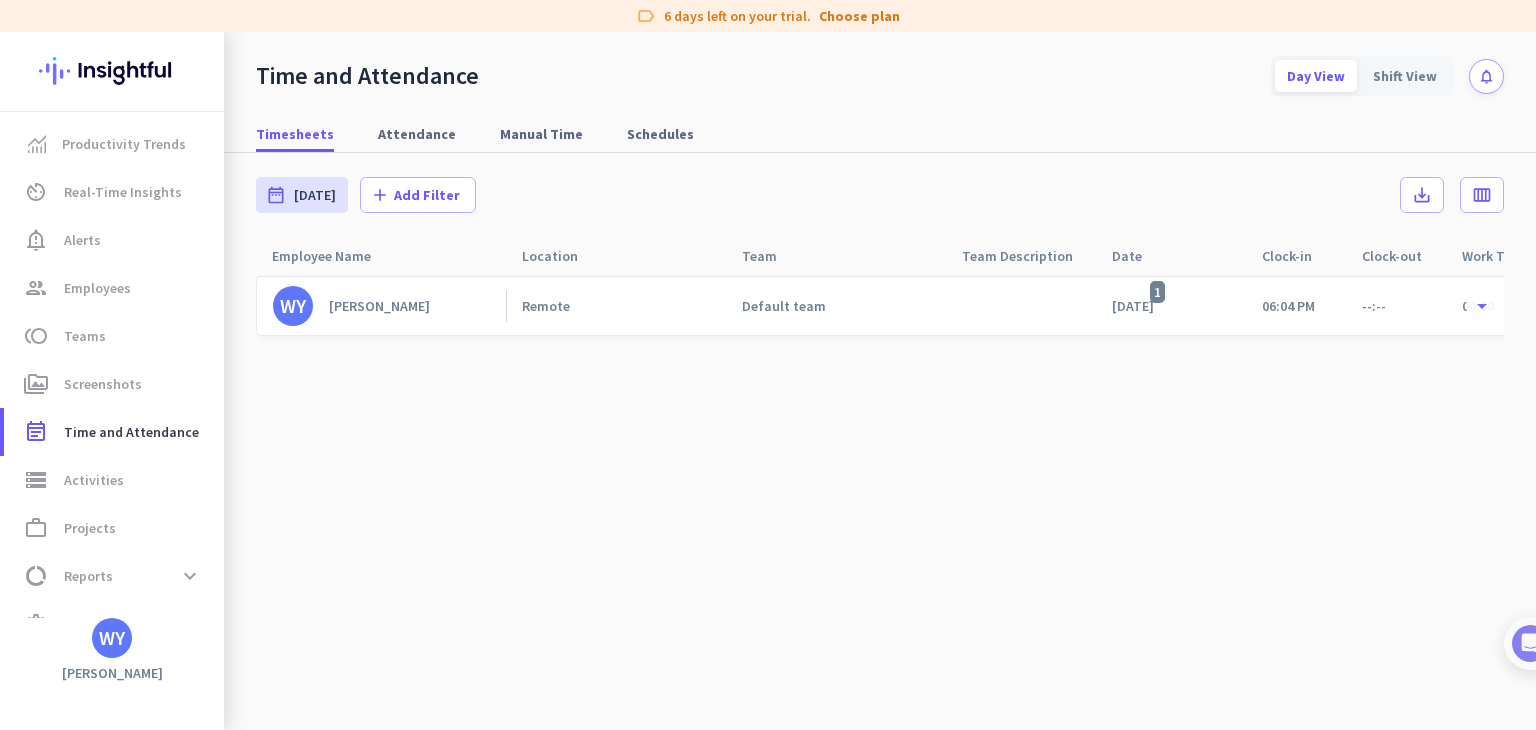 click on "Clock-in  arrow_drop_up" 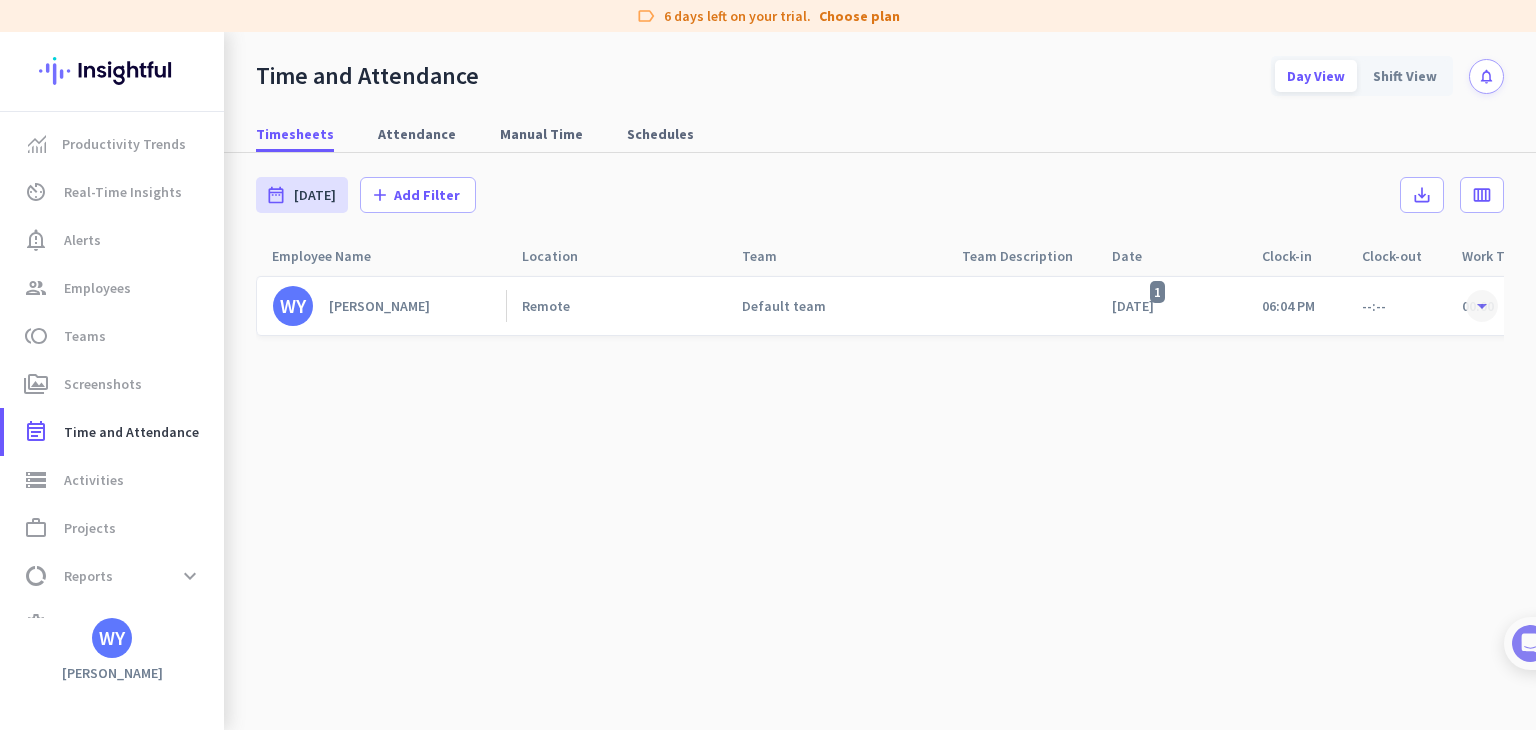 click 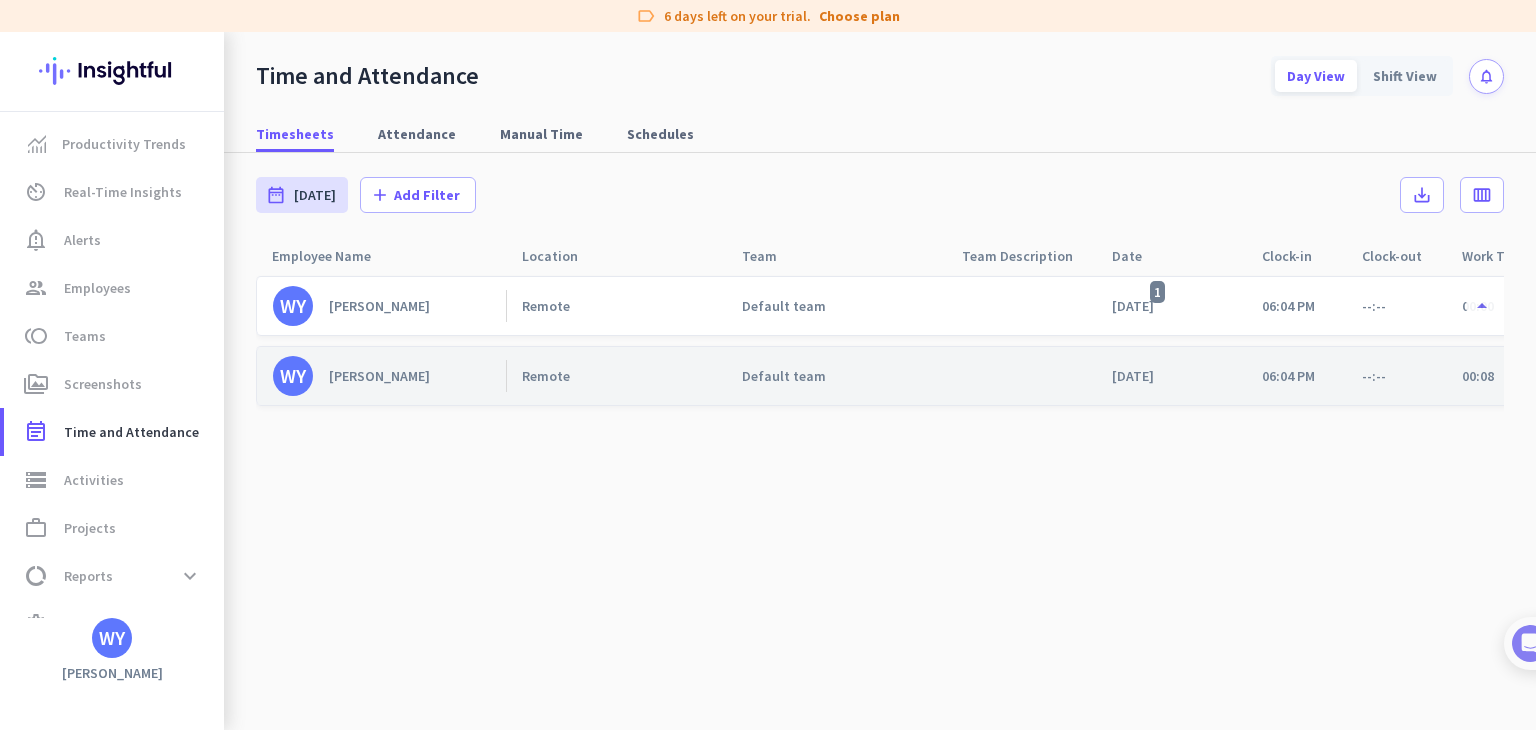 scroll, scrollTop: 0, scrollLeft: 519, axis: horizontal 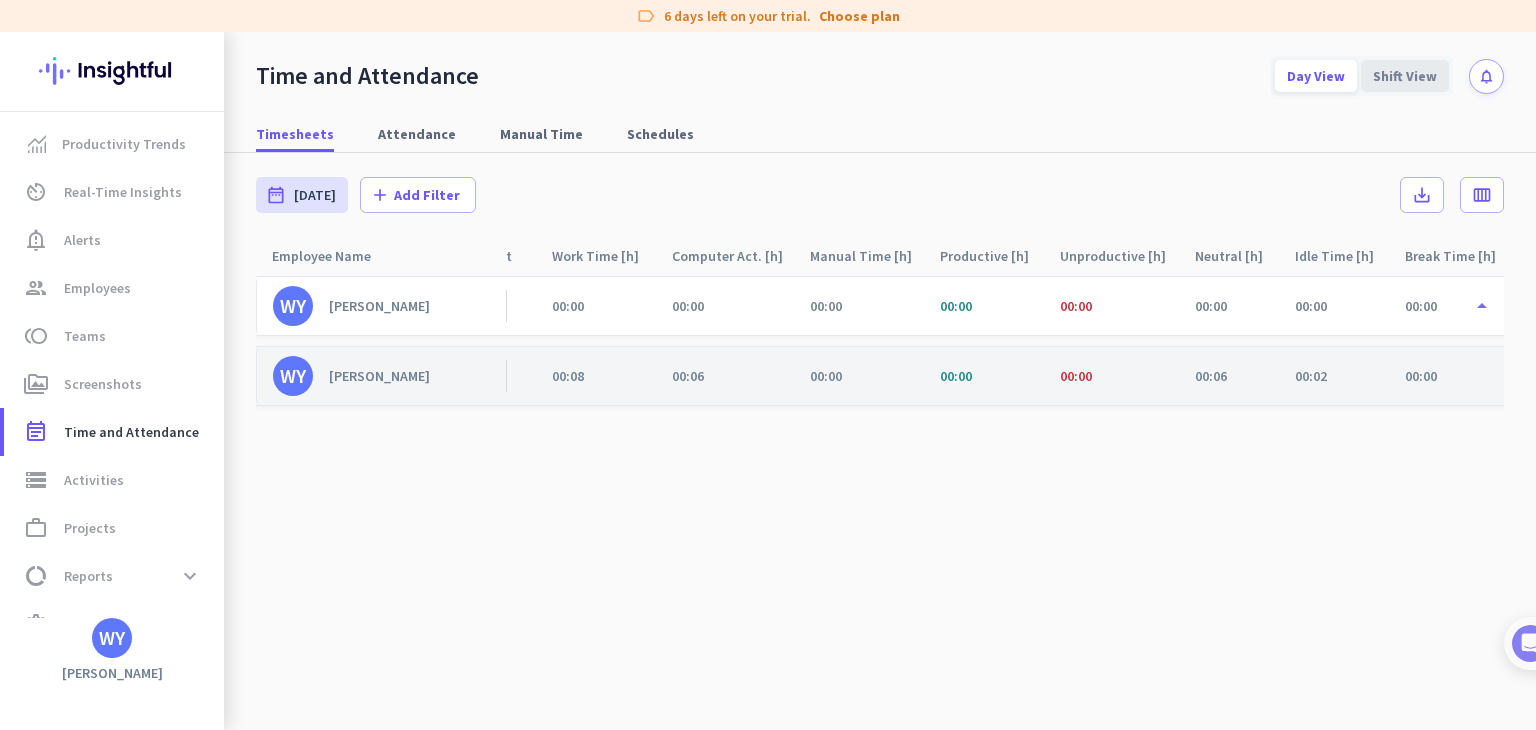 click on "Shift View" at bounding box center [1405, 76] 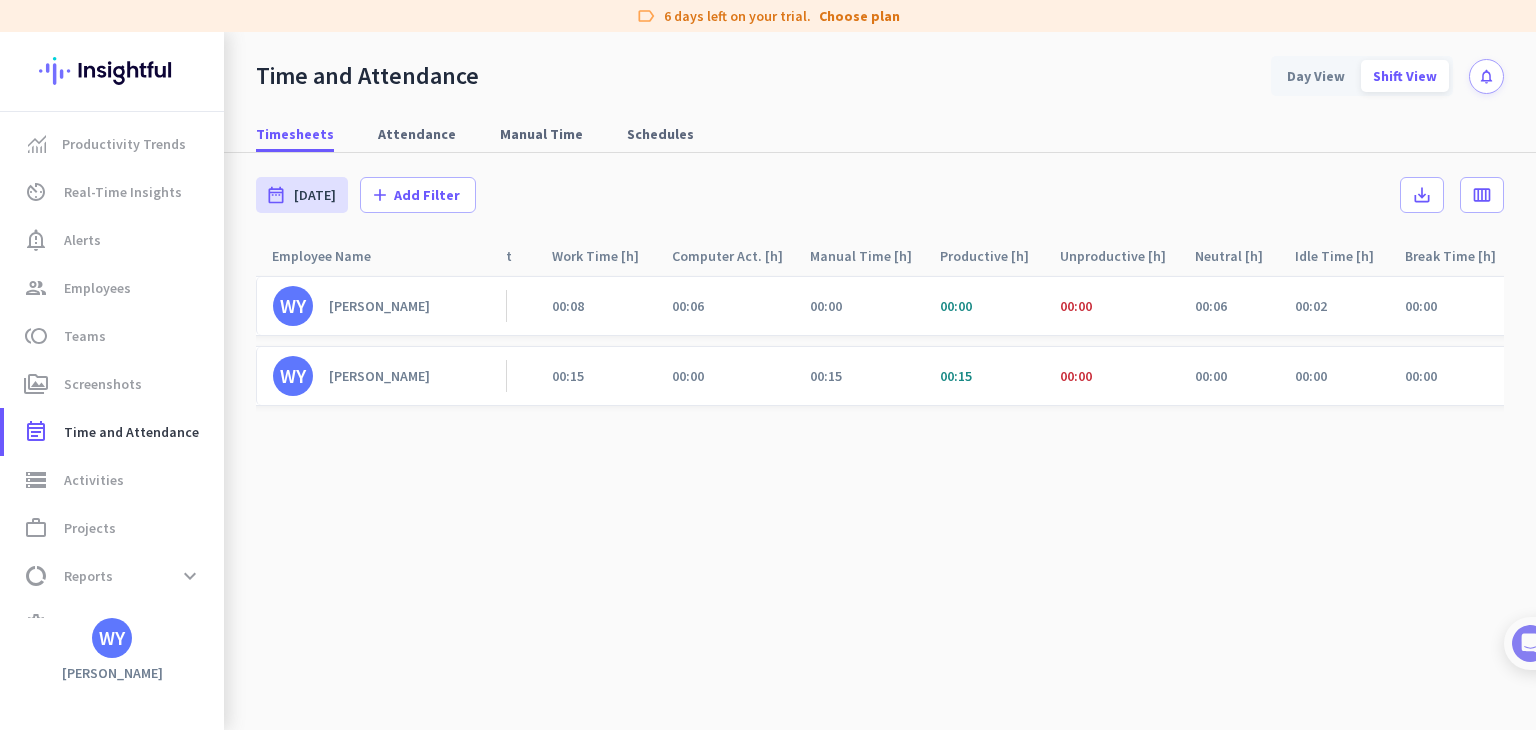 click on "00:00" 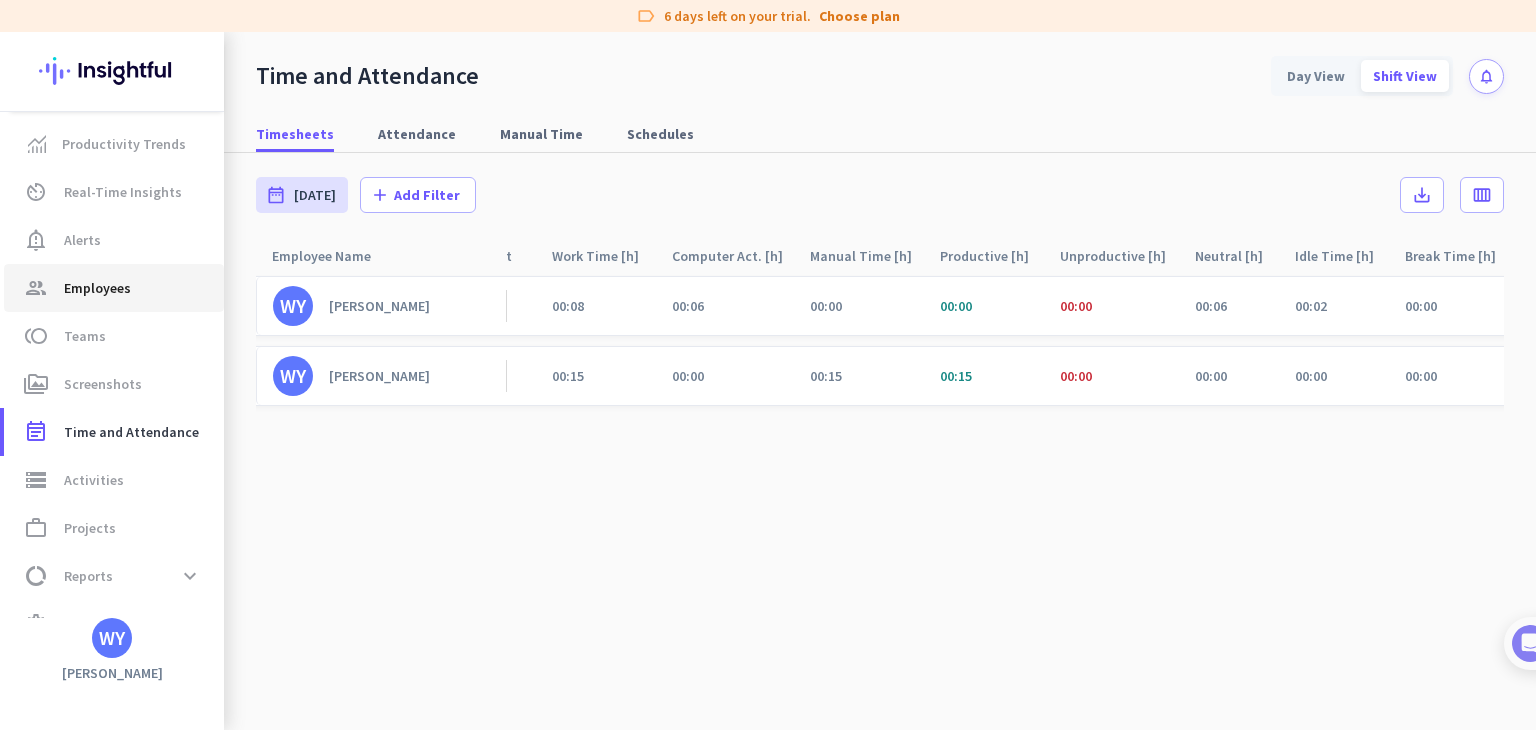 scroll, scrollTop: 38, scrollLeft: 0, axis: vertical 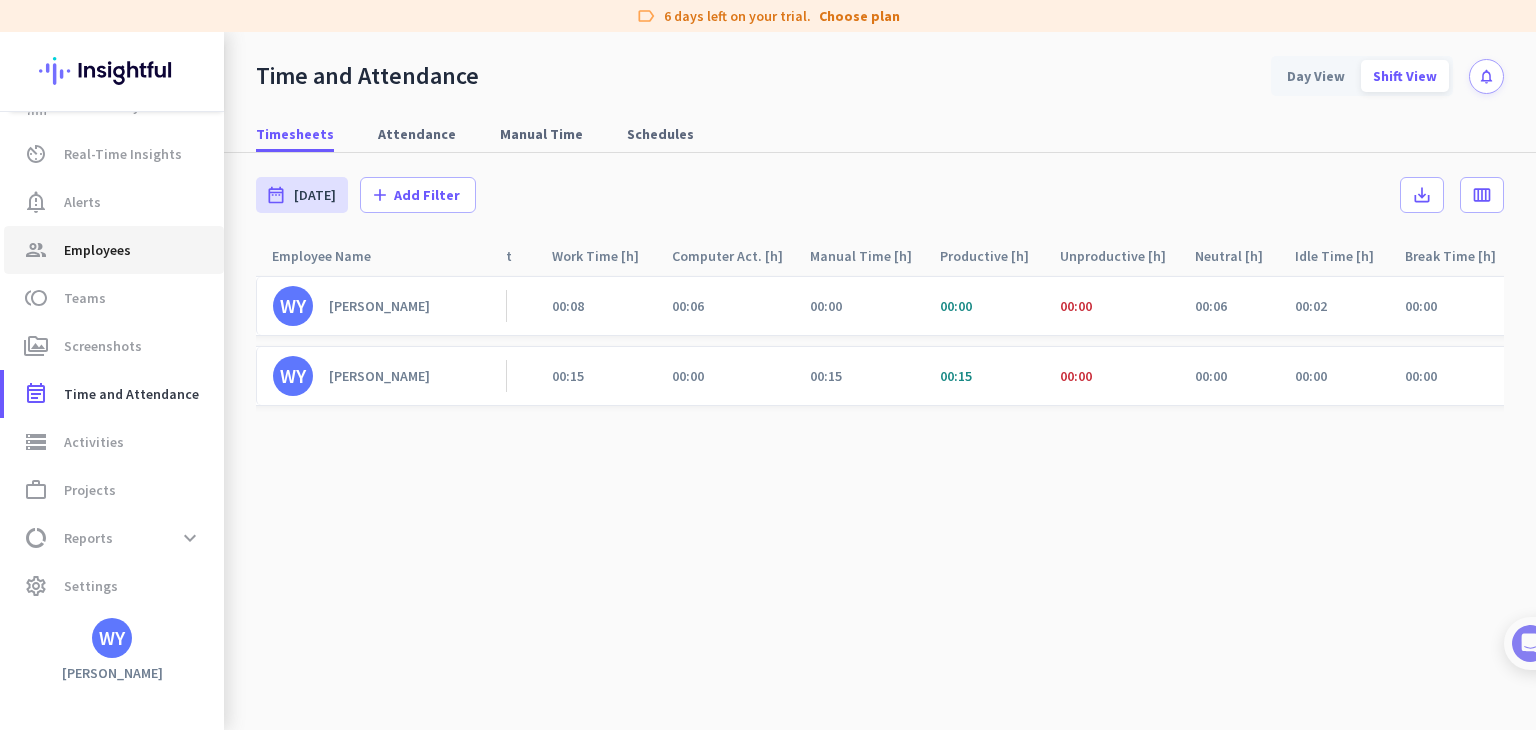 click on "Employees" 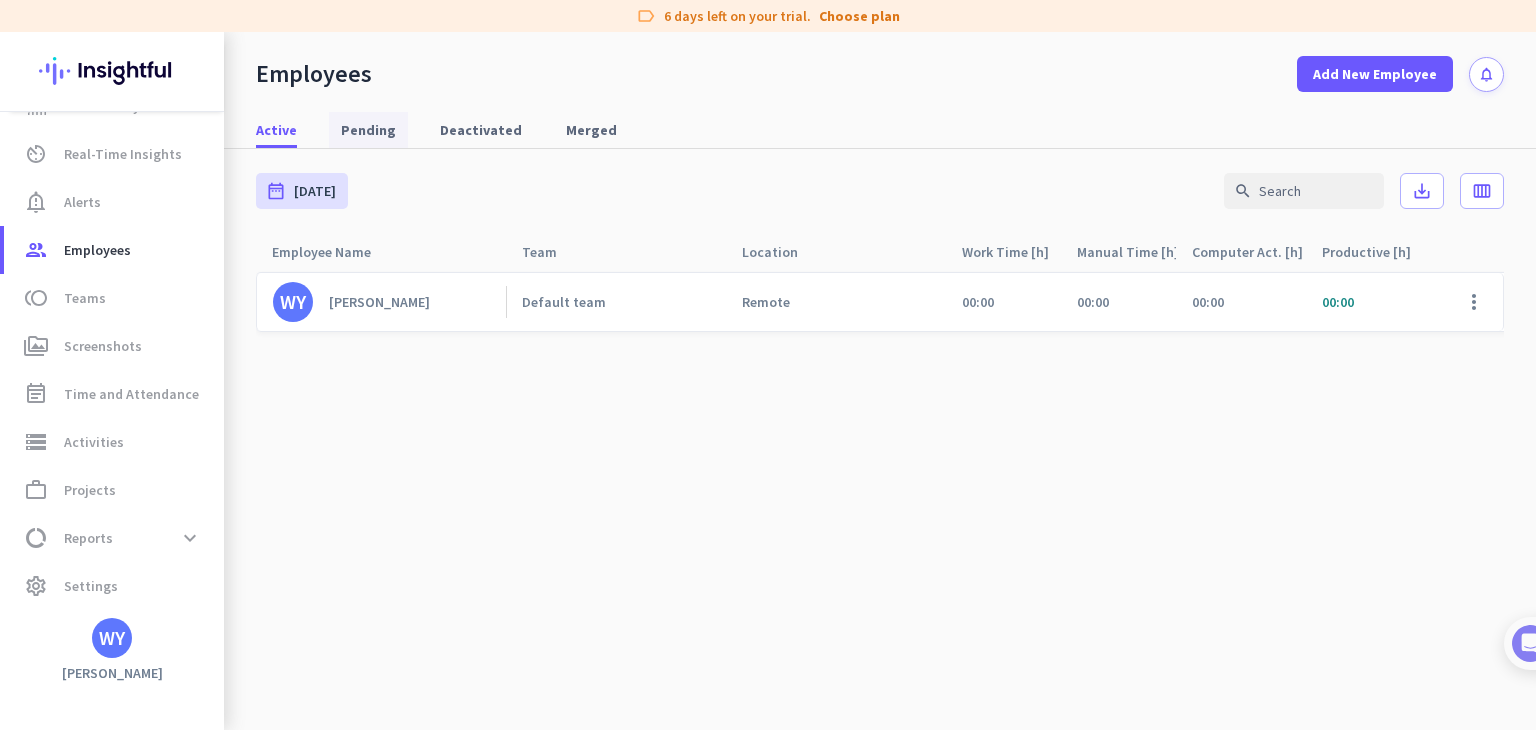 click on "Pending" at bounding box center [368, 130] 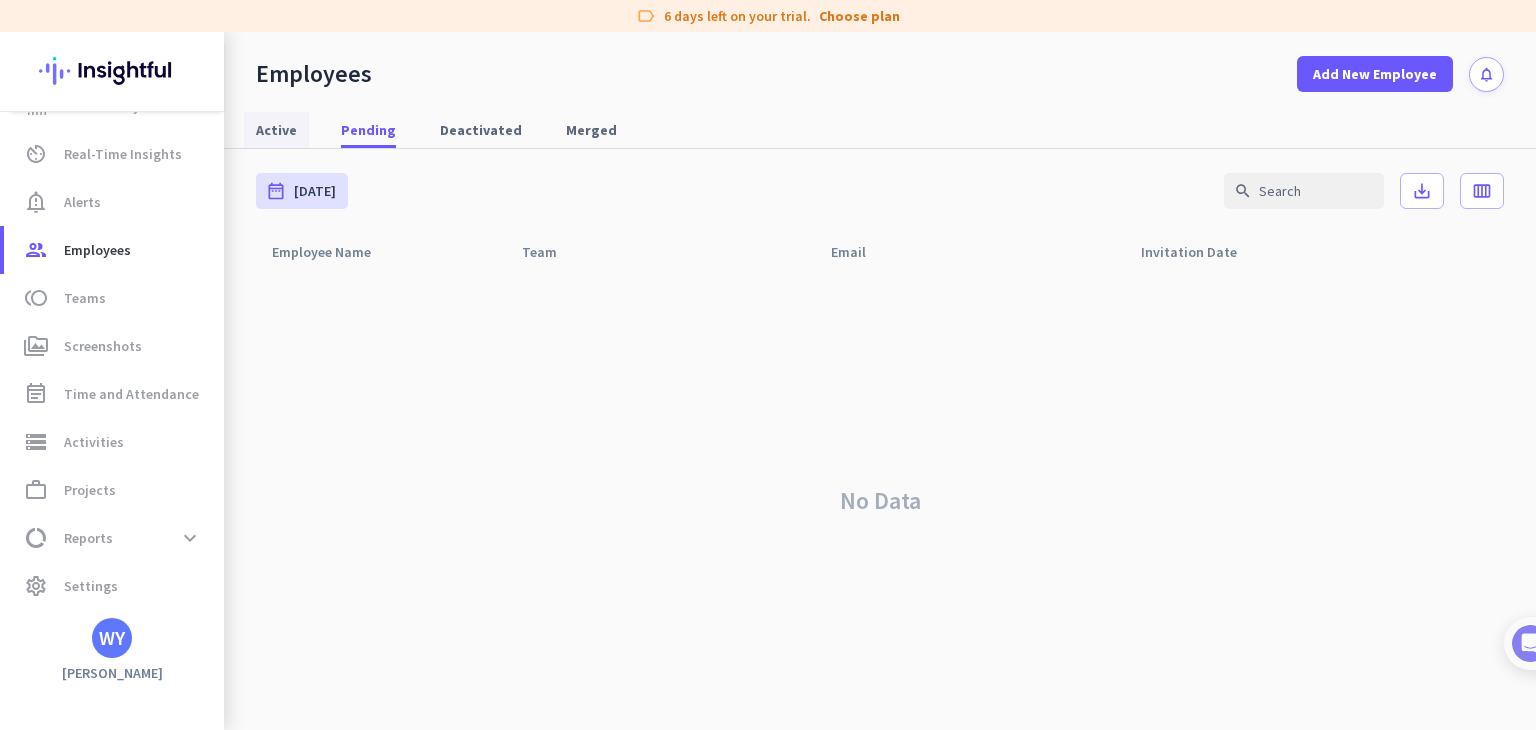 click on "Active" at bounding box center [276, 130] 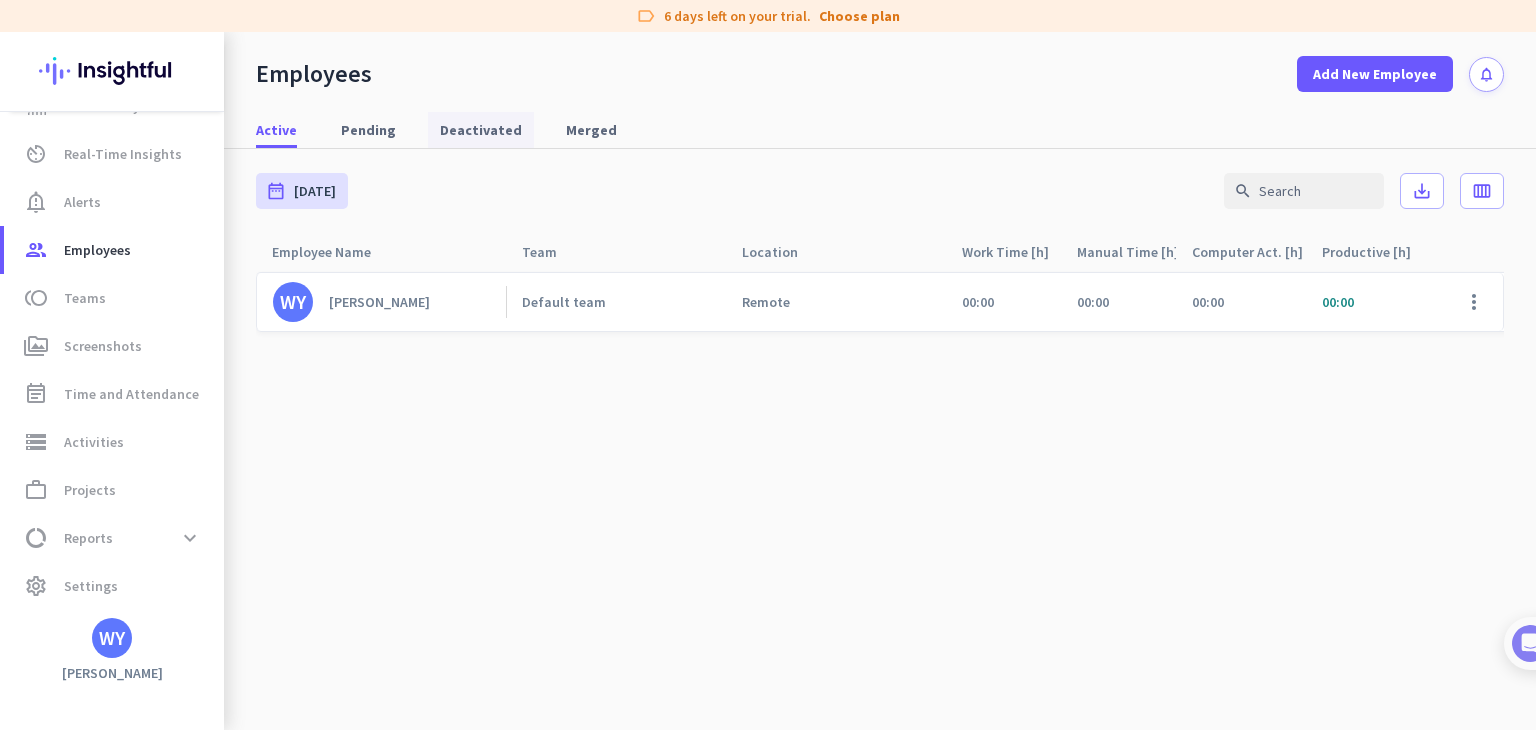 click on "Deactivated" at bounding box center (481, 130) 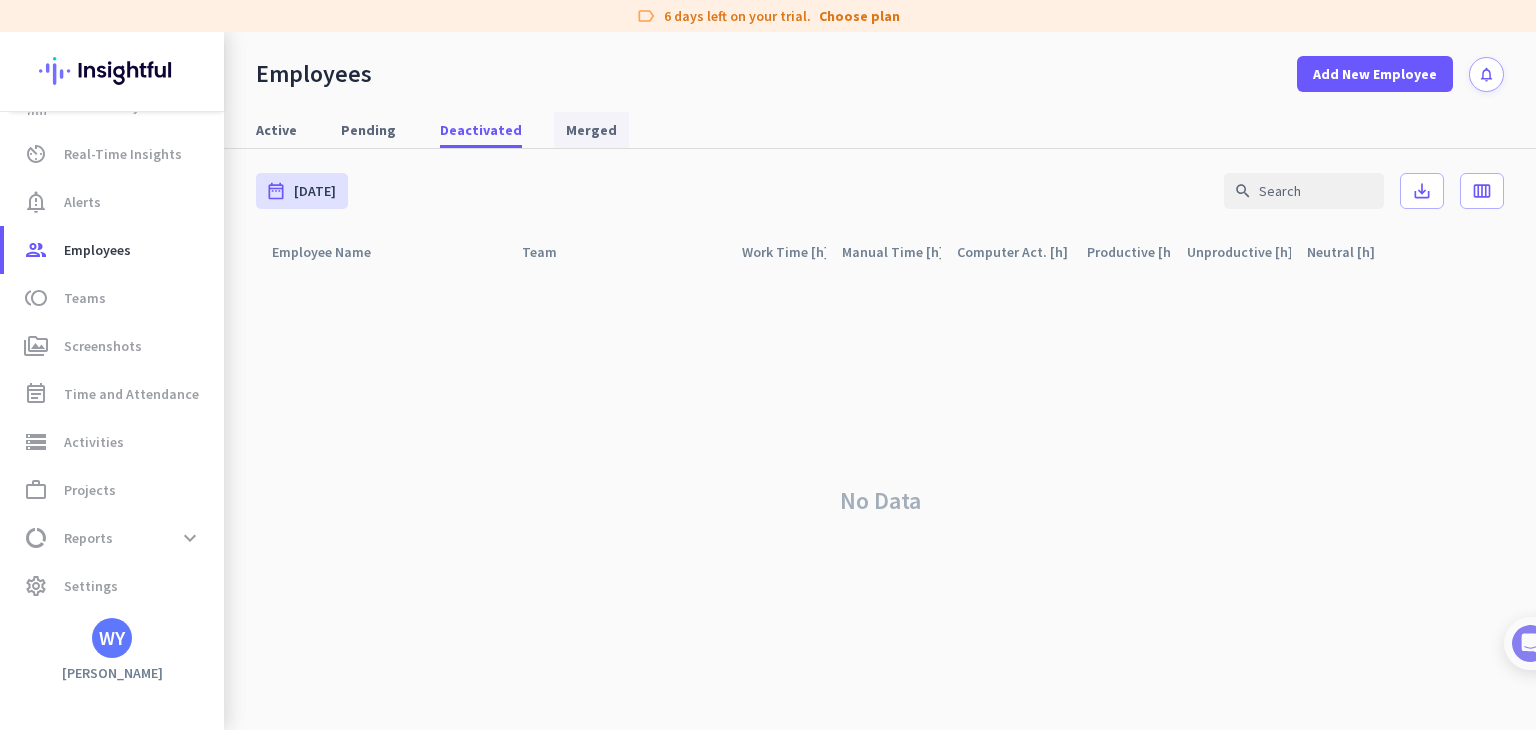 click on "Merged" at bounding box center (591, 130) 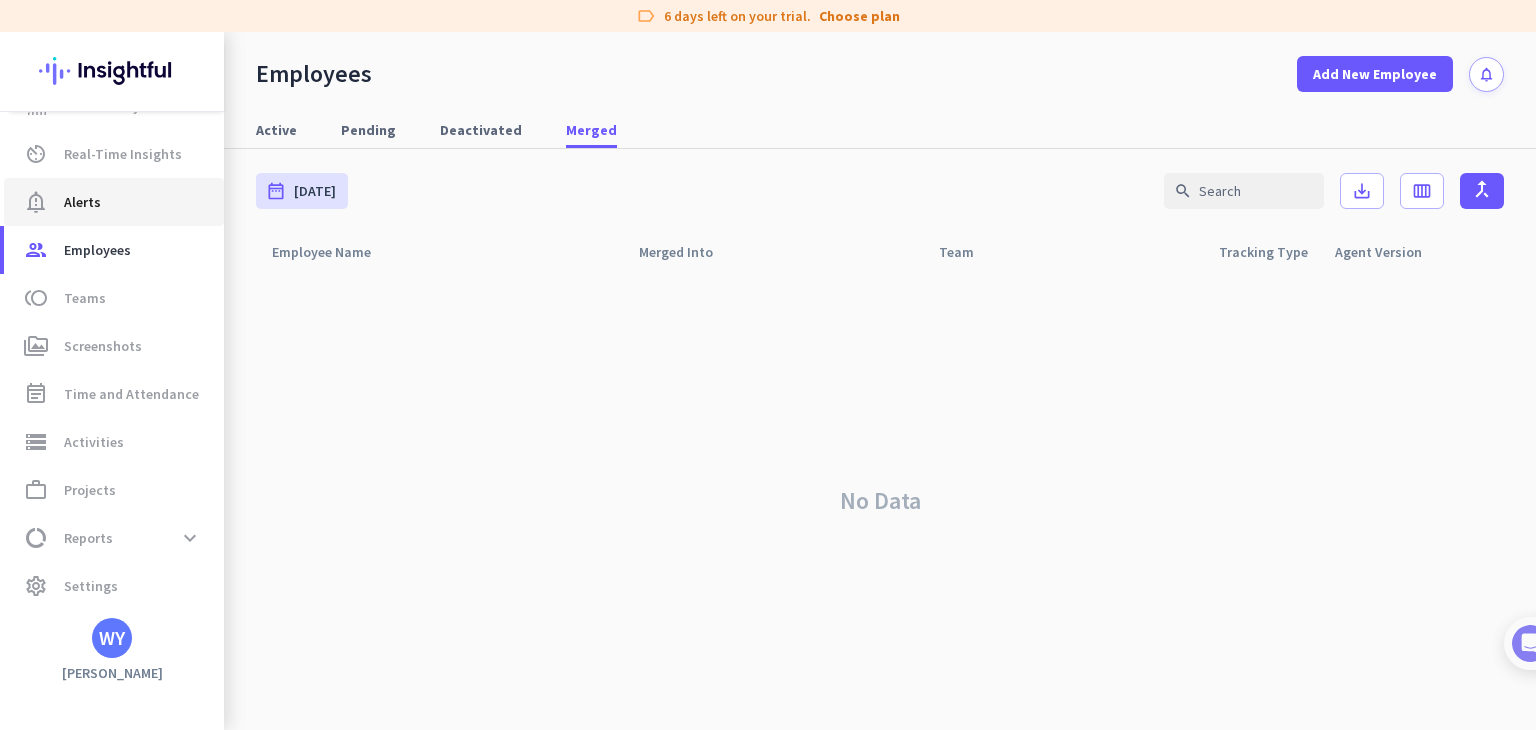 scroll, scrollTop: 0, scrollLeft: 0, axis: both 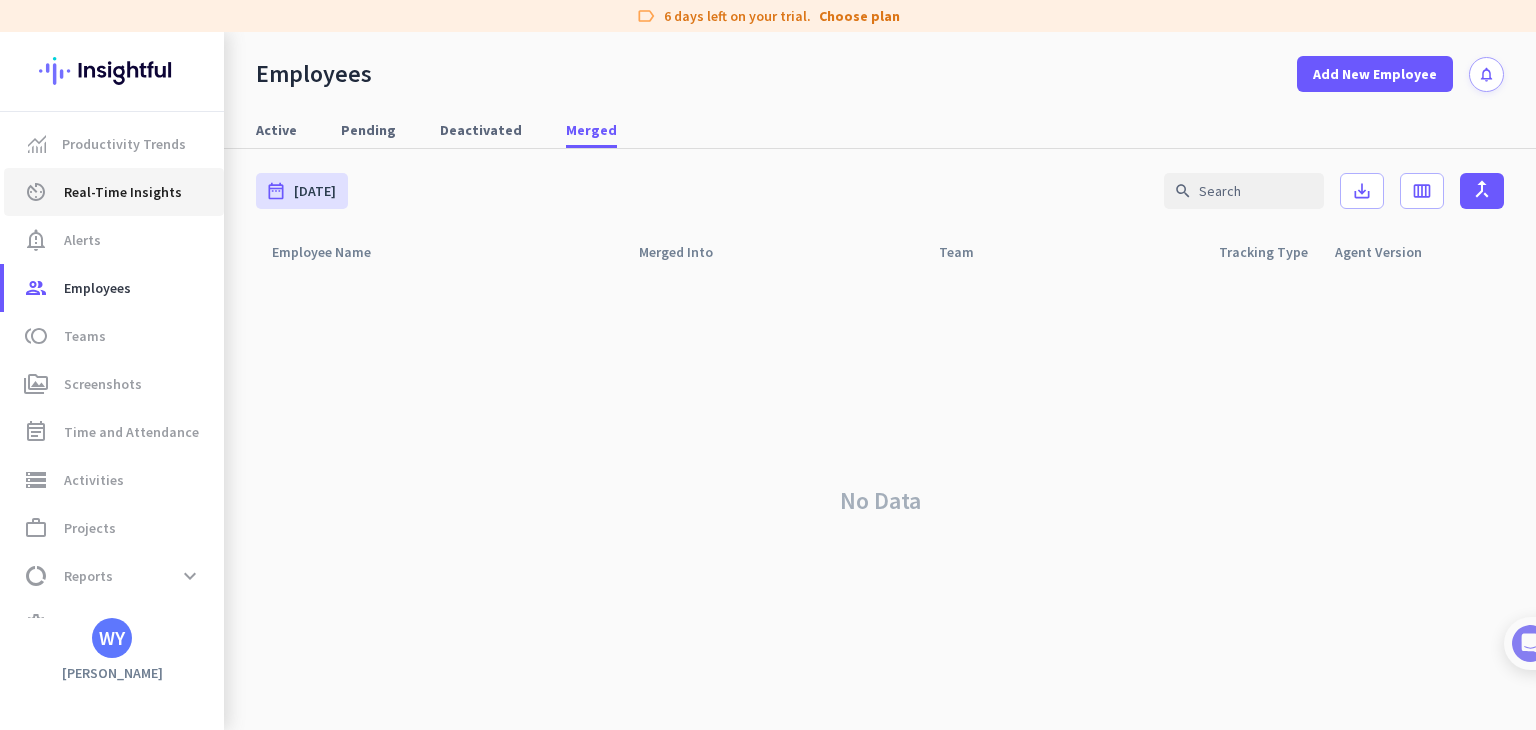 click on "Real-Time Insights" 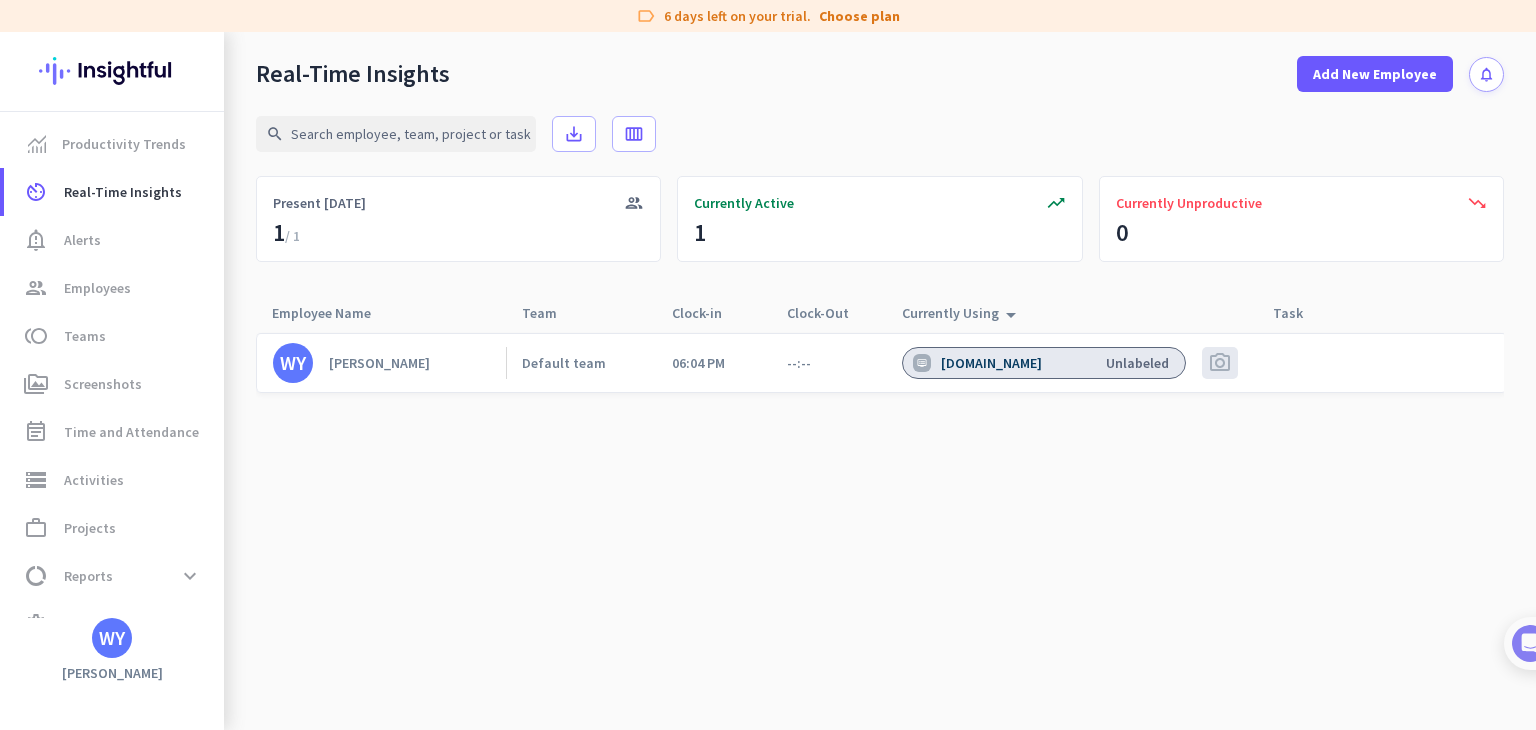 click on "[PERSON_NAME]   Default team   06:04 PM
--:--
[DOMAIN_NAME]   Unlabeled  photo_camera" 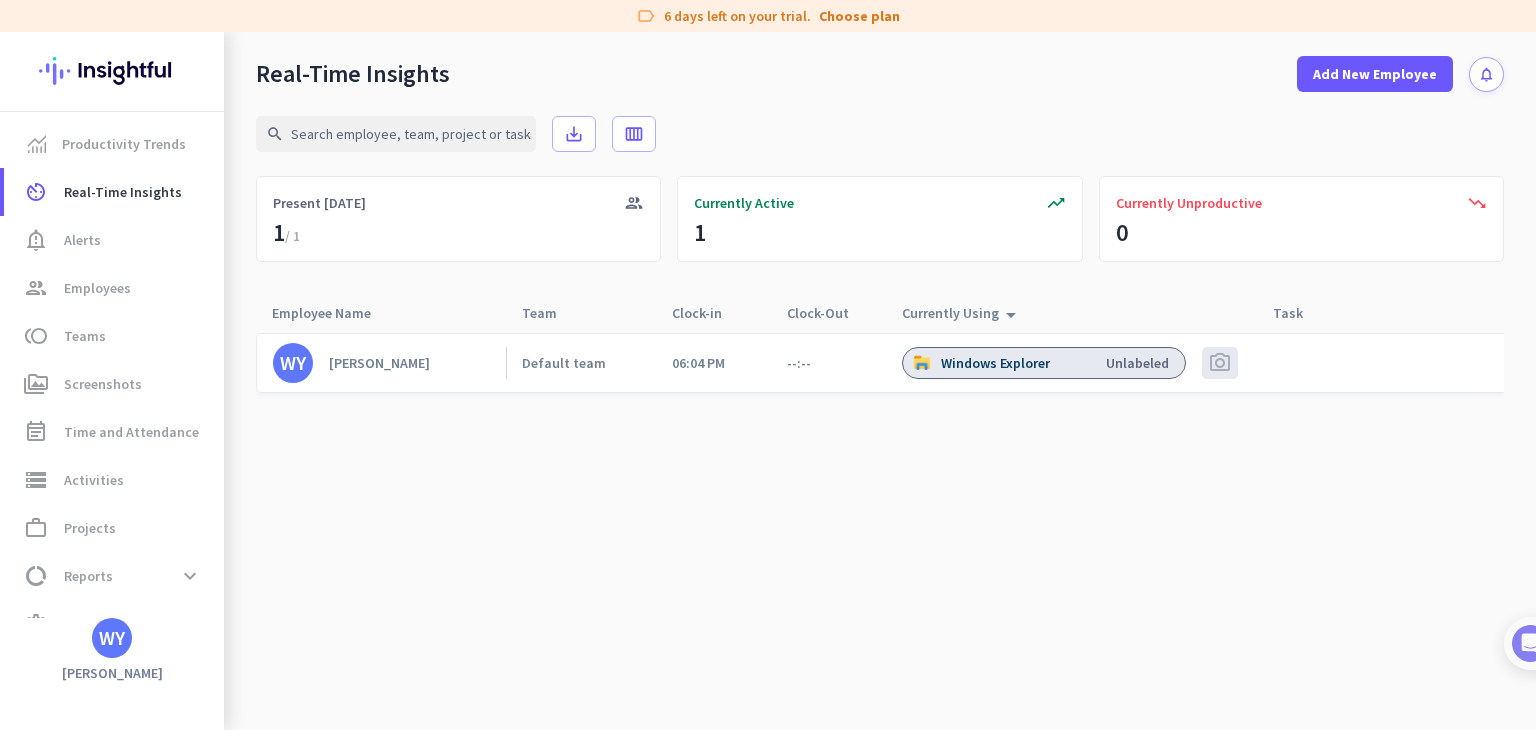 click on "WY   [PERSON_NAME] team   06:04 PM
--:--
Windows Explorer   Unlabeled  photo_camera" 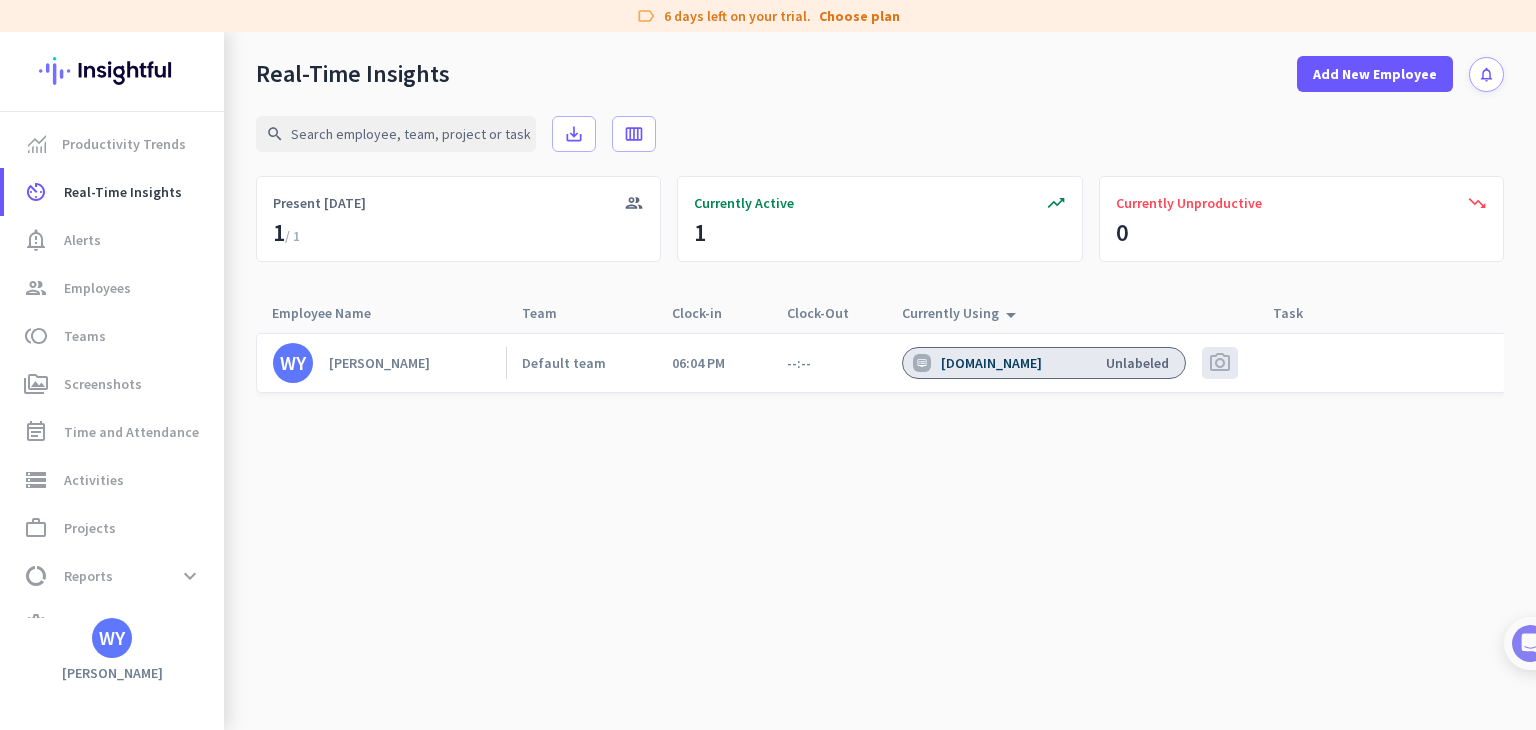 drag, startPoint x: 1153, startPoint y: 539, endPoint x: 1415, endPoint y: 661, distance: 289.01212 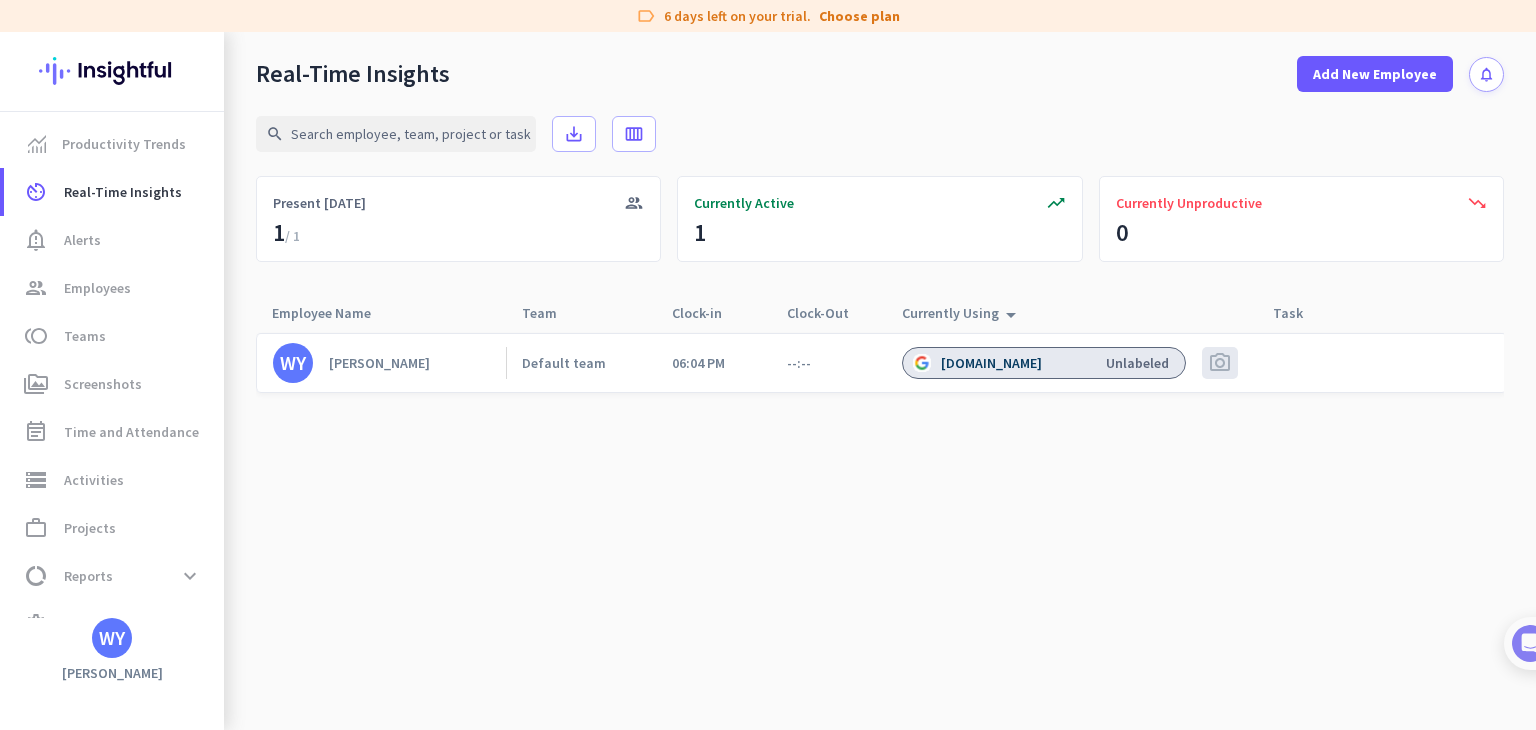 click on "WY   [PERSON_NAME]   Default team   06:04 PM
--:--
[DOMAIN_NAME]   Unlabeled  photo_camera" 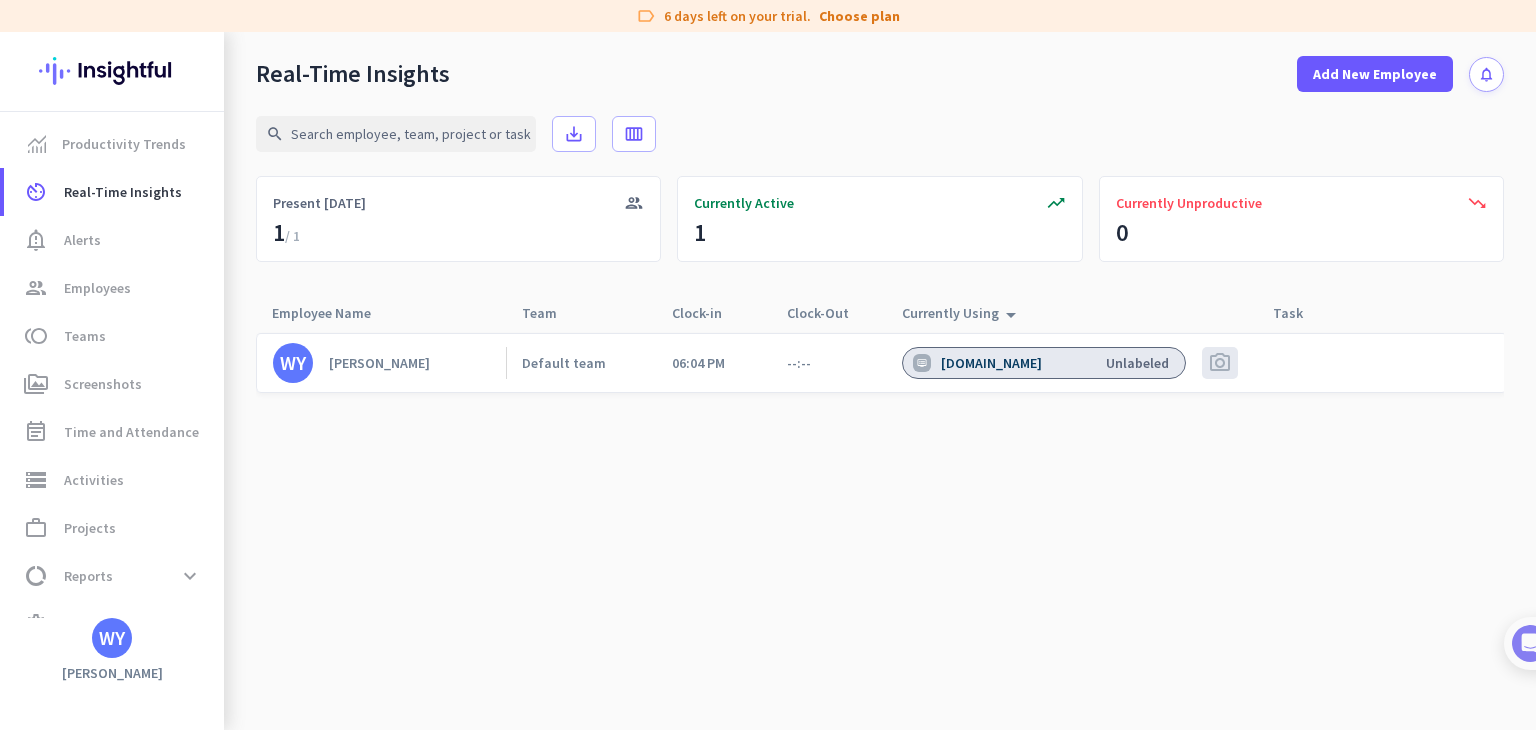 drag, startPoint x: 648, startPoint y: 428, endPoint x: 538, endPoint y: 421, distance: 110.2225 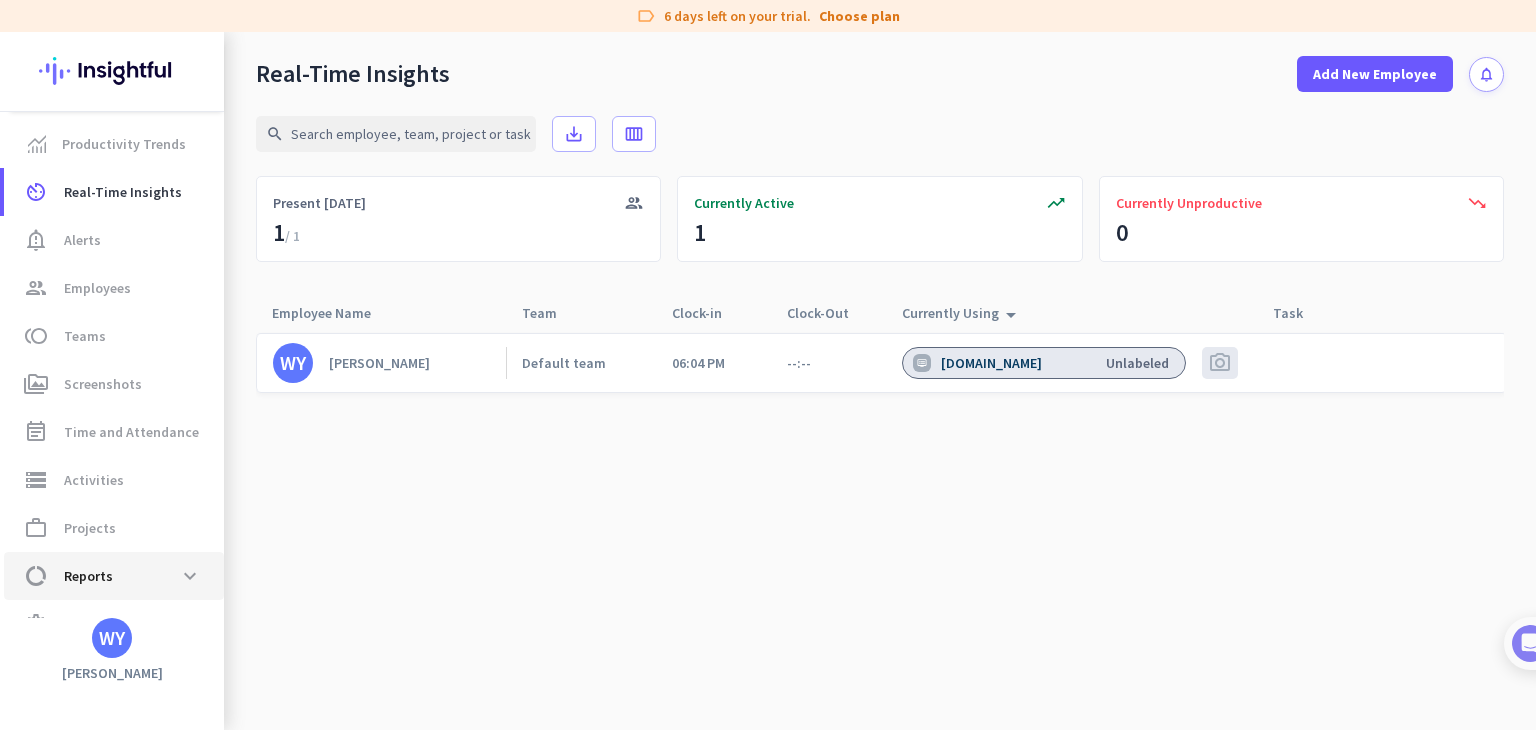 scroll, scrollTop: 38, scrollLeft: 0, axis: vertical 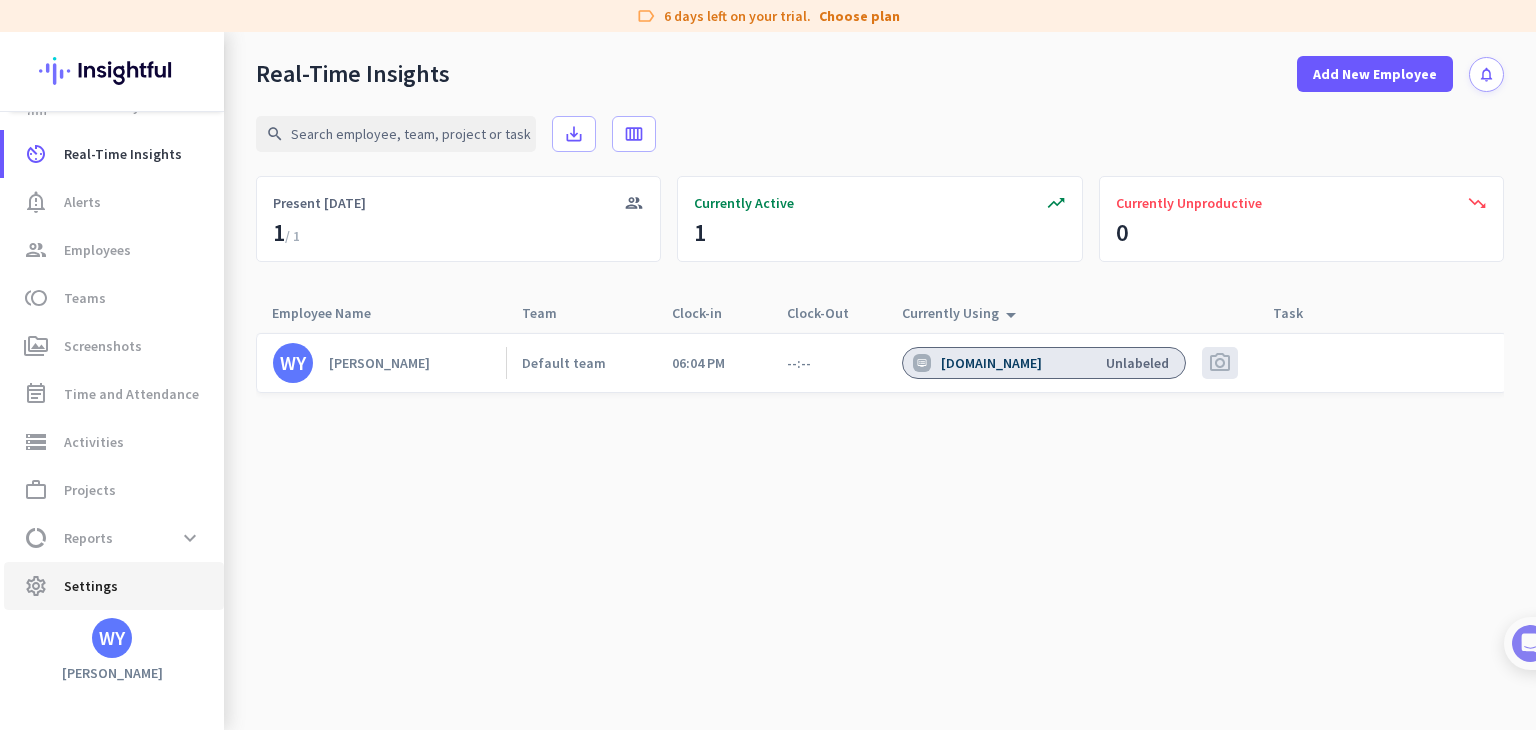 click on "Settings" 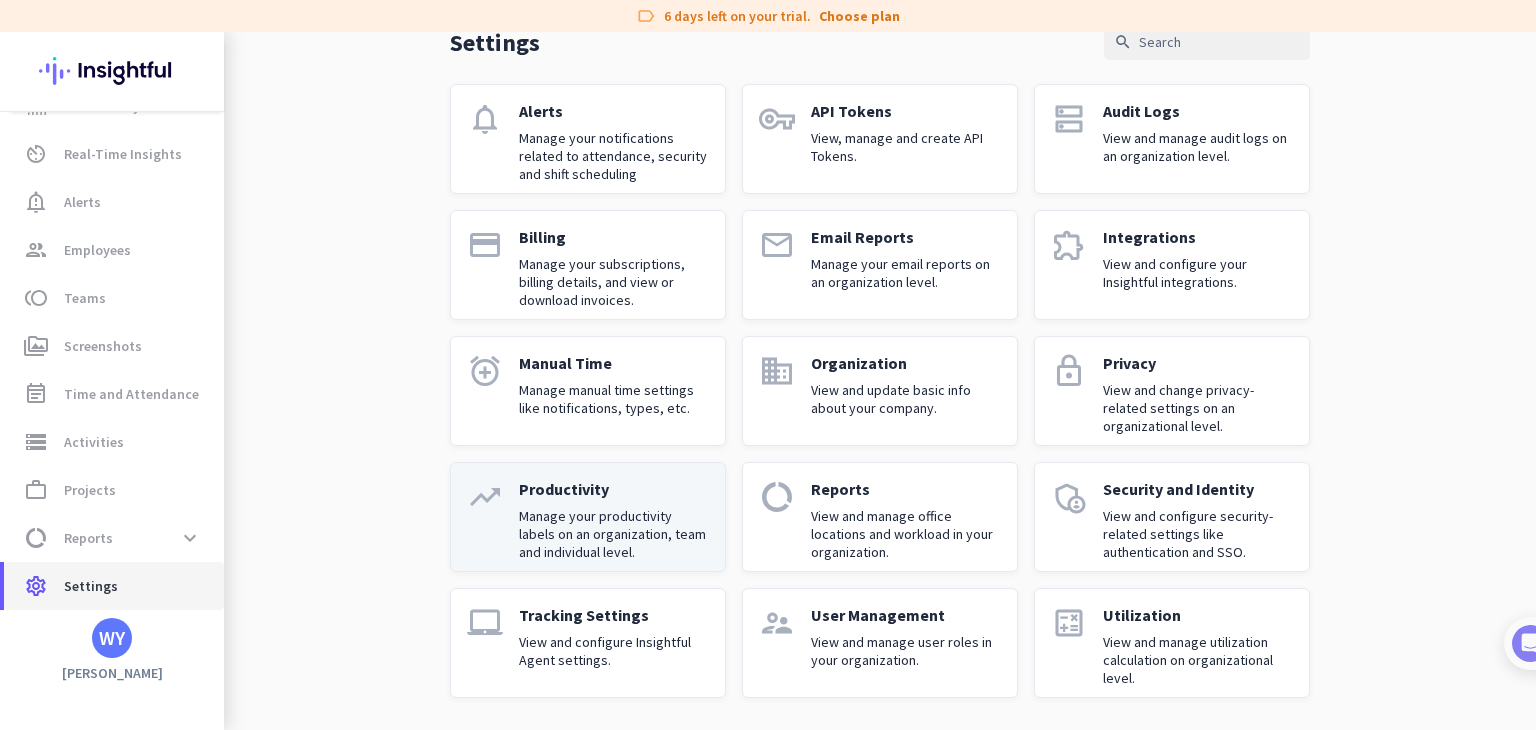 scroll, scrollTop: 104, scrollLeft: 0, axis: vertical 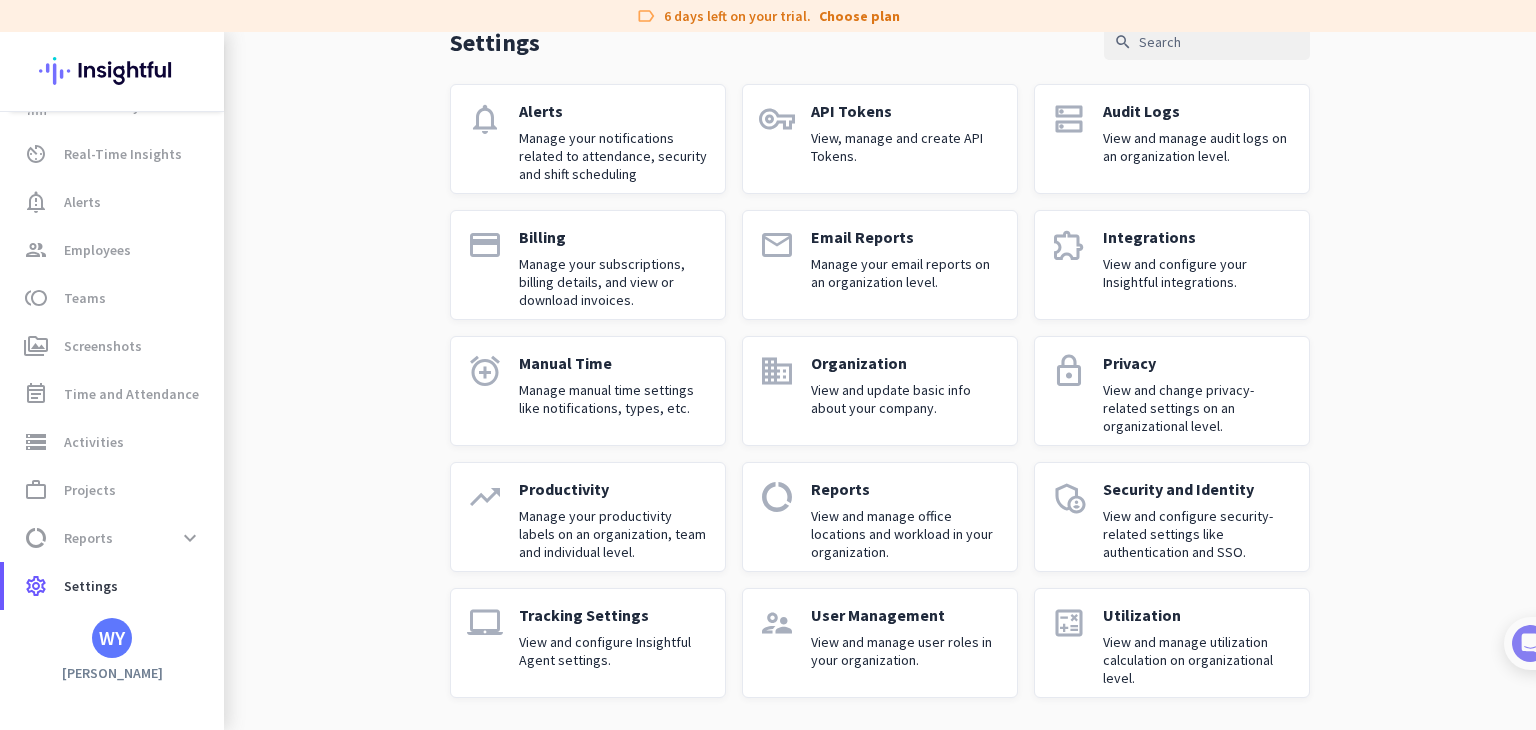 click on "Manage your productivity labels on an organization, team and individual level." 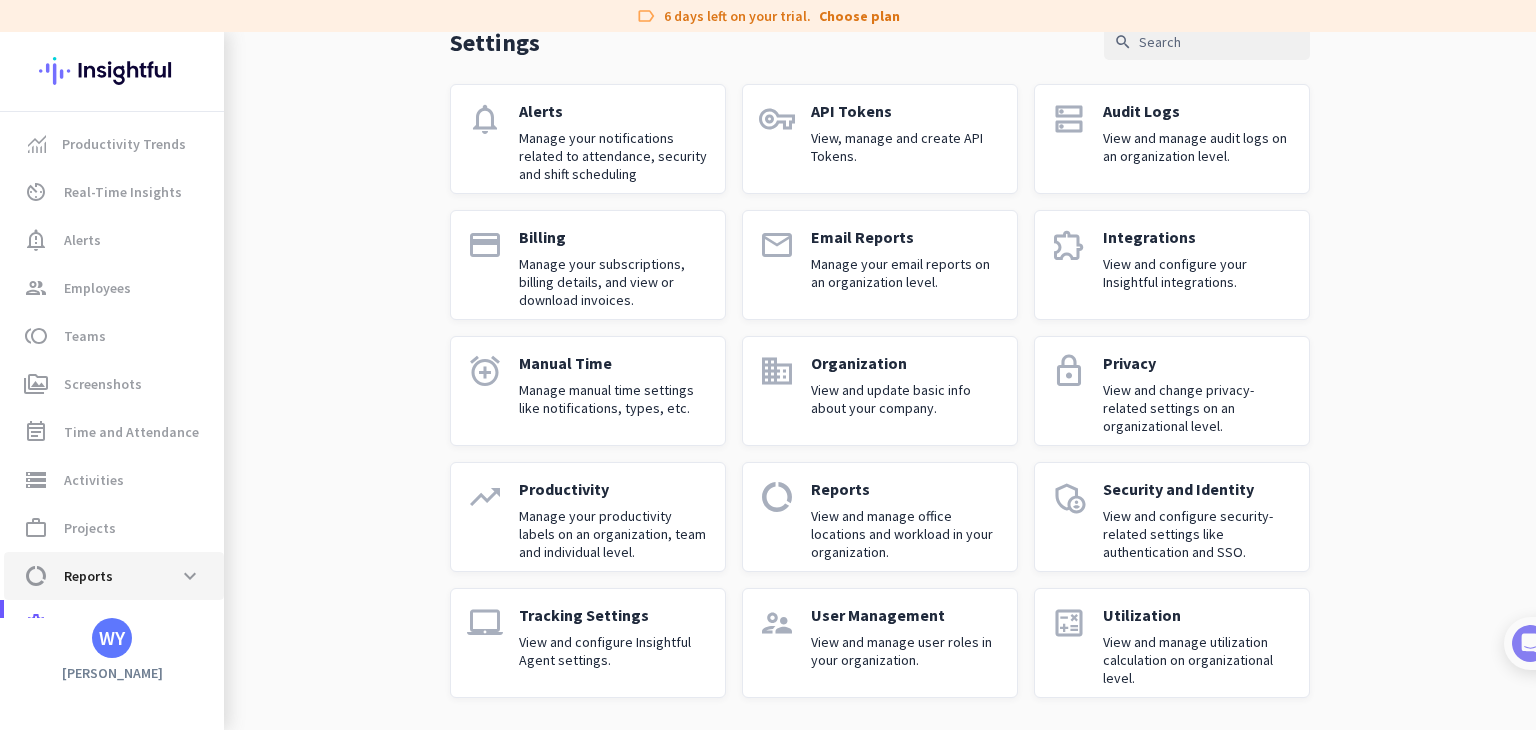 scroll, scrollTop: 38, scrollLeft: 0, axis: vertical 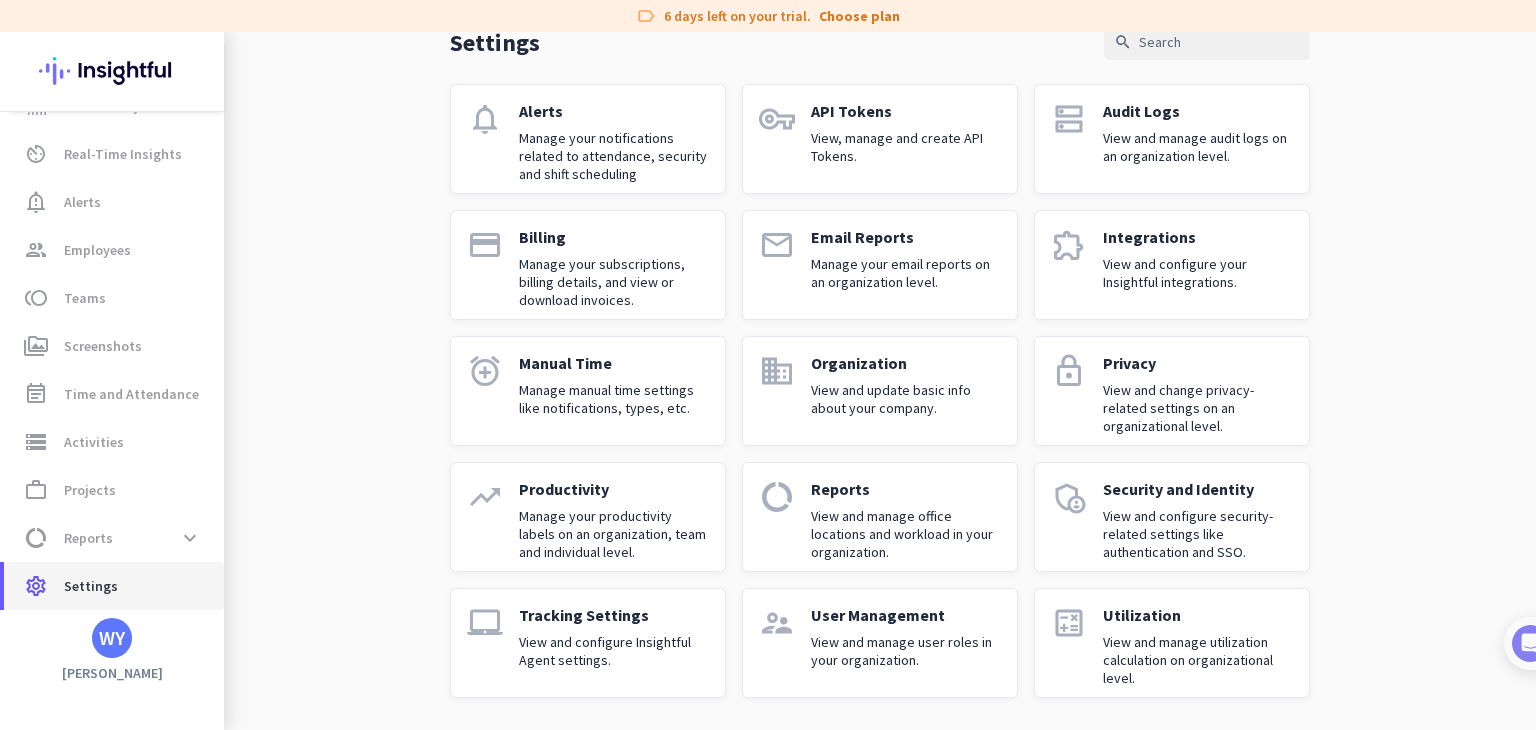 click on "Settings" 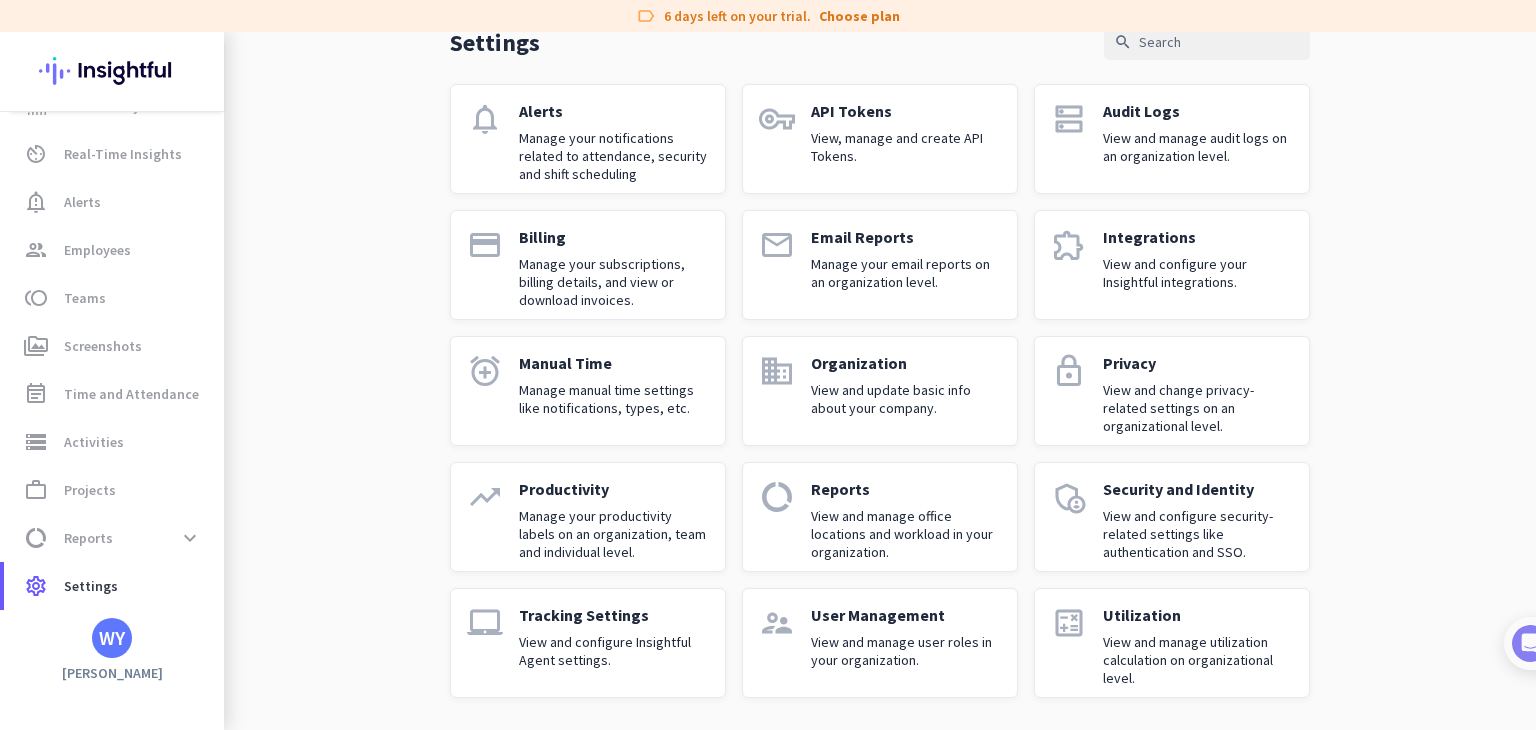 click on "View and configure Insightful Agent settings." 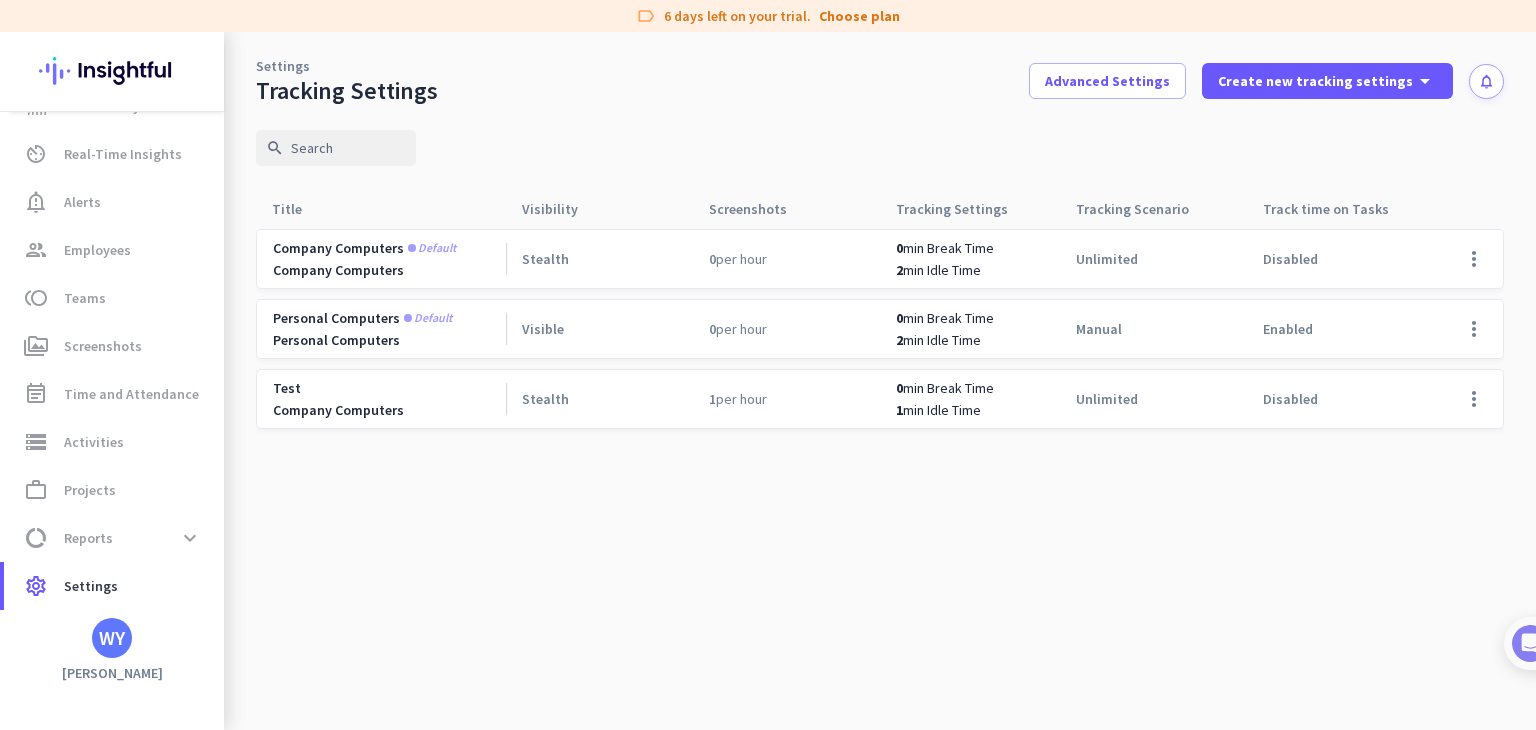 scroll, scrollTop: 0, scrollLeft: 0, axis: both 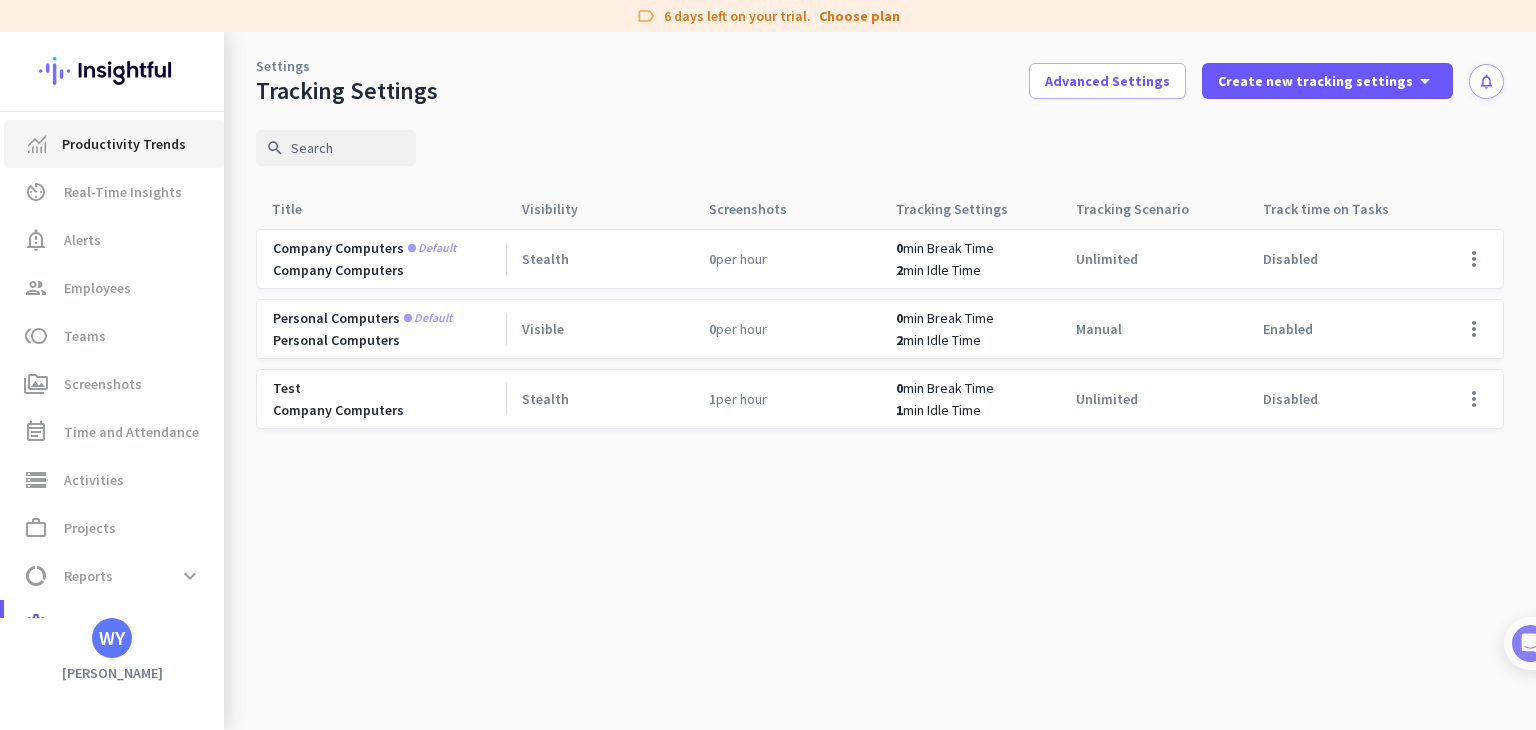 click on "Productivity Trends" 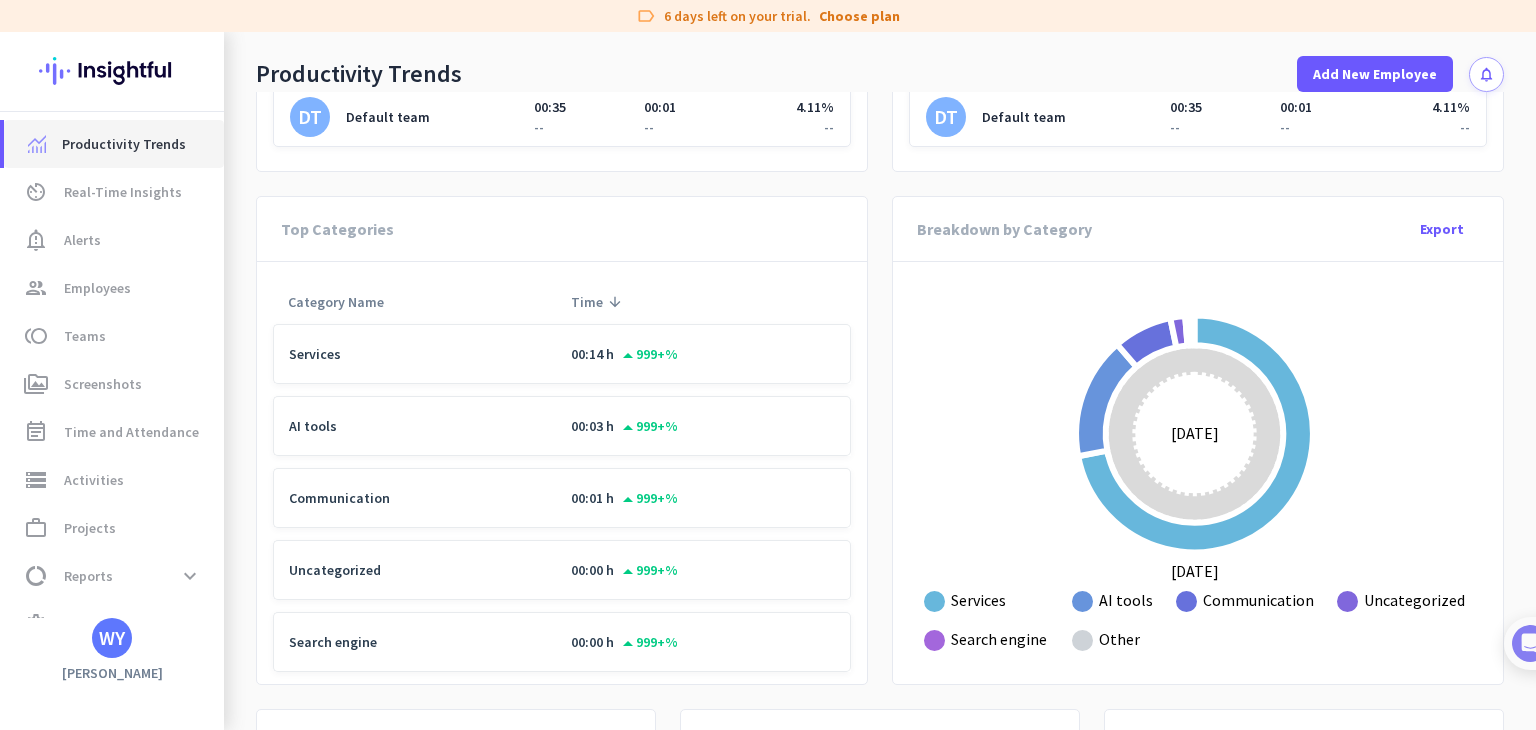 scroll, scrollTop: 1130, scrollLeft: 0, axis: vertical 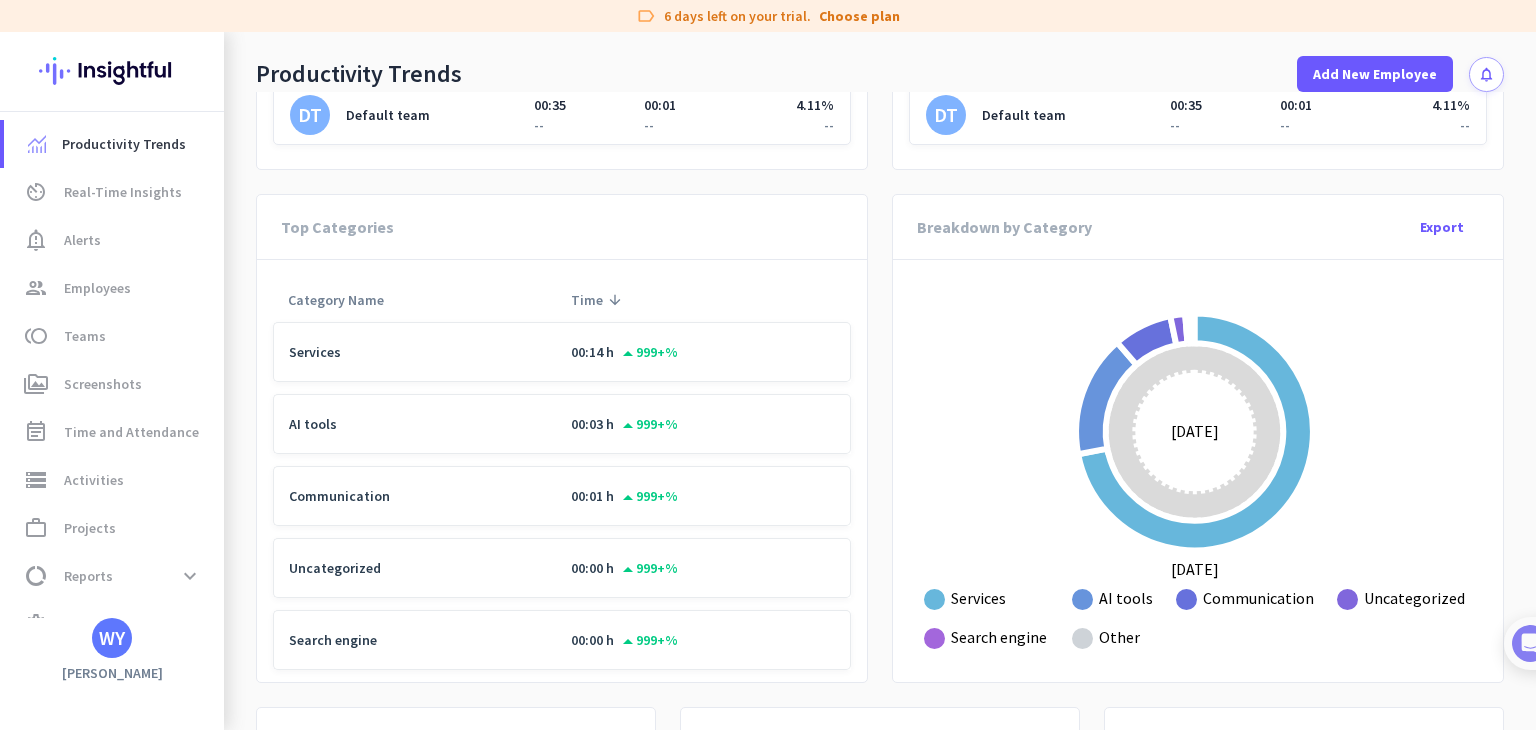 click on "Reference Period date_range [DATE] [DATE] - [DATE]  sync_alt  Compared Period date_range [DATE] [DATE] - [DATE] add Add Filter save_alt  work_outlined  Work Time  00:38 h  arrow_drop_up  999+%  00:00 h   desktop_windows  Active Time  00:21 h  arrow_drop_up  999+%  00:00 h   desktop_access_disabled  Idle Time  00:02 h  arrow_drop_up  999+%  00:00 h   alarm_add  Manual Time  00:15 h  arrow_drop_up  999+%  00:00 h   trending_up  Productive Time  00:35 h  arrow_drop_up  999+%  00:00 h   trending_down  Unproductive Time  00:01 h  arrow_drop_up  999+%  00:00 h   linear_scale  Neutral Time  00:00 h     00:00 h   show_chart  Utilization  4.11%     0 %   Activities   Utilization   Export
Zoom Out 12m -1h -12m -1h -6m 0 6m 12m 18m 24m 30m 36m 42m 48m 54m 1h L [DATE] [DATE] [DATE]
Active Time
Break Time
Manual Time" 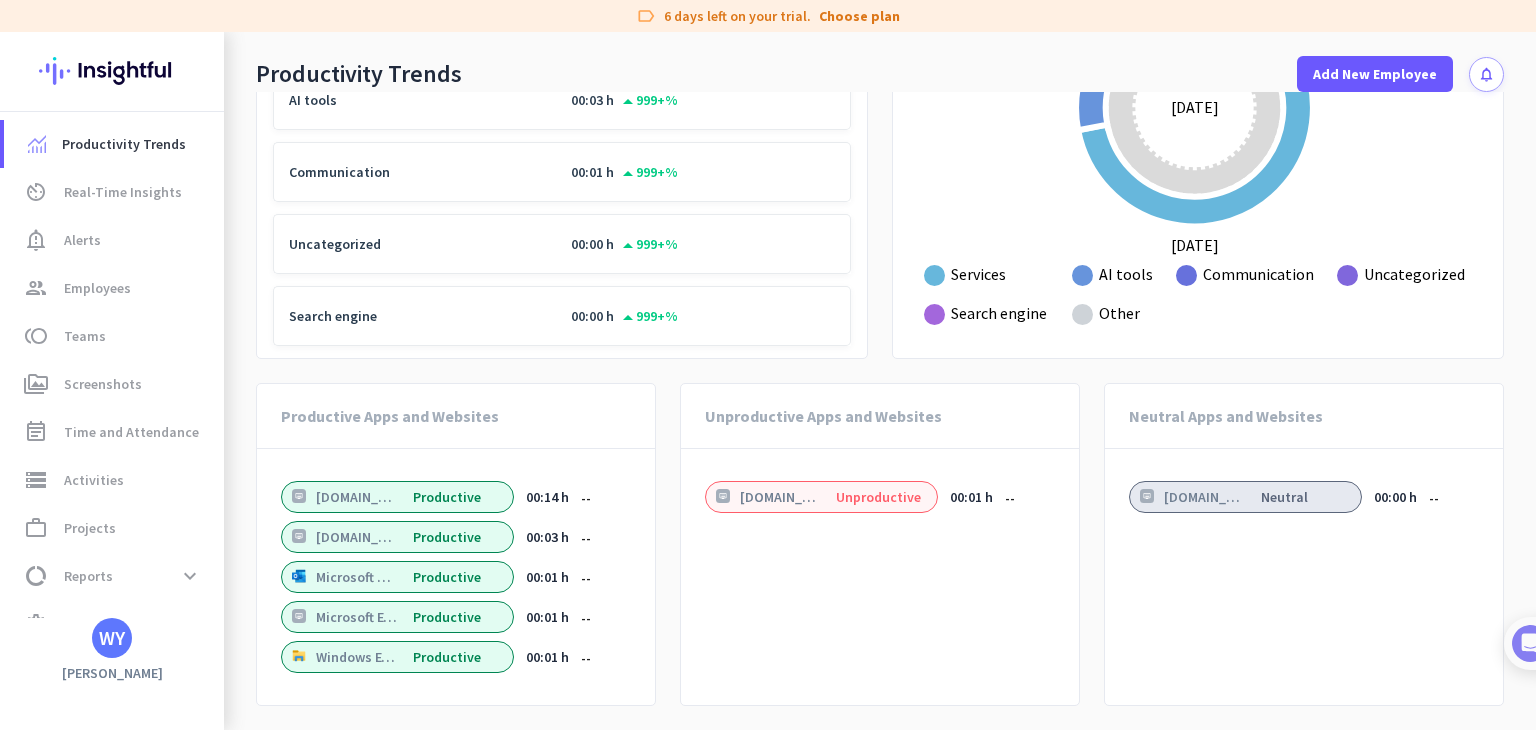 scroll, scrollTop: 1636, scrollLeft: 0, axis: vertical 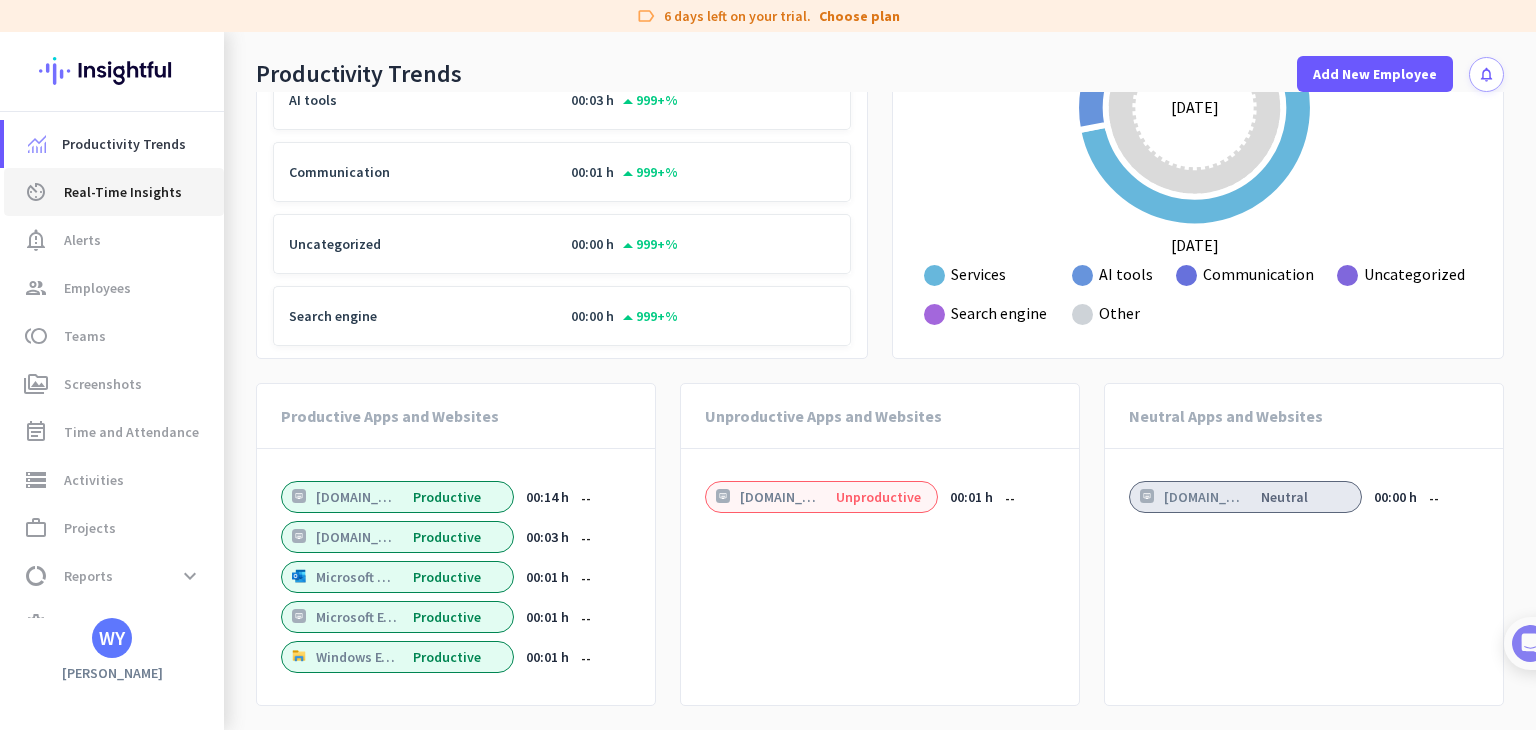 click on "Real-Time Insights" 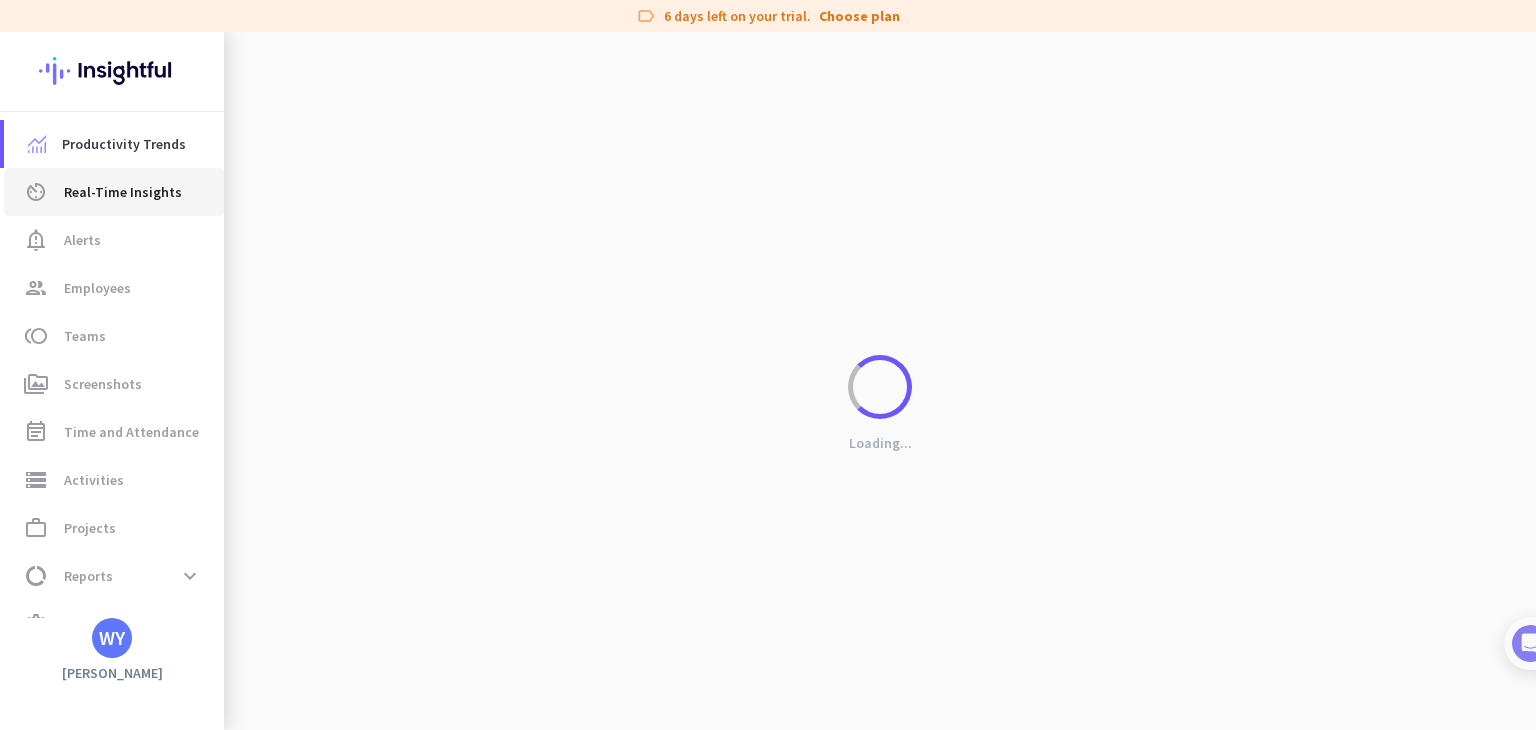 scroll, scrollTop: 1450, scrollLeft: 0, axis: vertical 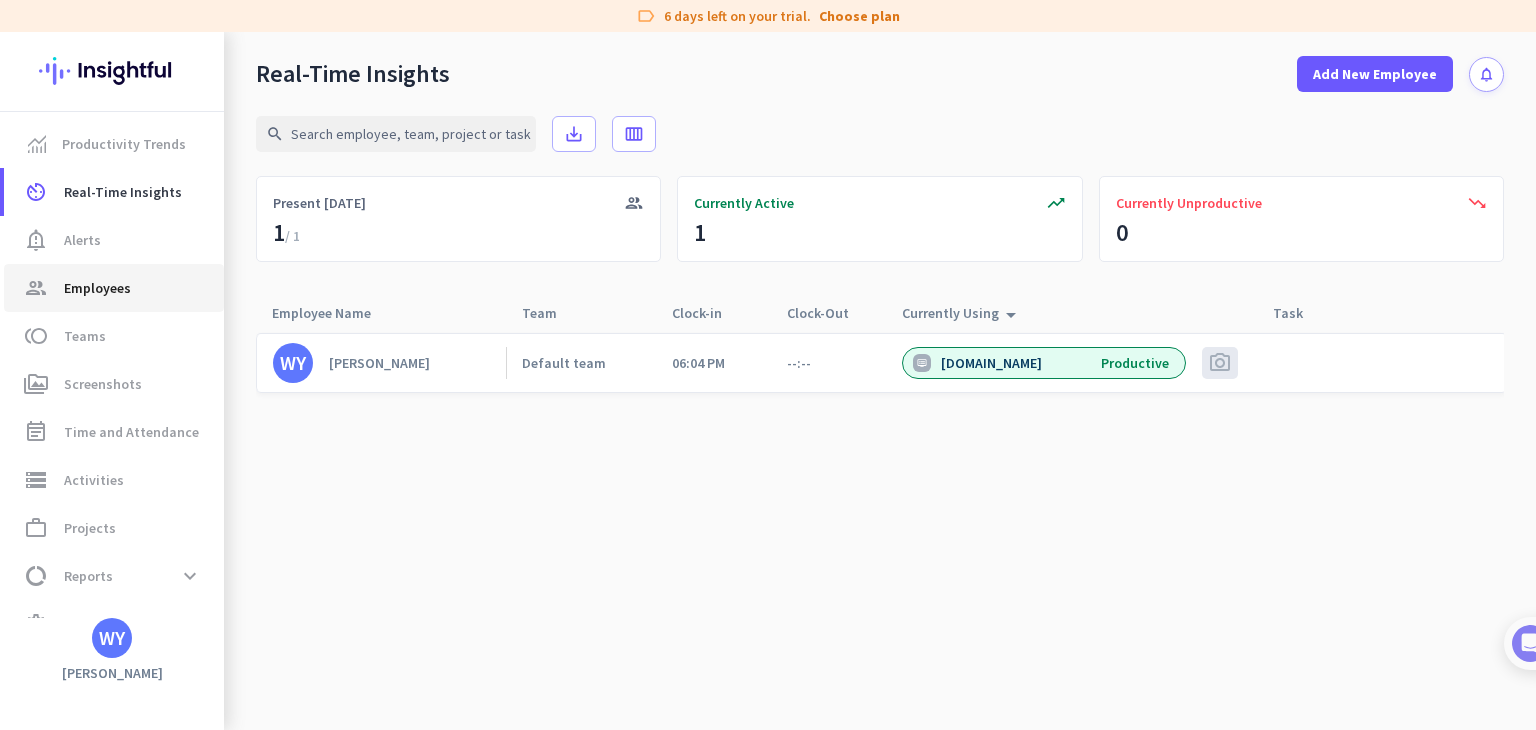 click on "Employees" 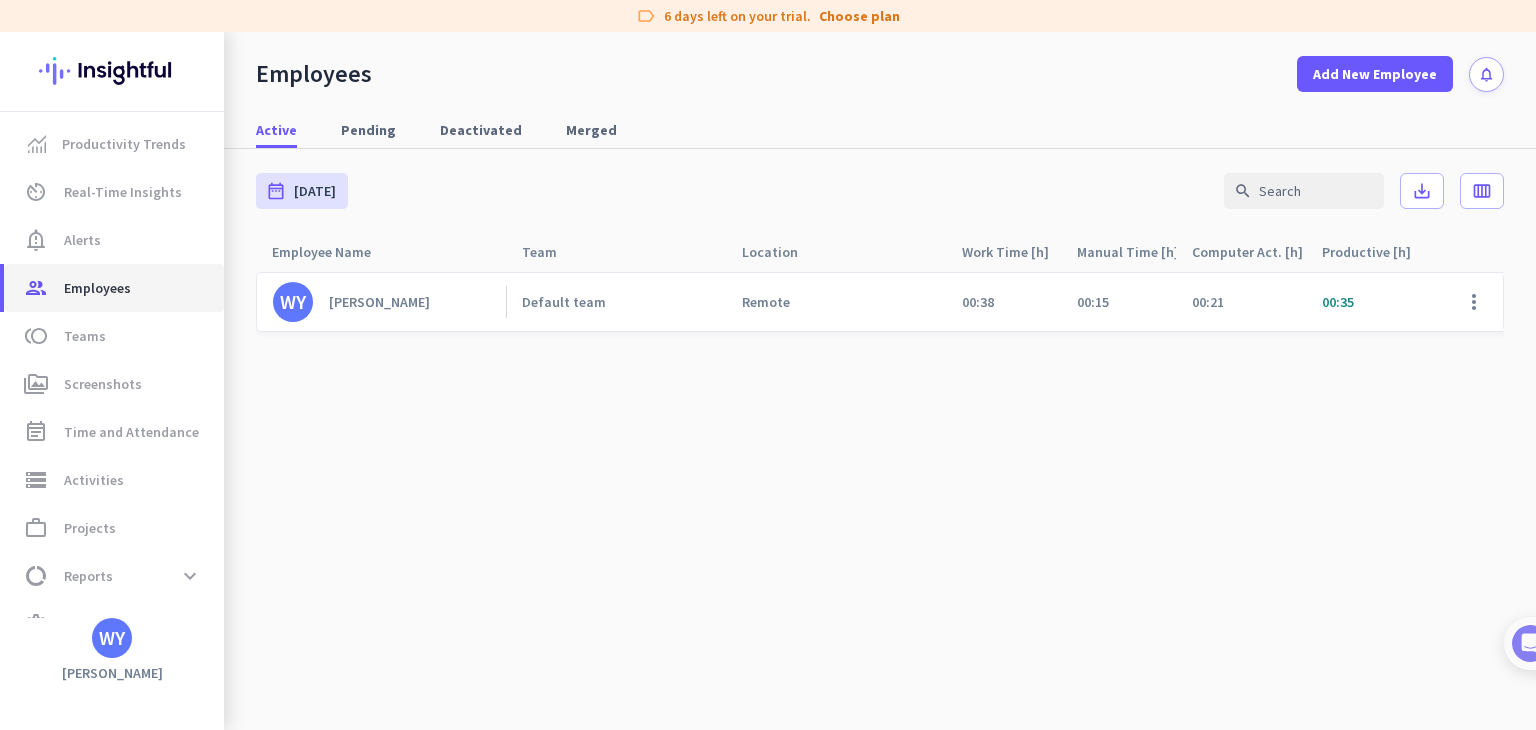 click on "Employees" 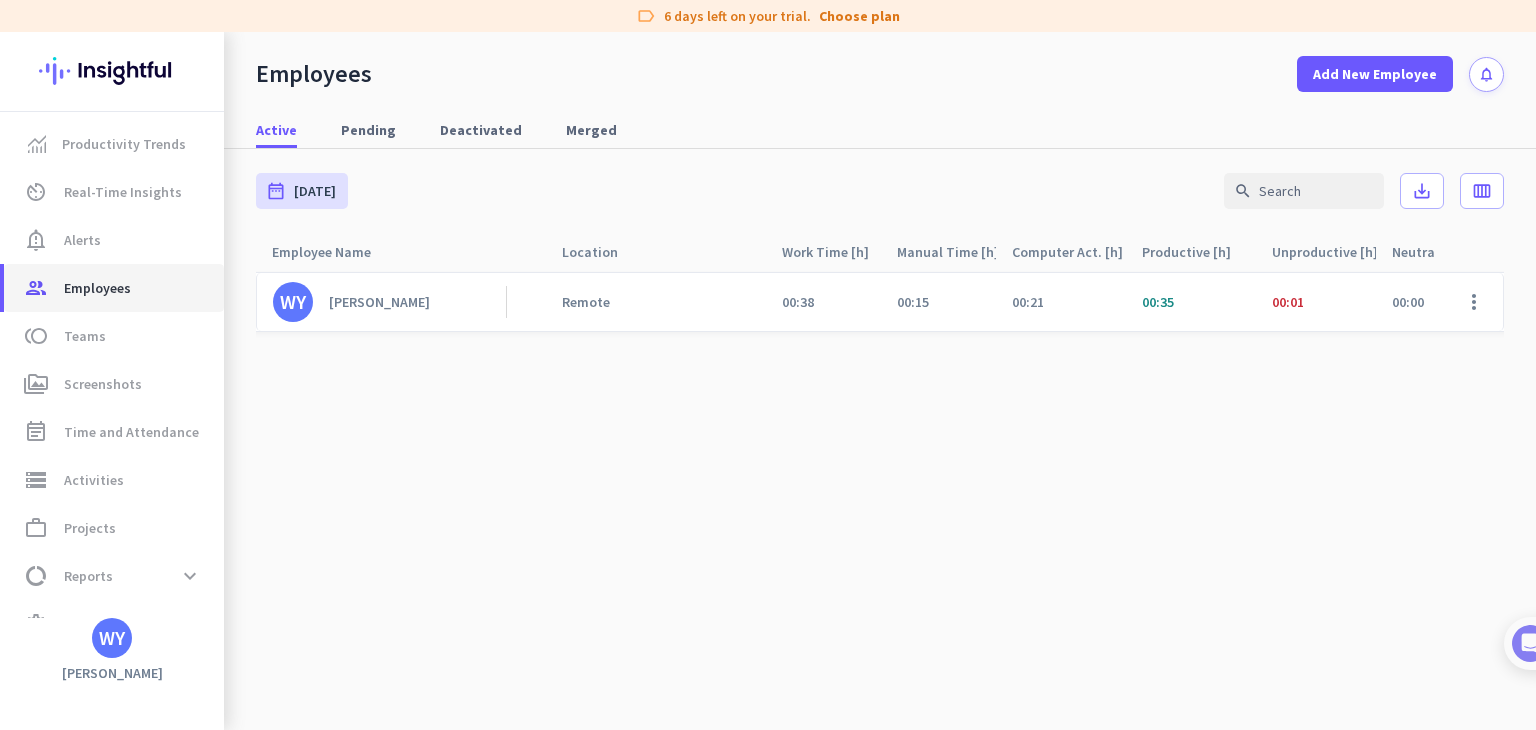 scroll, scrollTop: 0, scrollLeft: 184, axis: horizontal 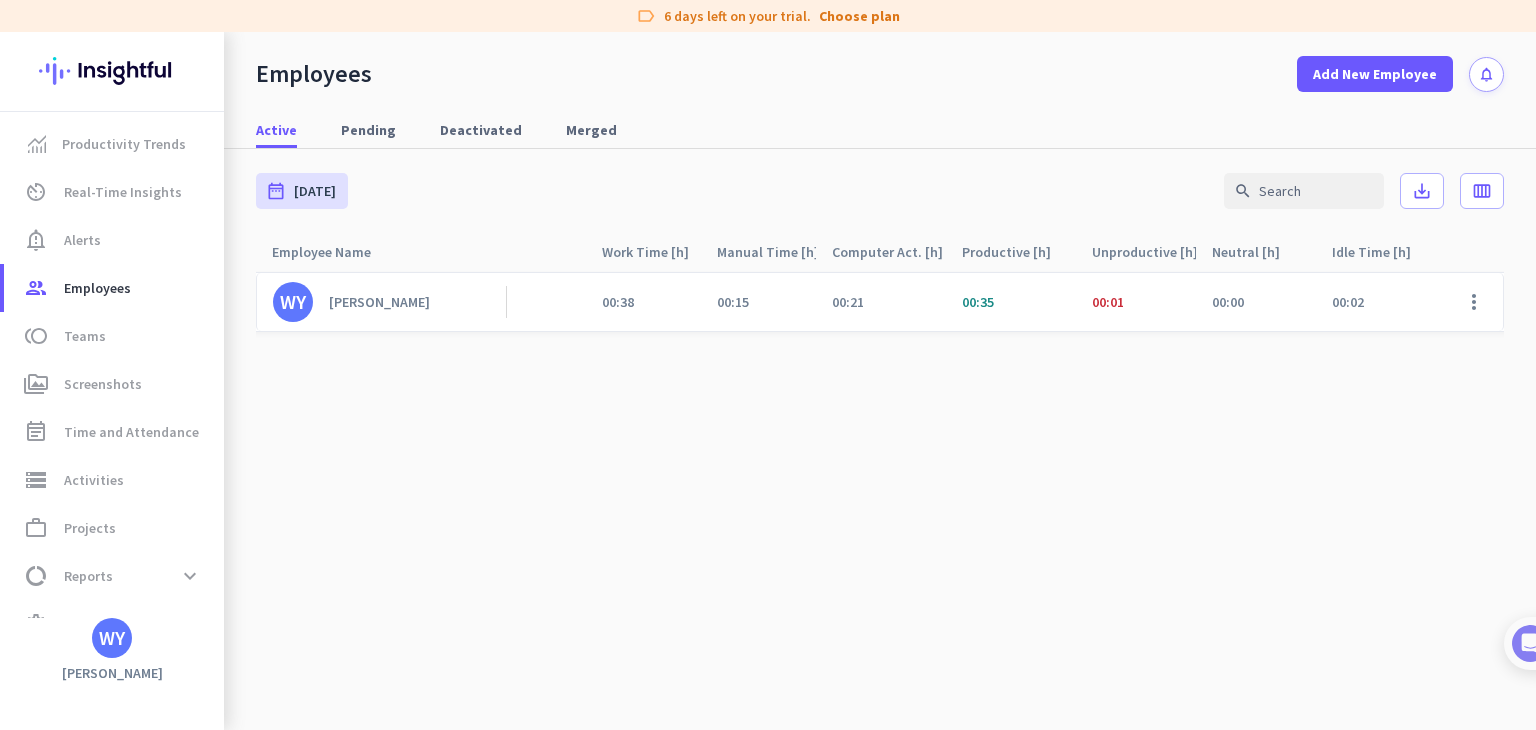click on "date_range [DATE] [DATE] - [DATE] search save_alt calendar_view_week  Employee Name  arrow_drop_up  Team  arrow_drop_up  Location  arrow_drop_up  Work Time [h]  arrow_drop_up  Manual Time [h]  arrow_drop_up  Computer Act. [h]  arrow_drop_up  Productive [h]  arrow_drop_up  Unproductive [h]  arrow_drop_up  Neutral [h]  arrow_drop_up  Idle Time [h]  arrow_drop_up  Break Time [h]  arrow_drop_up  Utilization  arrow_drop_up  Agent Version  arrow_drop_up  Created  arrow_drop_up     WY   [PERSON_NAME]   Default team   Remote   00:38   00:15   00:21   00:35   00:01   00:00   00:02   00:00   4.11%   7.6.0   [DATE]  more_vert" at bounding box center [880, 439] 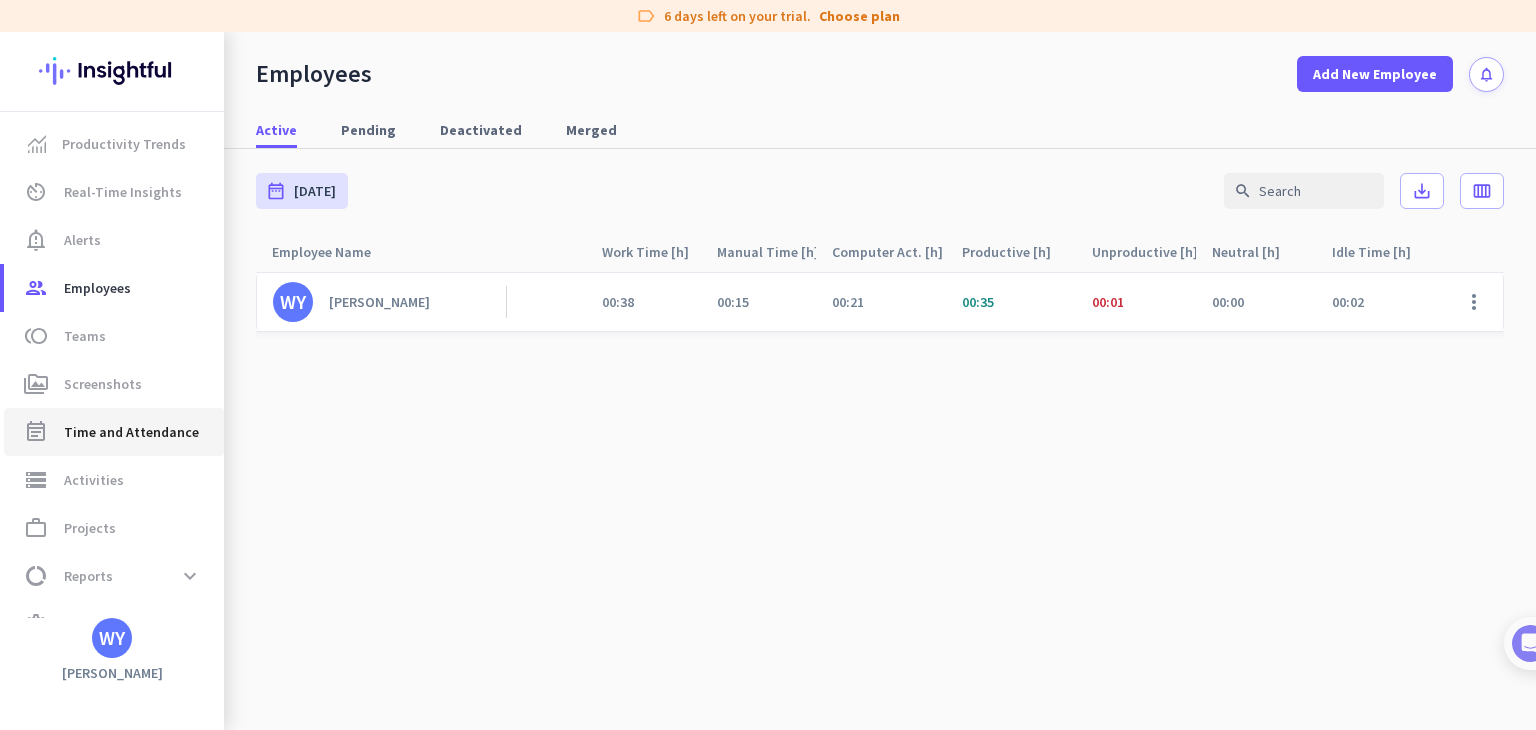 click on "Time and Attendance" 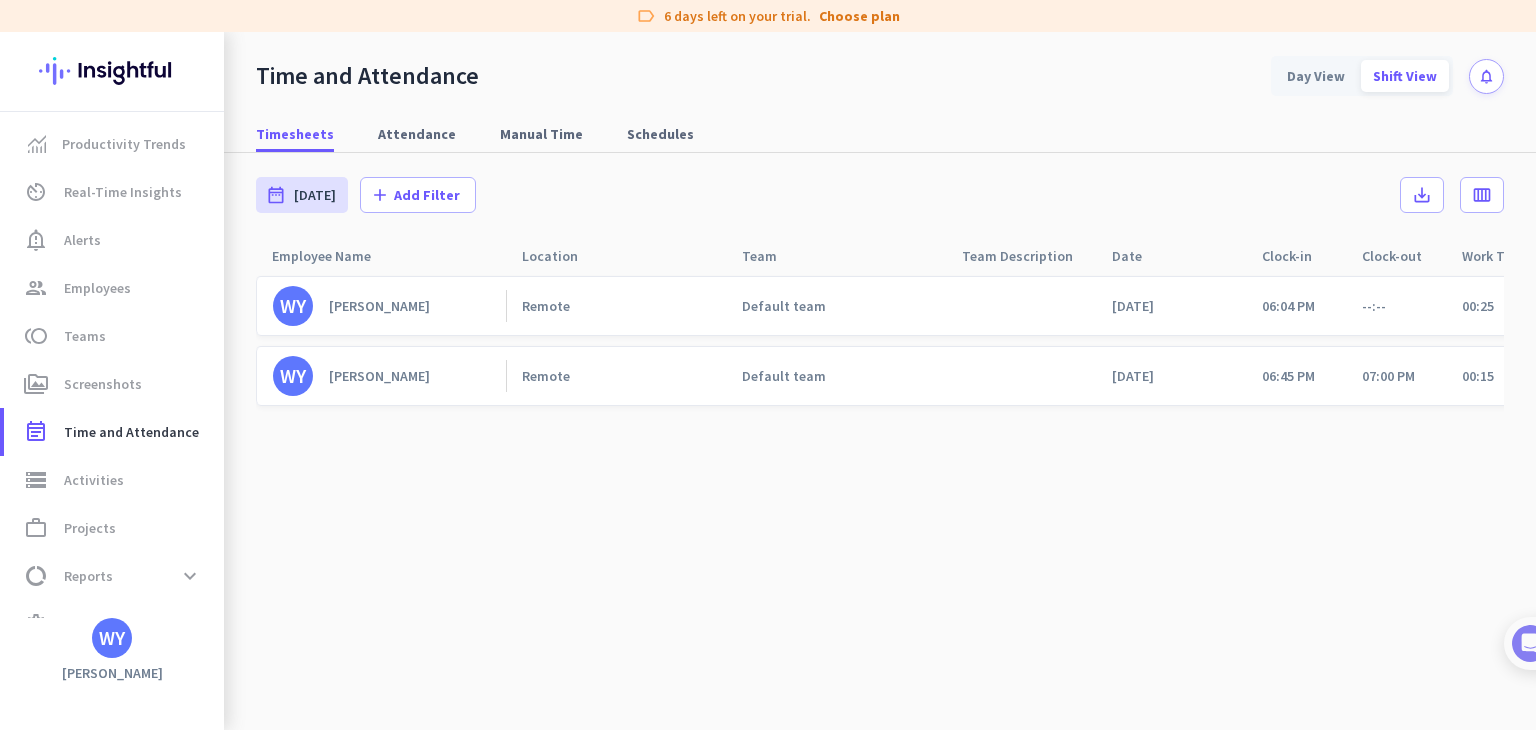 click on "WY" 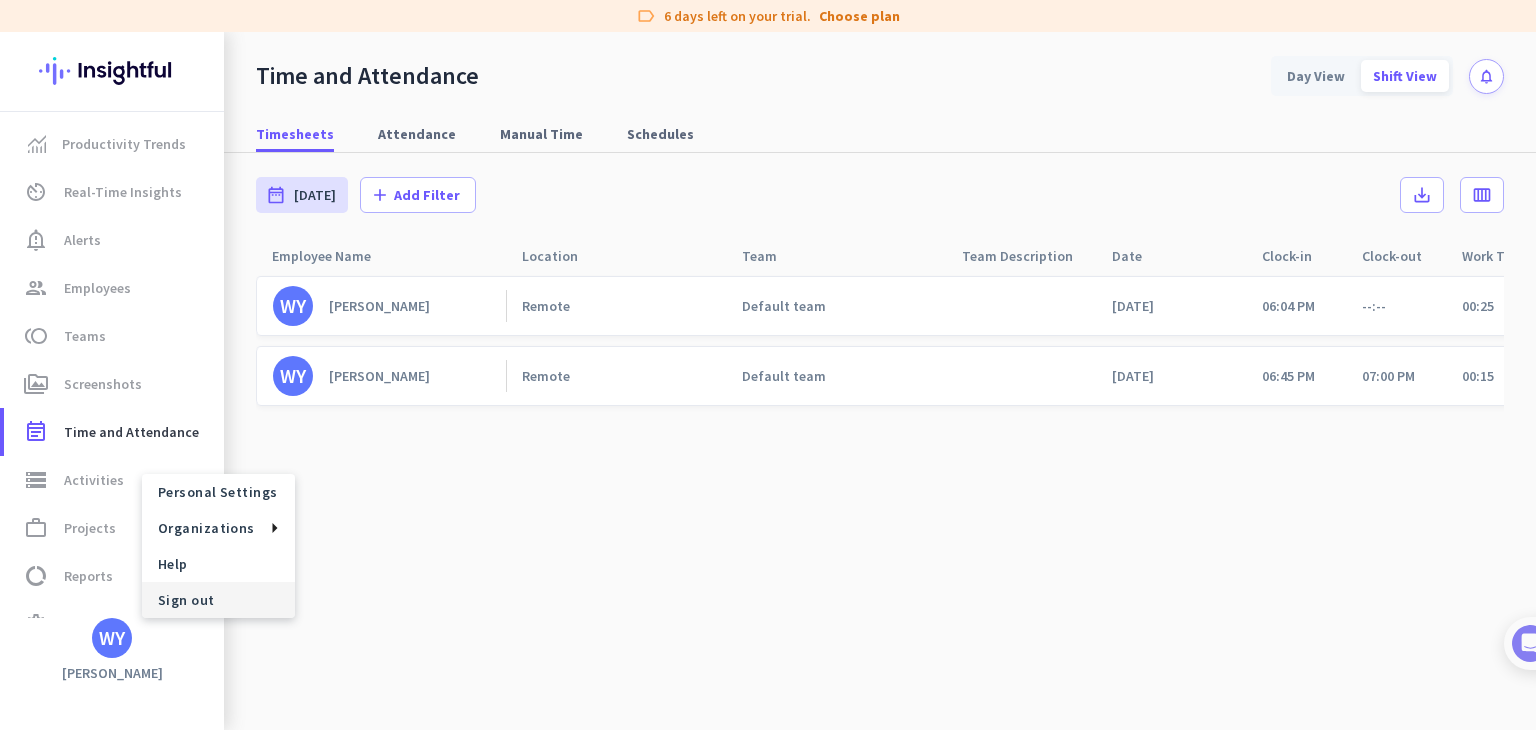 click on "Sign out" at bounding box center [218, 600] 